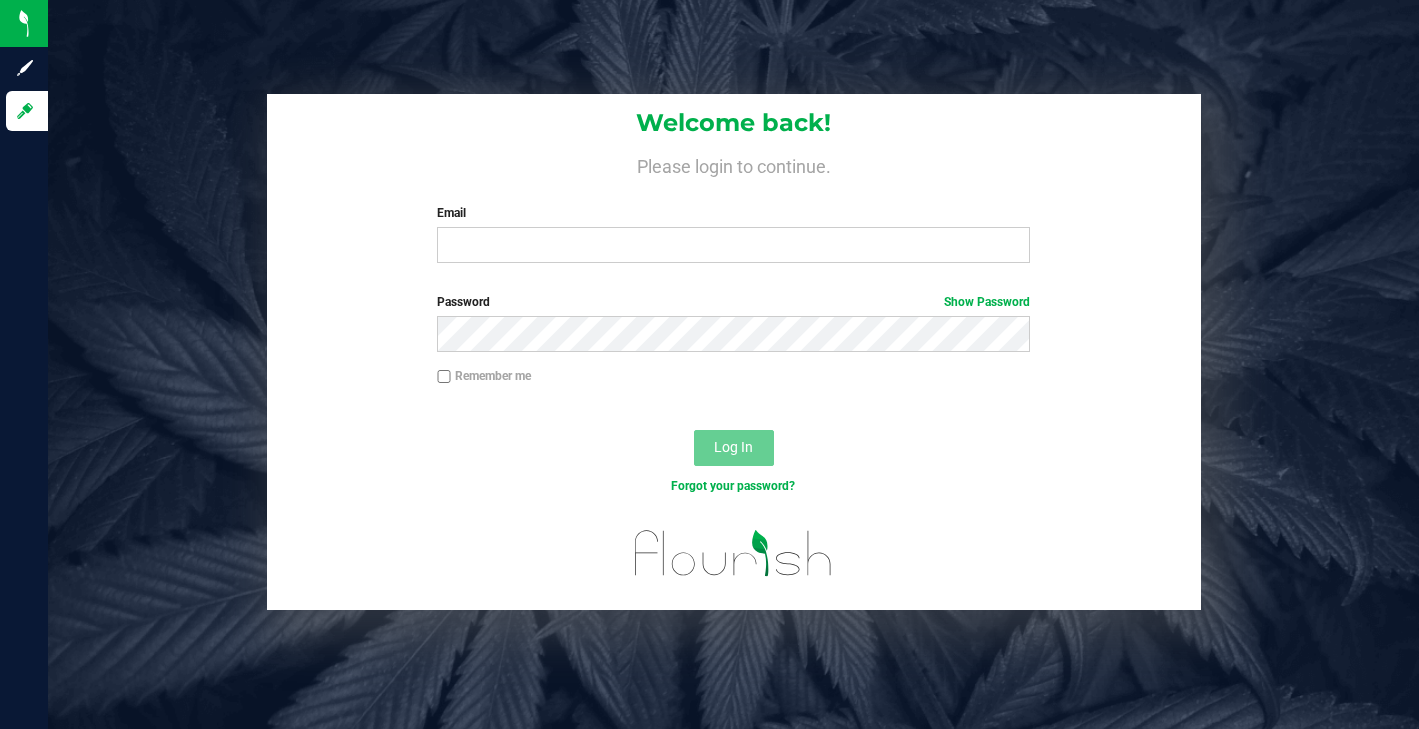 scroll, scrollTop: 0, scrollLeft: 0, axis: both 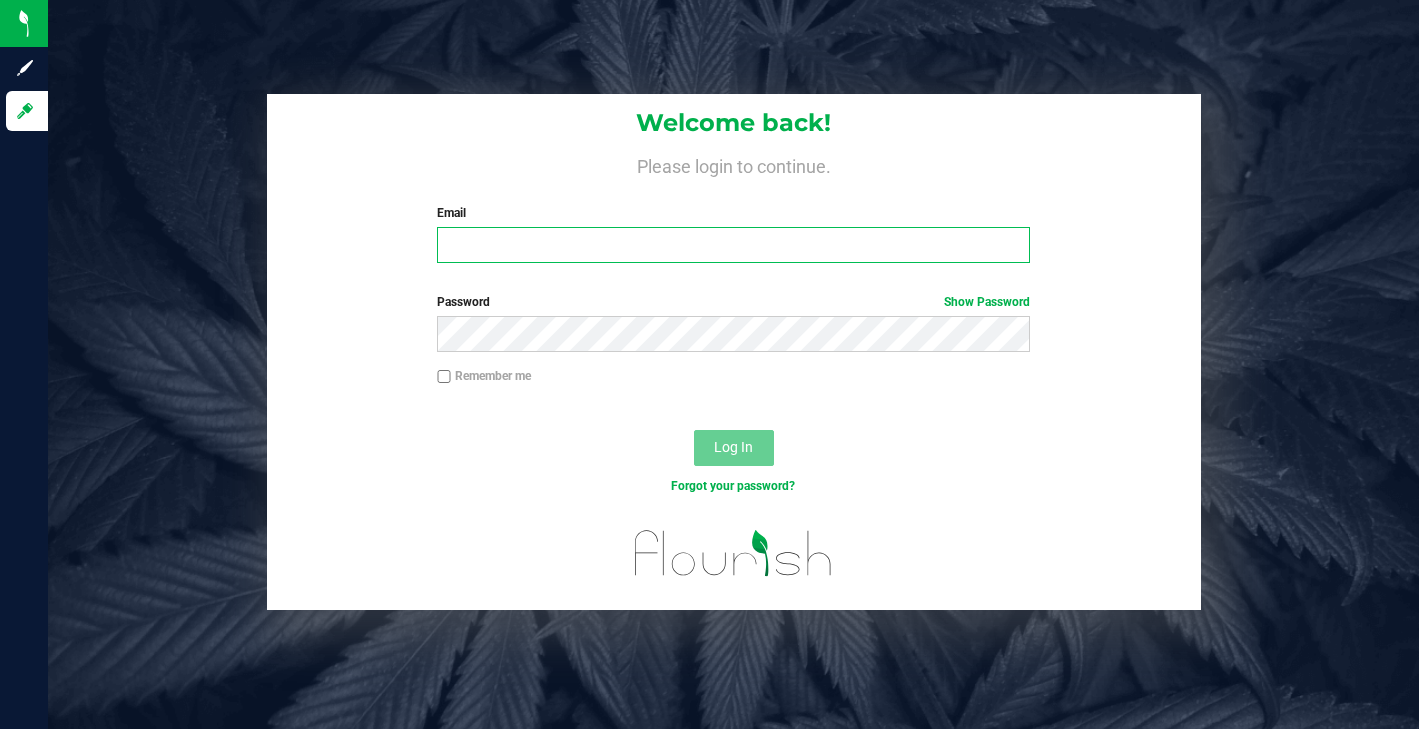 click on "Email" at bounding box center (733, 245) 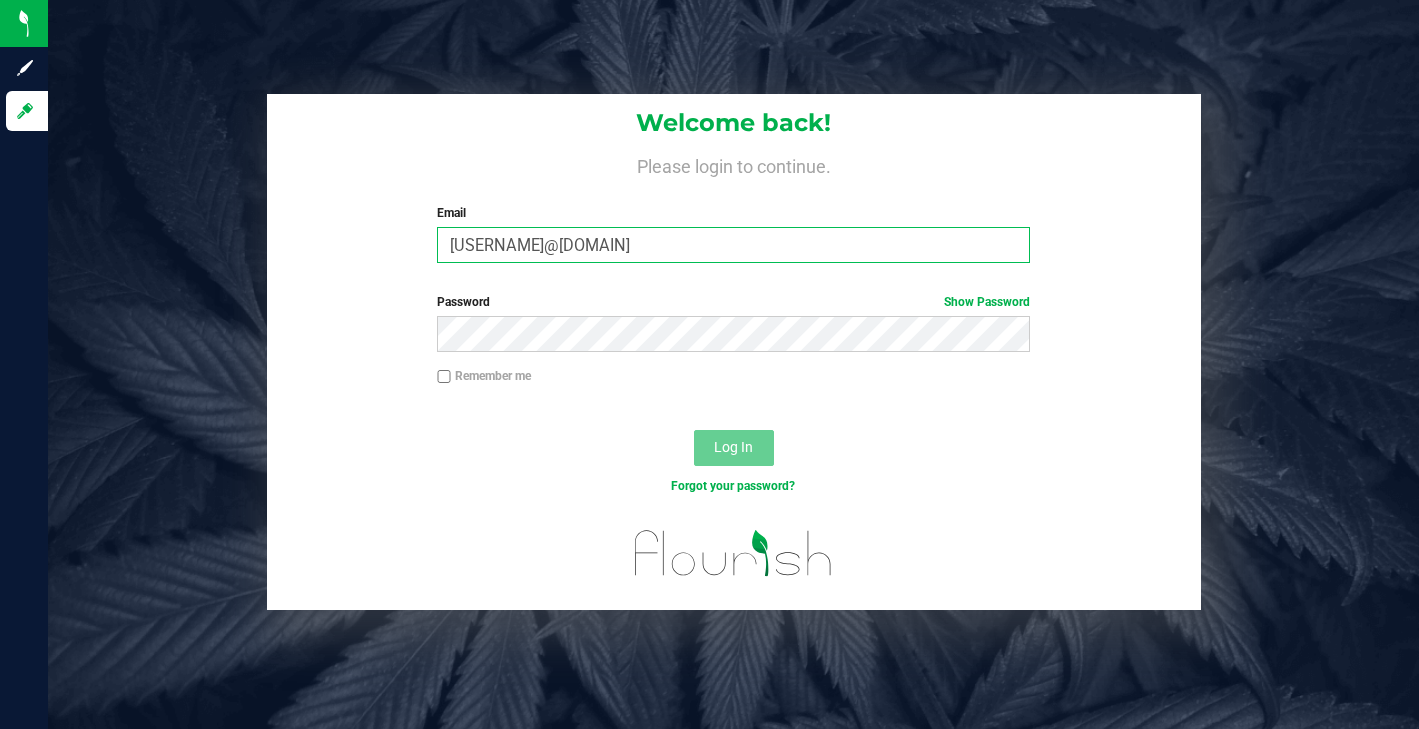 type on "[USERNAME]@[DOMAIN]" 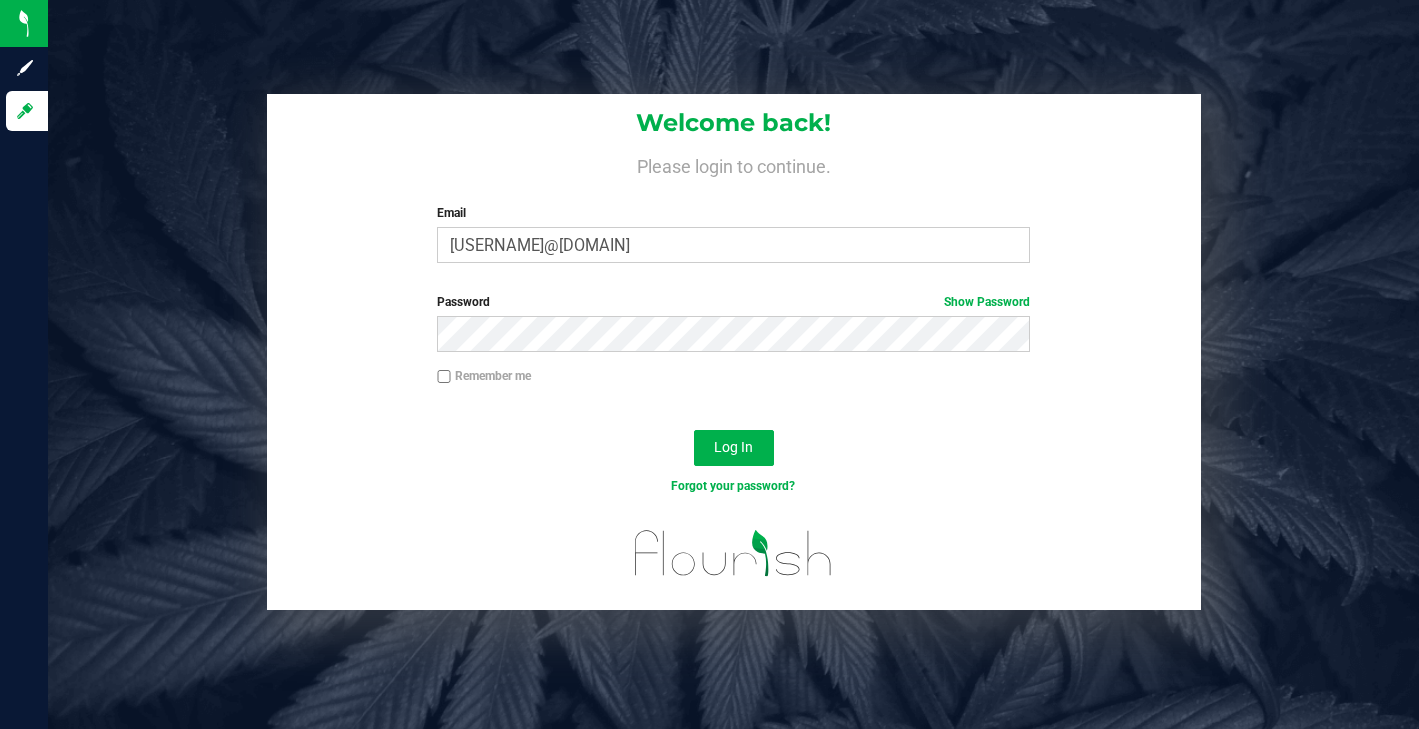 drag, startPoint x: 444, startPoint y: 378, endPoint x: 468, endPoint y: 384, distance: 24.738634 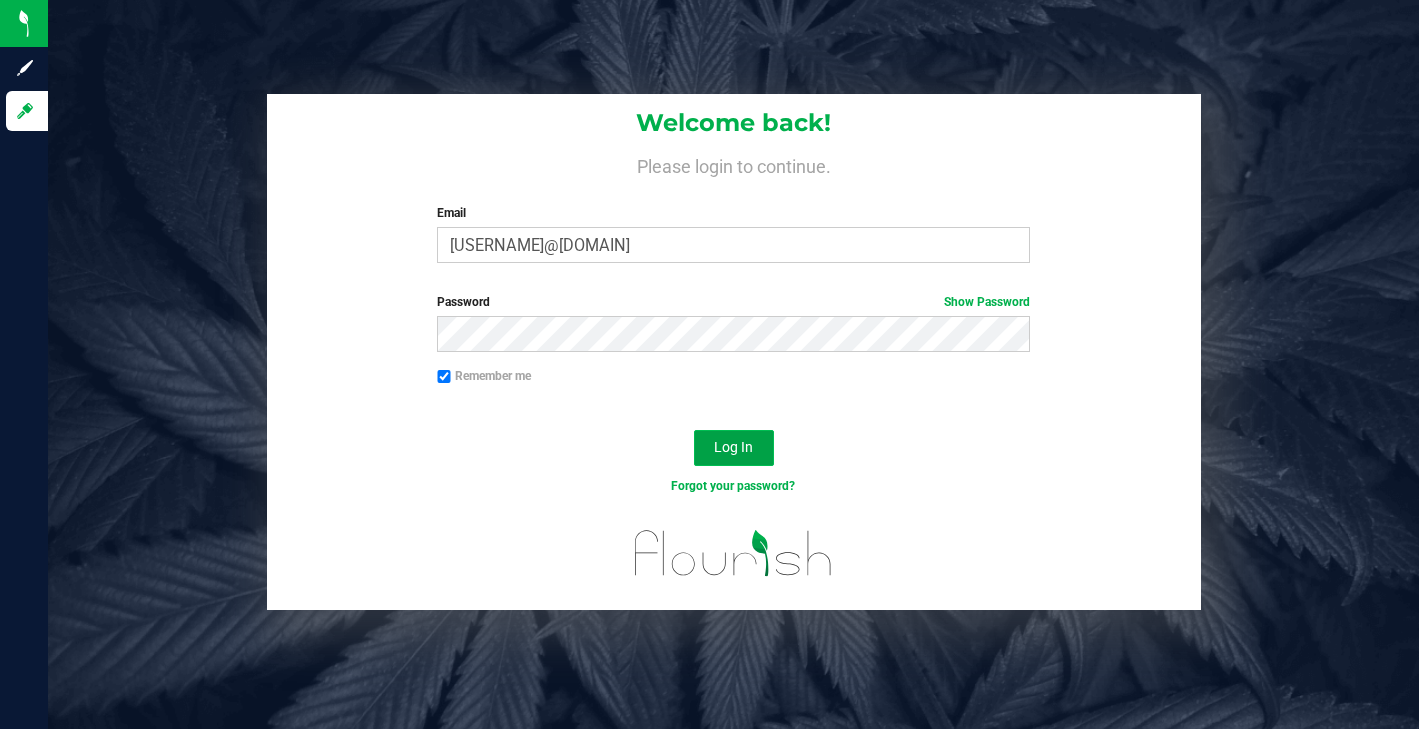 click on "Log In" at bounding box center (734, 448) 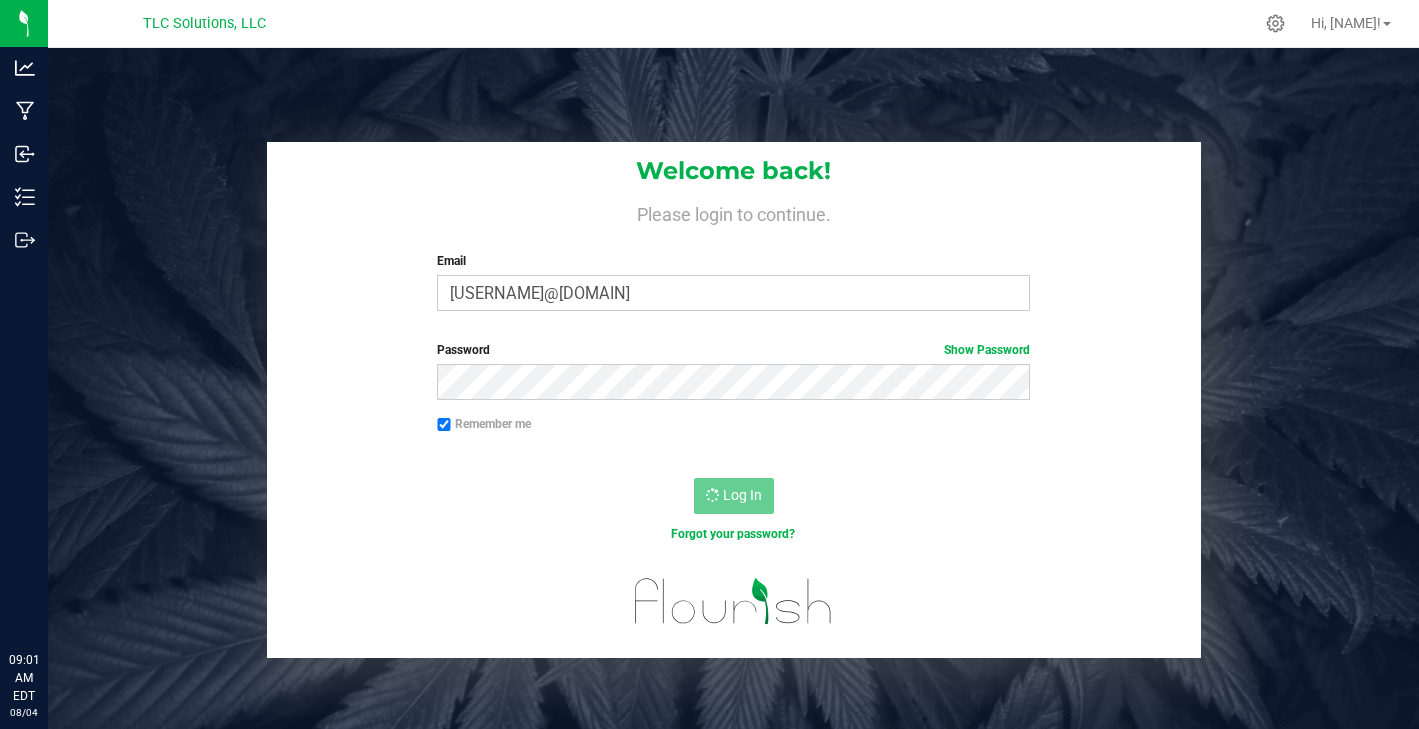 scroll, scrollTop: 0, scrollLeft: 0, axis: both 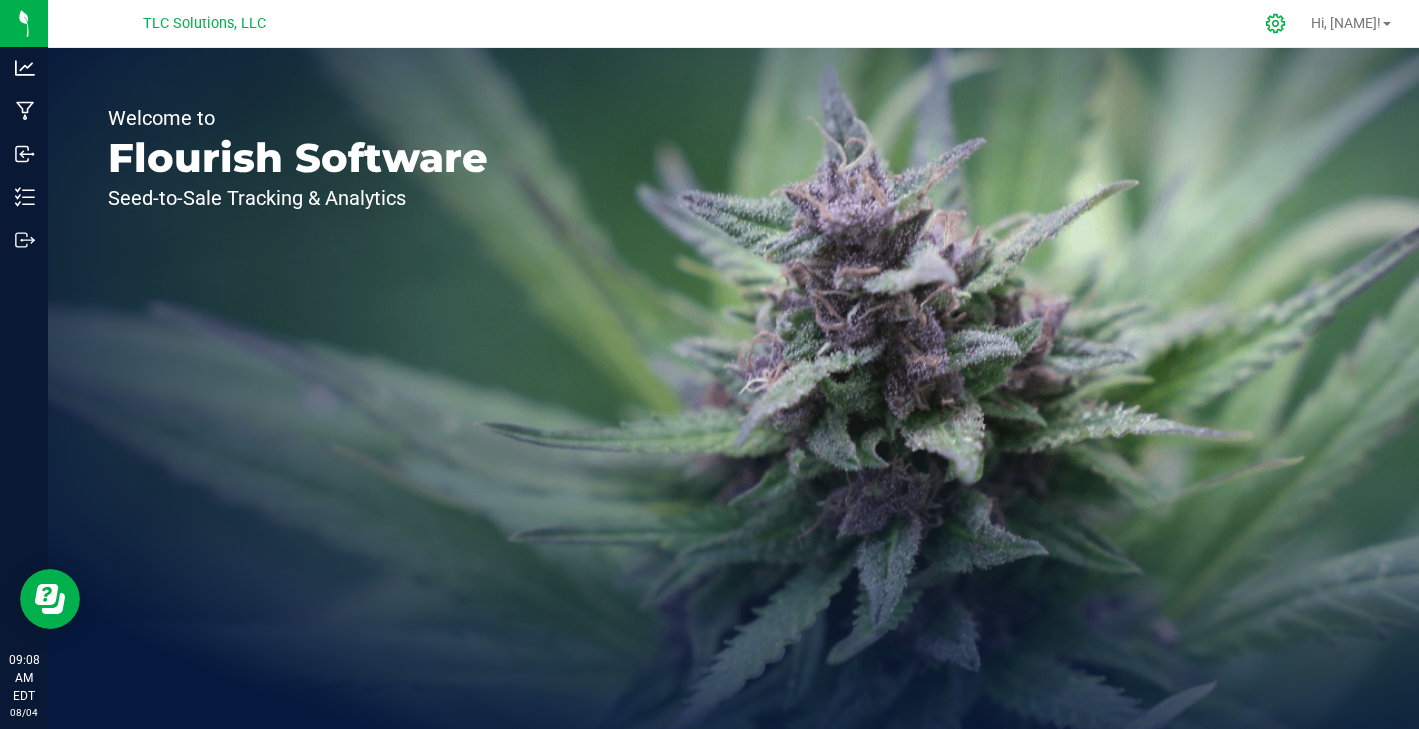 click 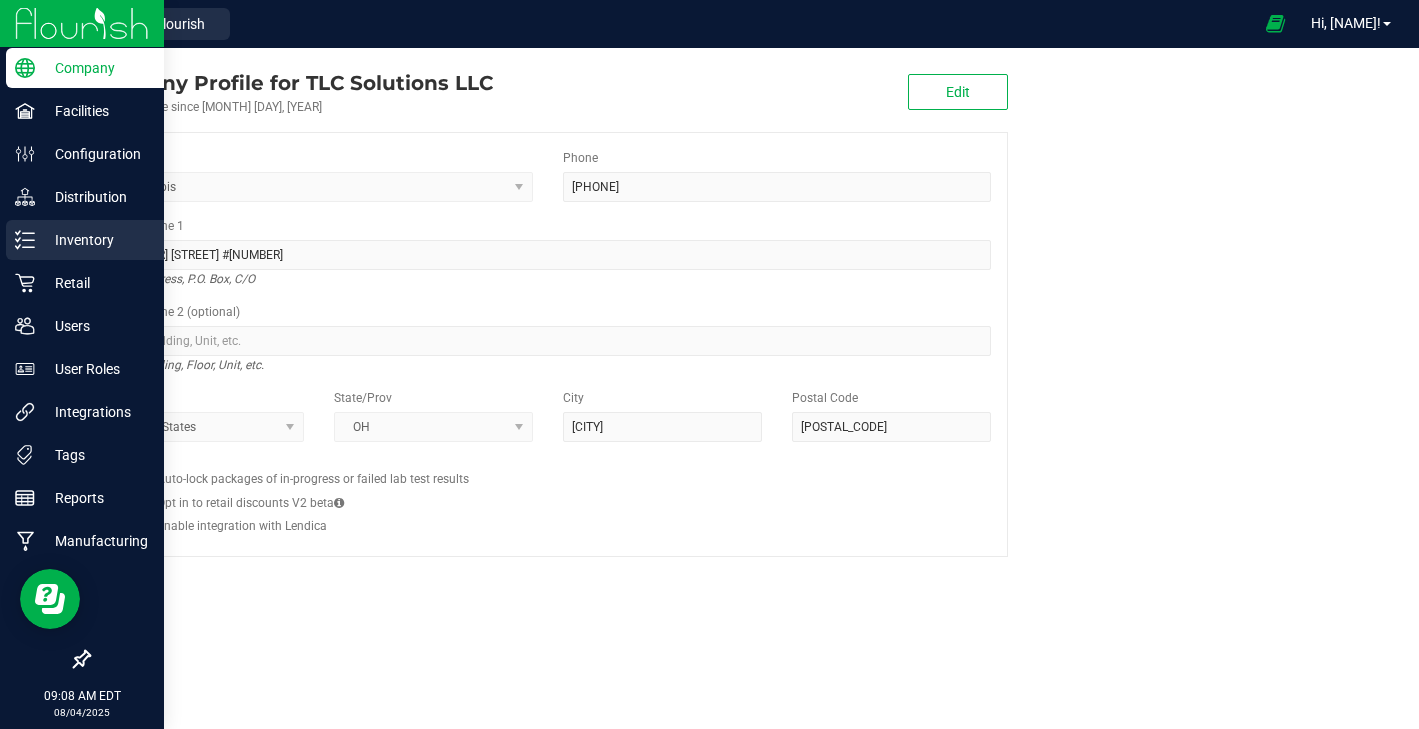 click on "Inventory" at bounding box center [95, 240] 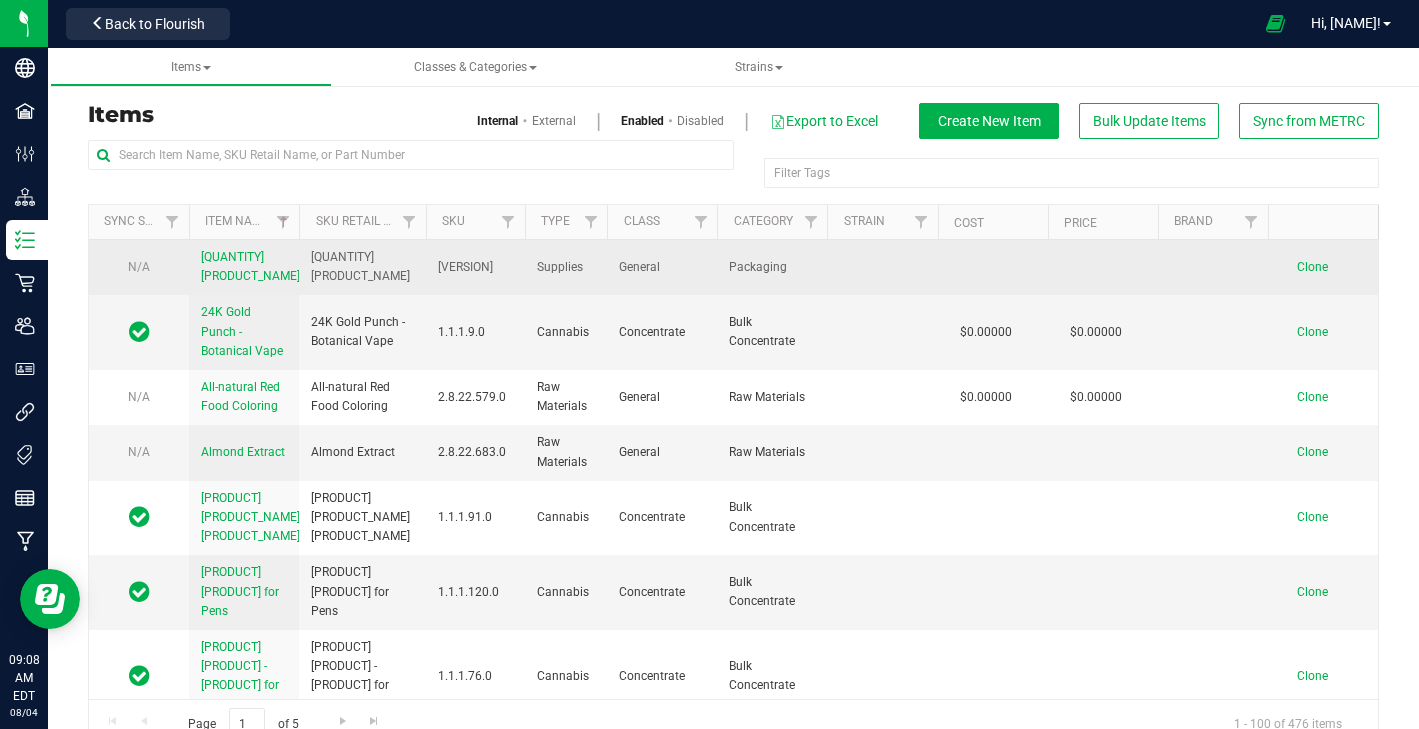 click on "[QUANTITY] [PRODUCT_NAME]" at bounding box center (250, 266) 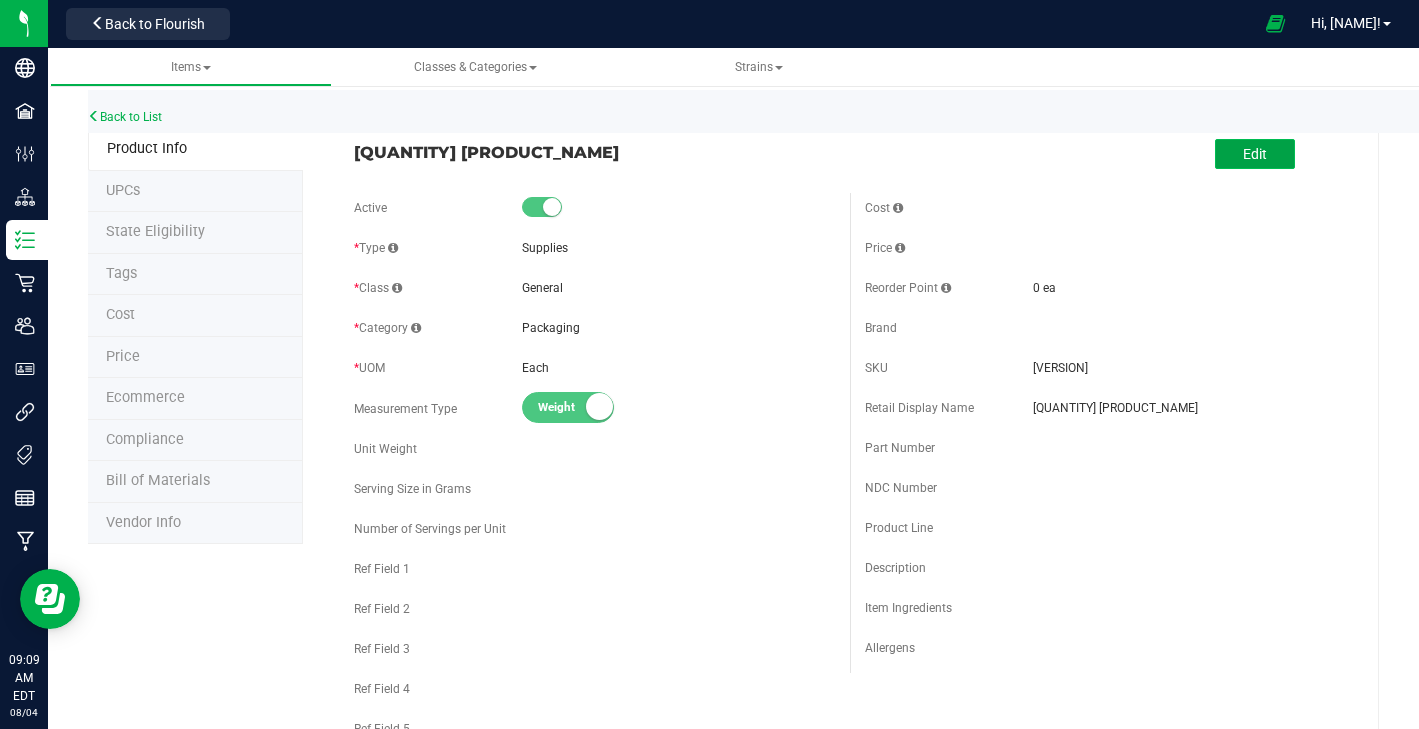 click on "Edit" at bounding box center (1255, 154) 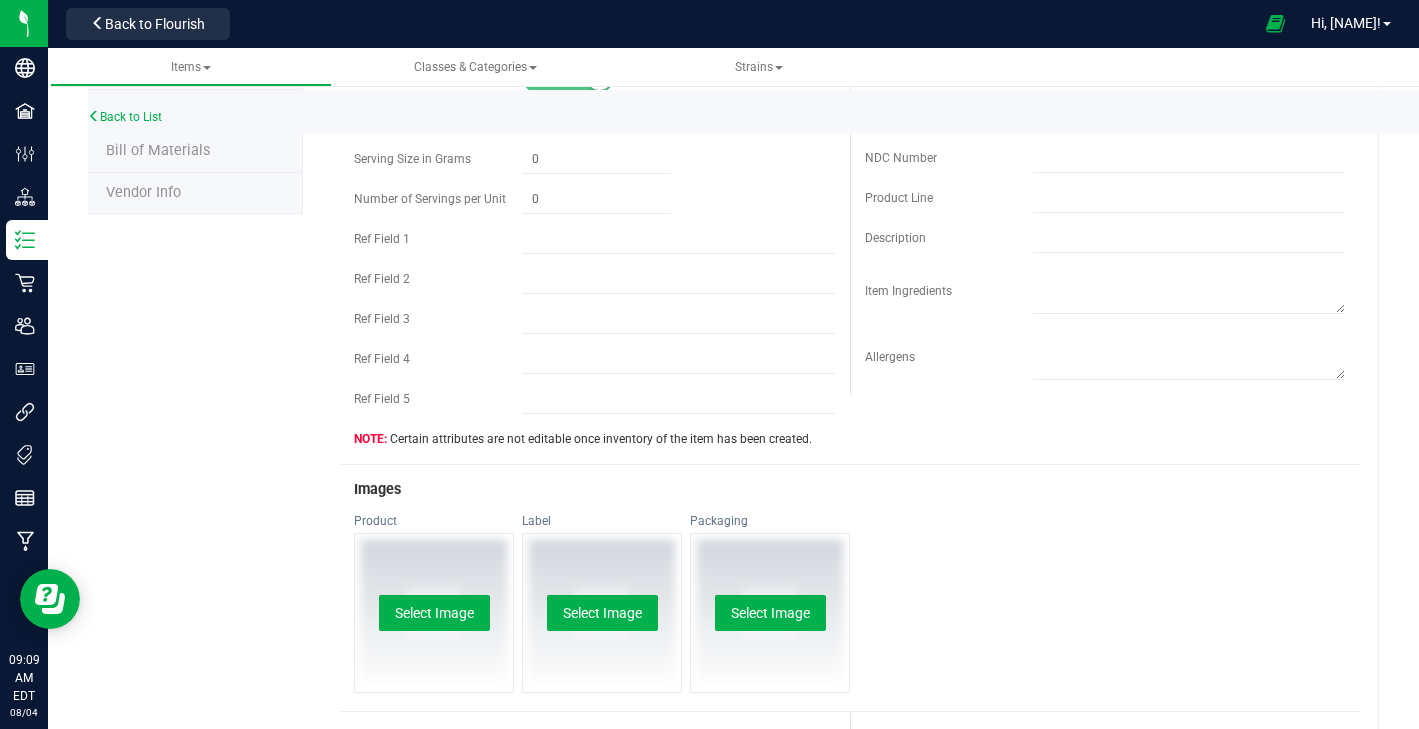 scroll, scrollTop: 0, scrollLeft: 0, axis: both 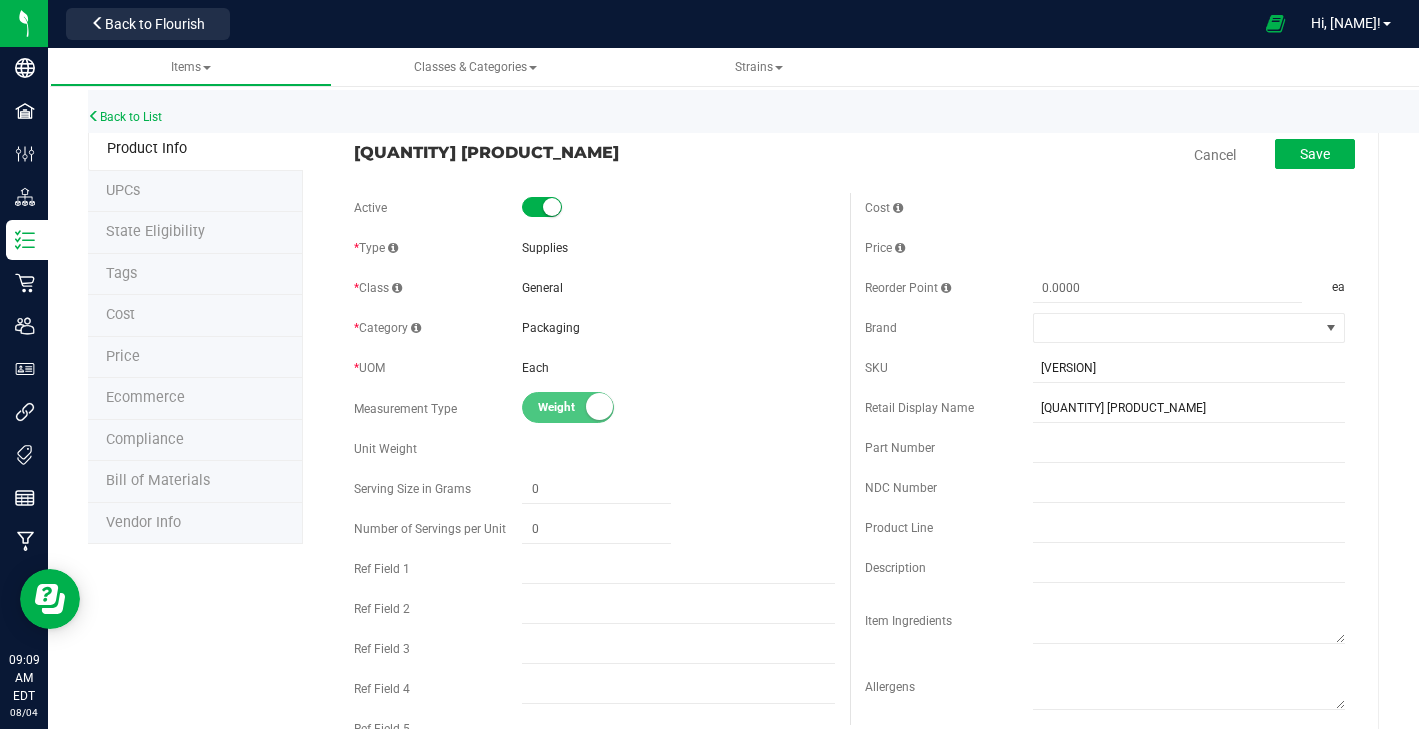 click on "Bill of Materials" at bounding box center [158, 480] 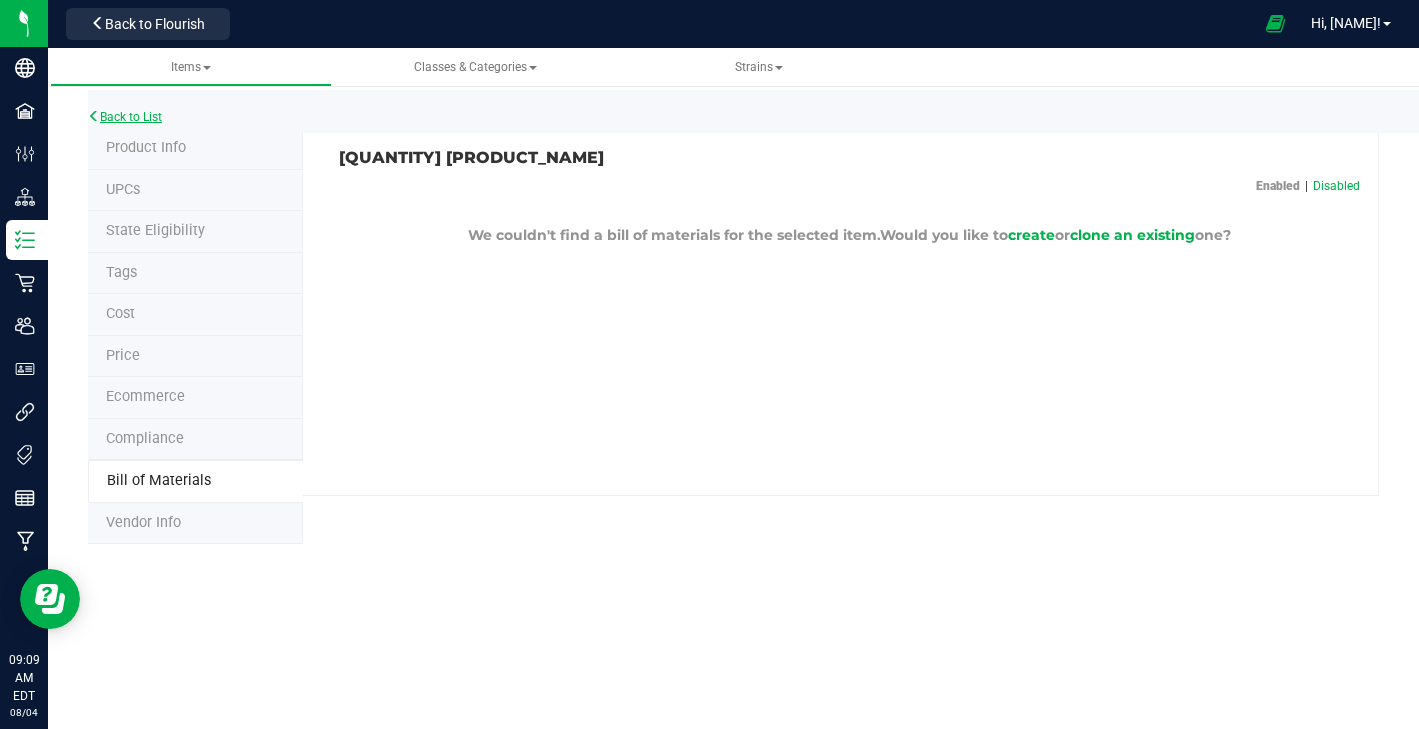 click on "Back to List" at bounding box center (125, 117) 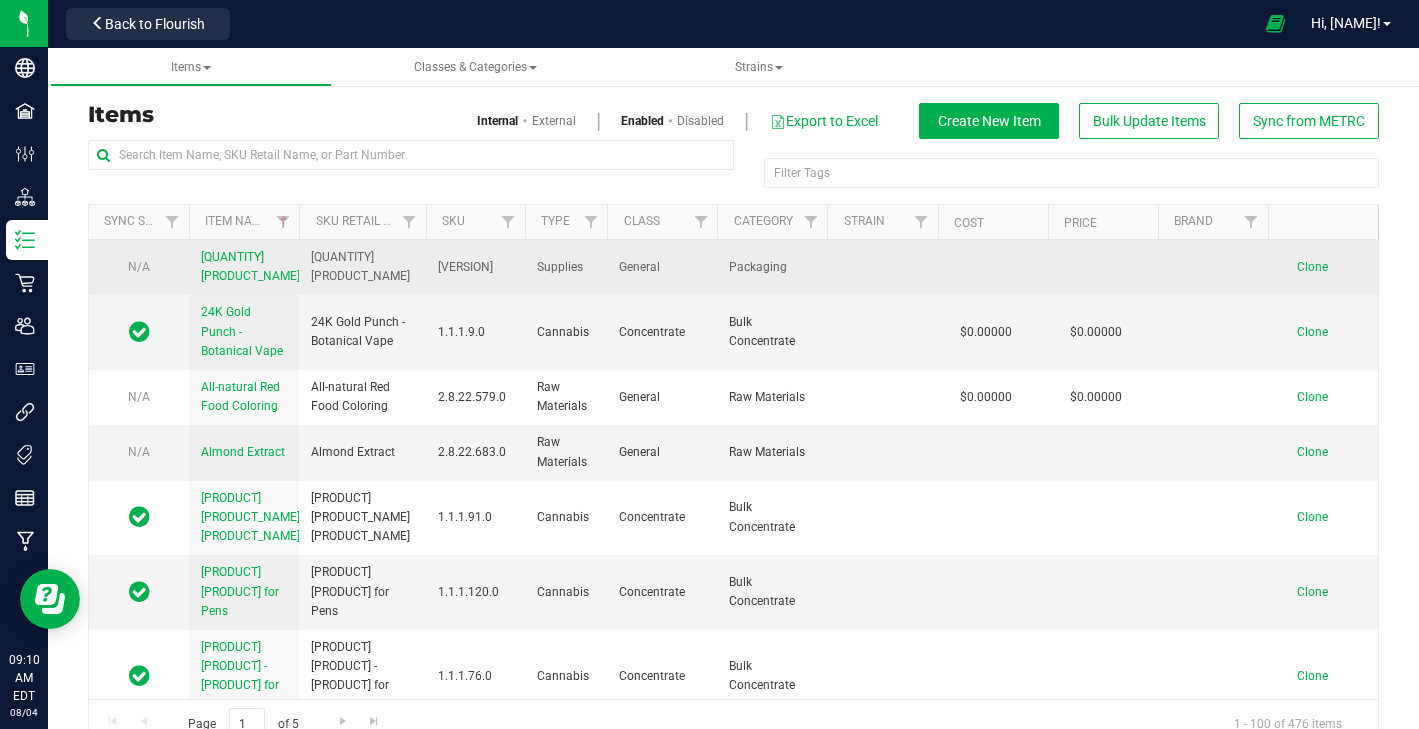 click on "[QUANTITY] [PRODUCT_NAME]" at bounding box center (250, 266) 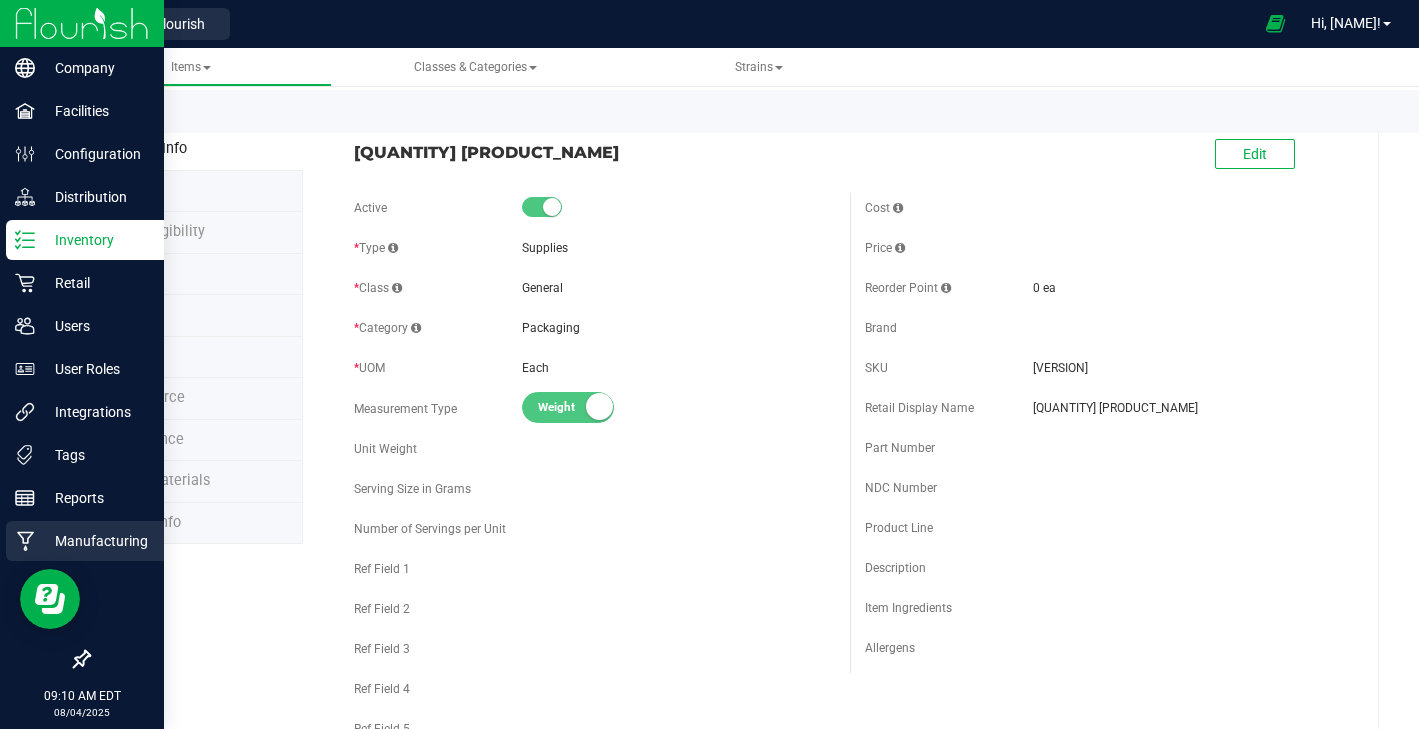 click on "Manufacturing" at bounding box center [95, 541] 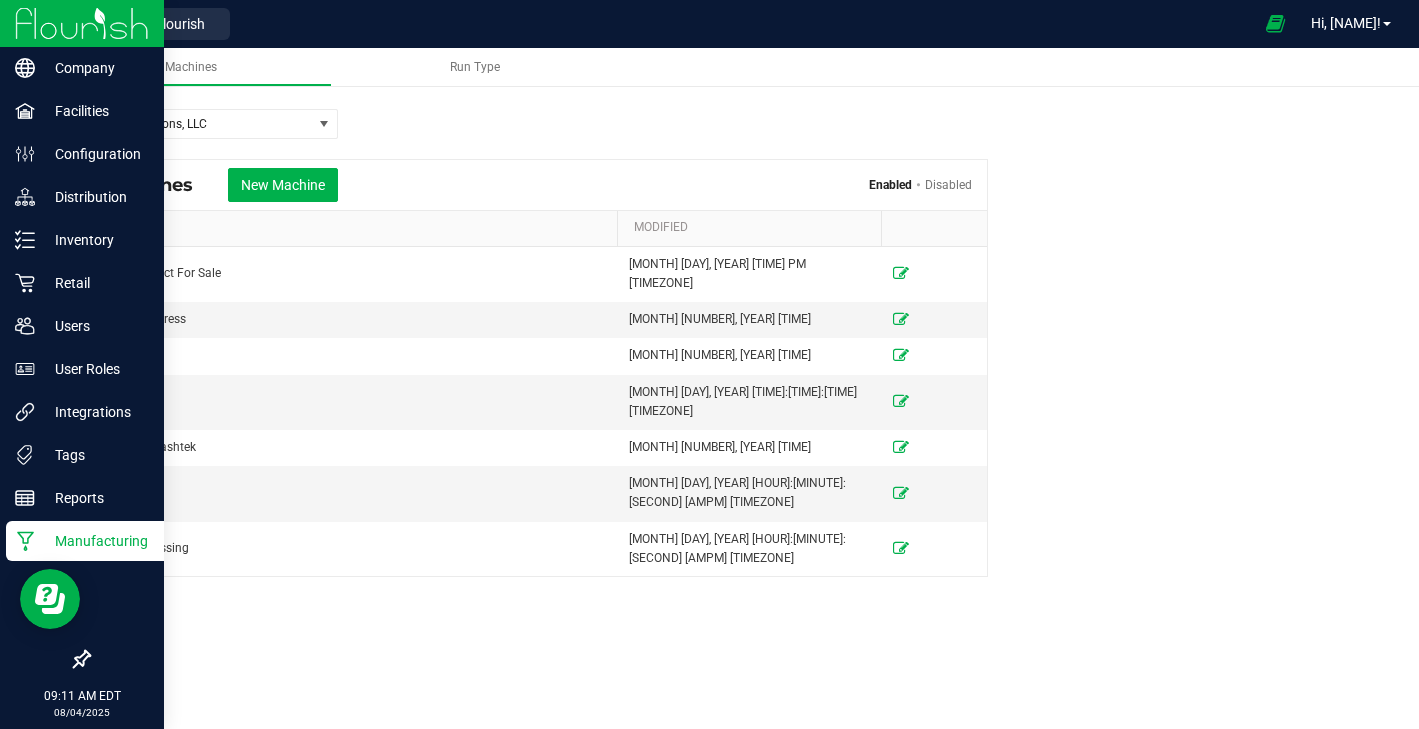 click at bounding box center (82, 23) 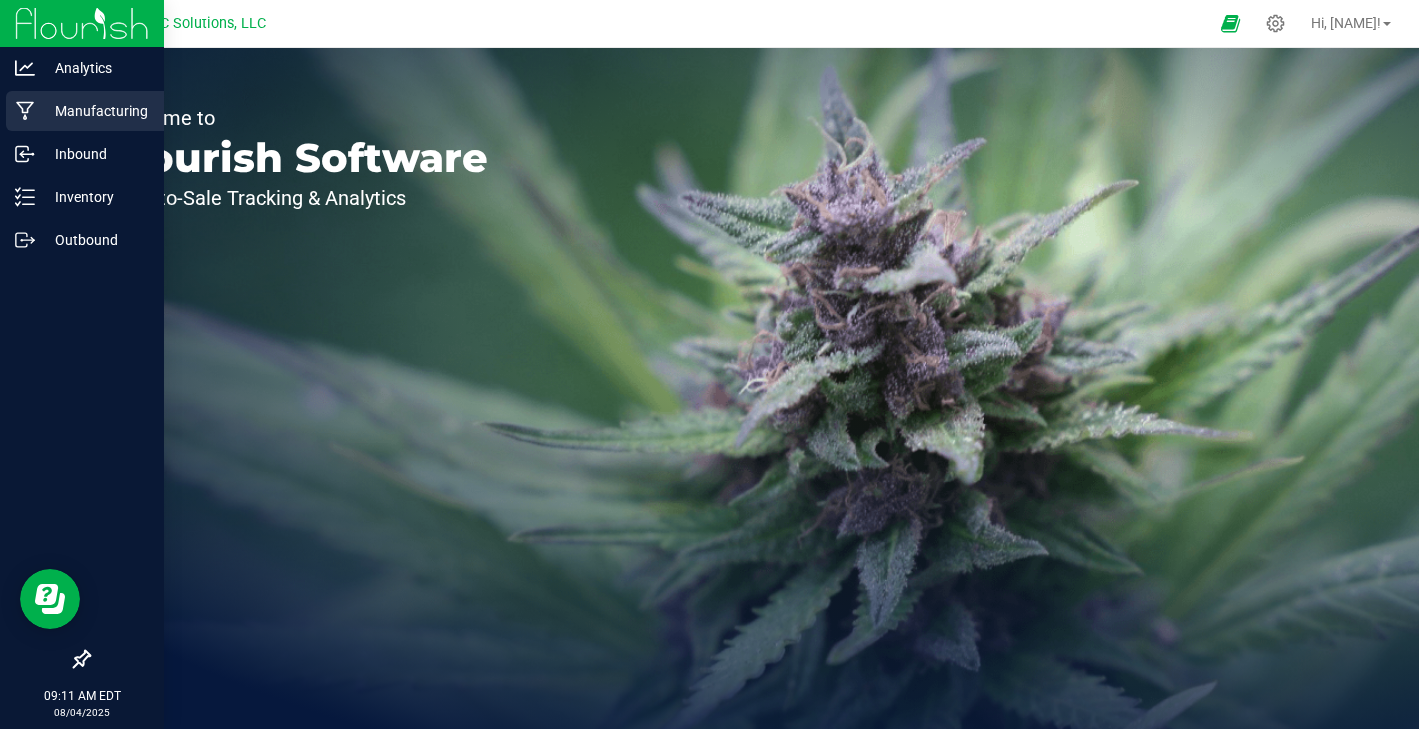 click on "Manufacturing" at bounding box center (95, 111) 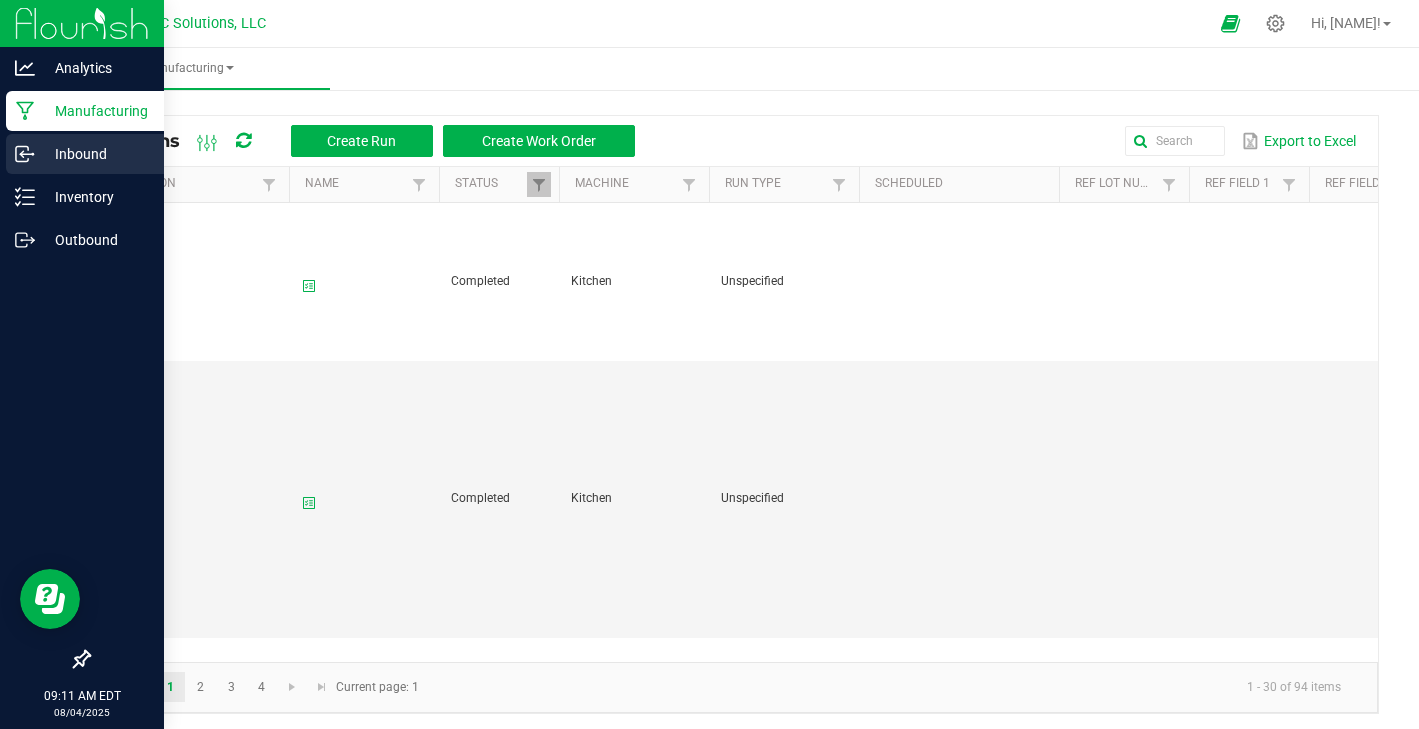 click on "Inbound" at bounding box center (95, 154) 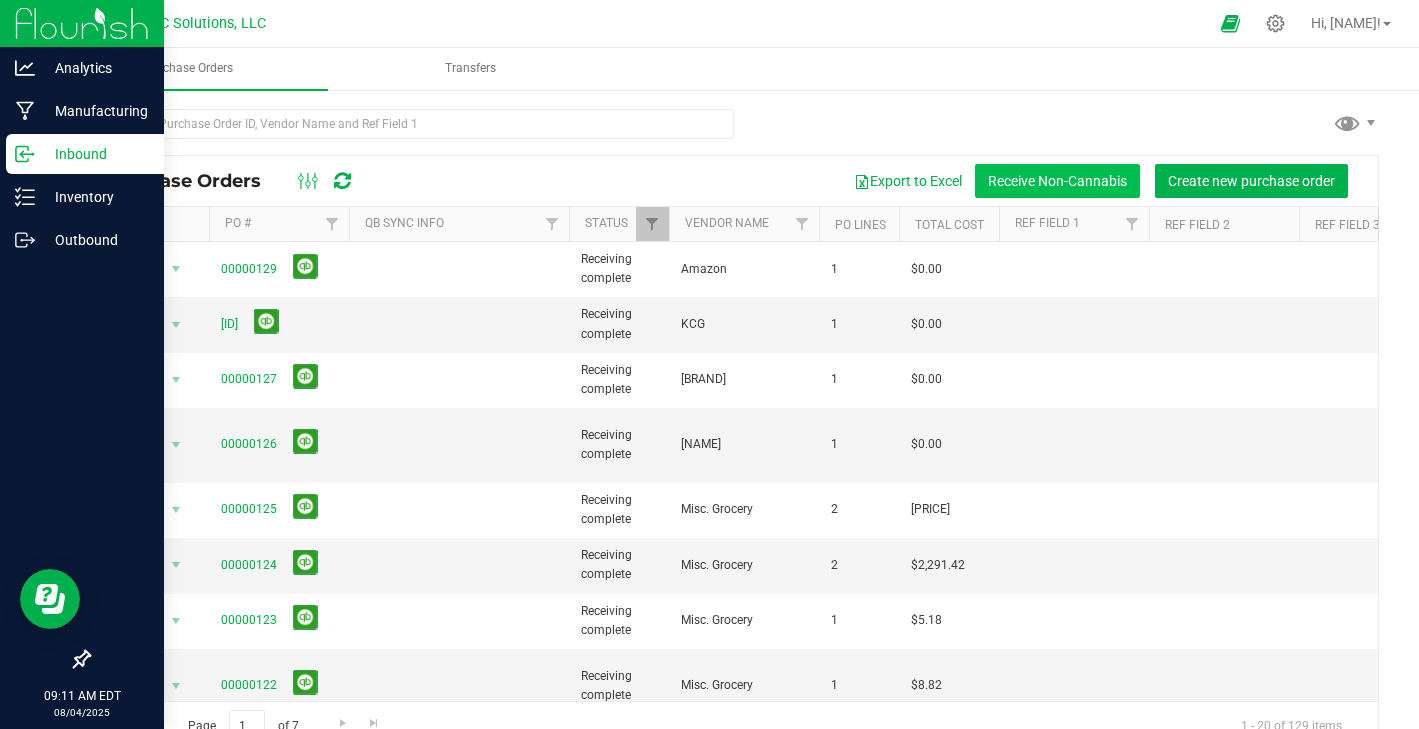 click on "Receive Non-Cannabis" at bounding box center [1057, 181] 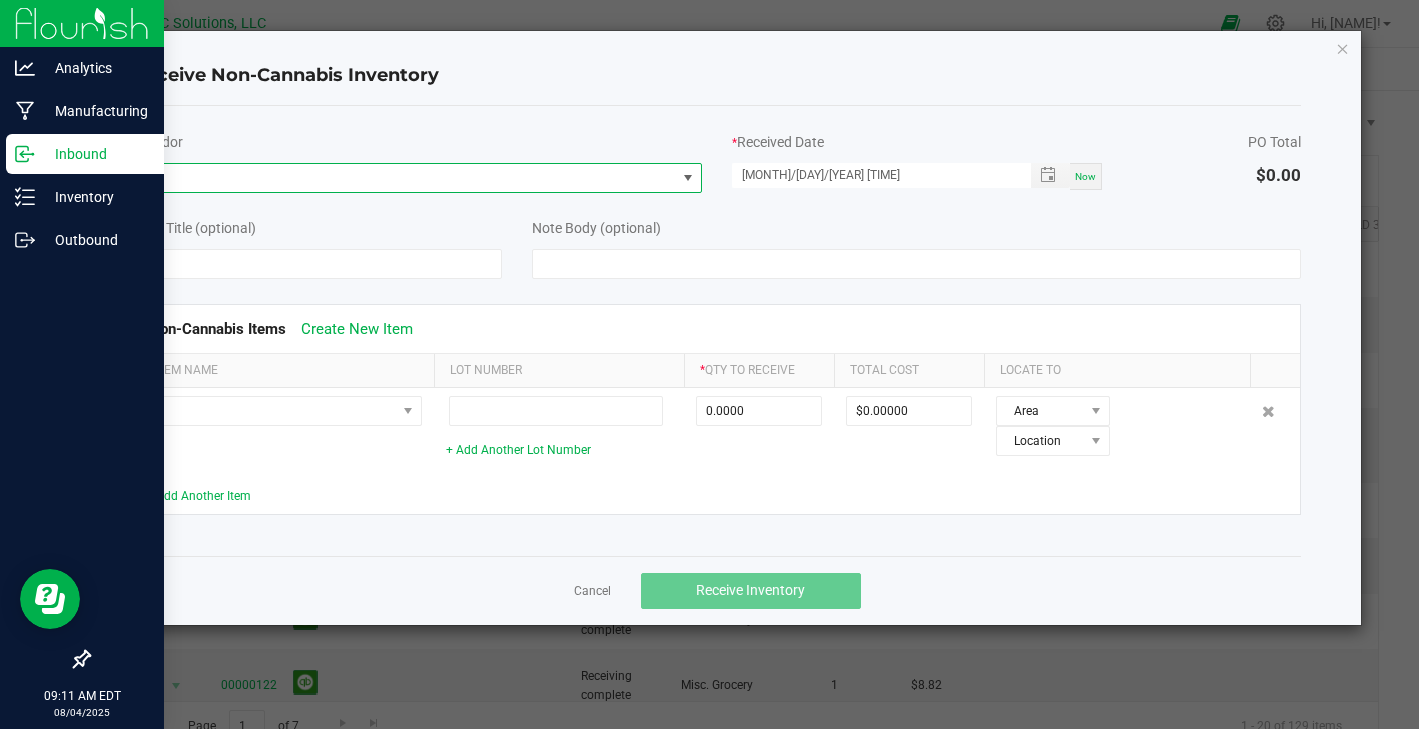 click at bounding box center [405, 178] 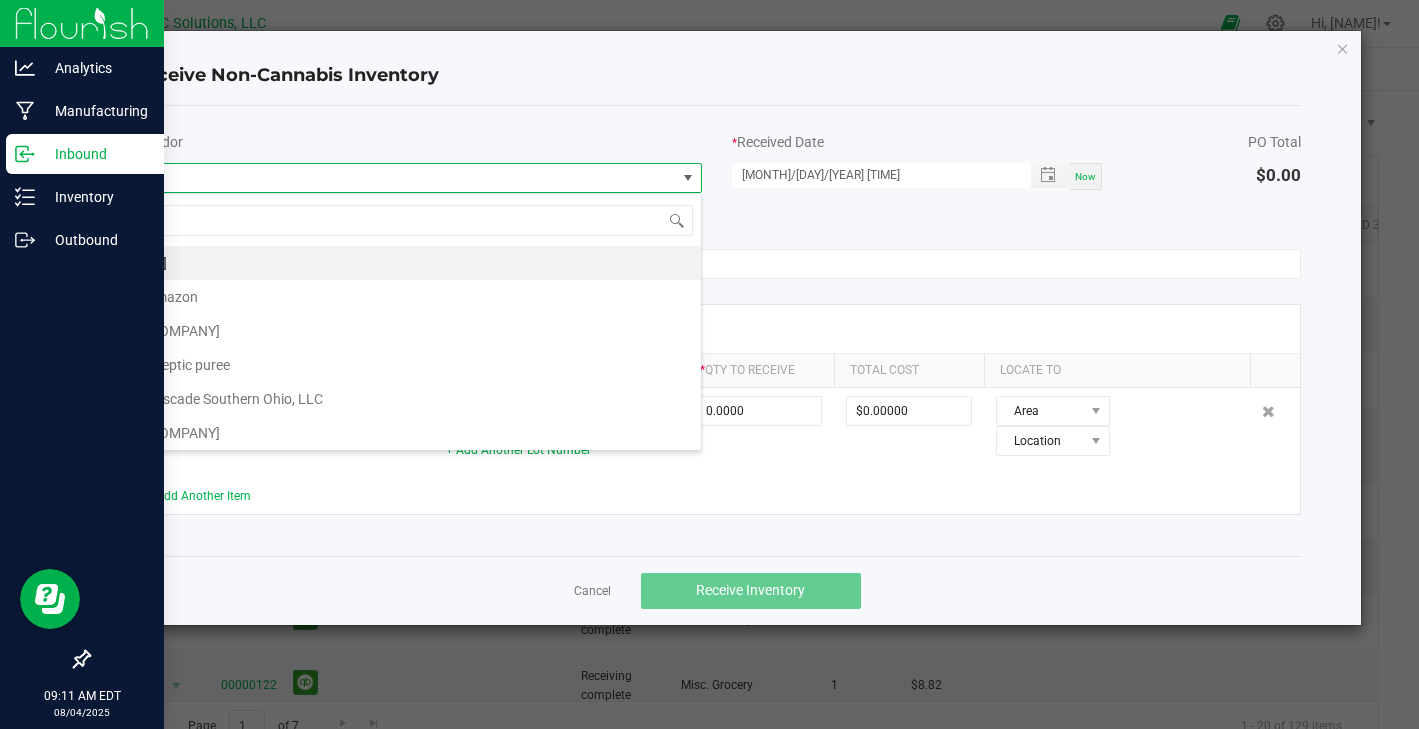 scroll, scrollTop: 99970, scrollLeft: 99430, axis: both 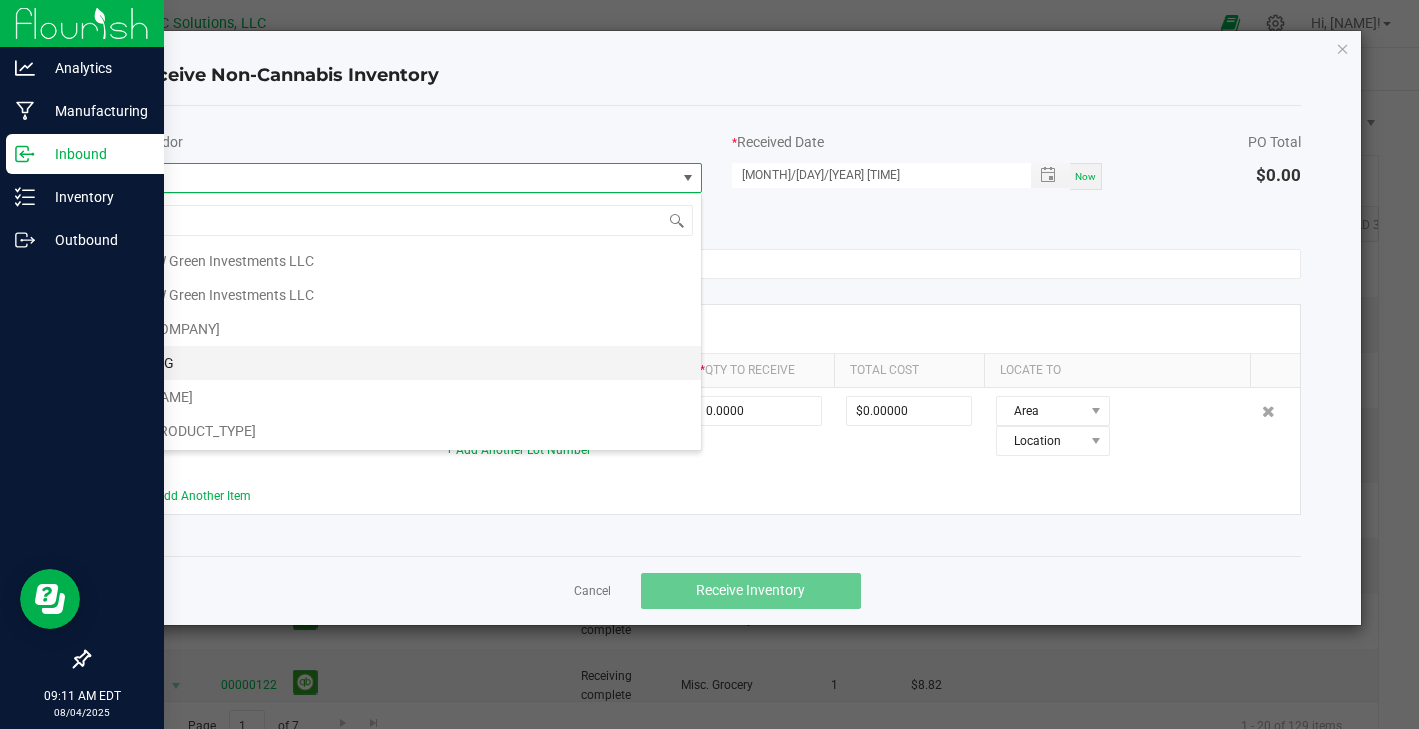 click on "KCG" at bounding box center [417, 363] 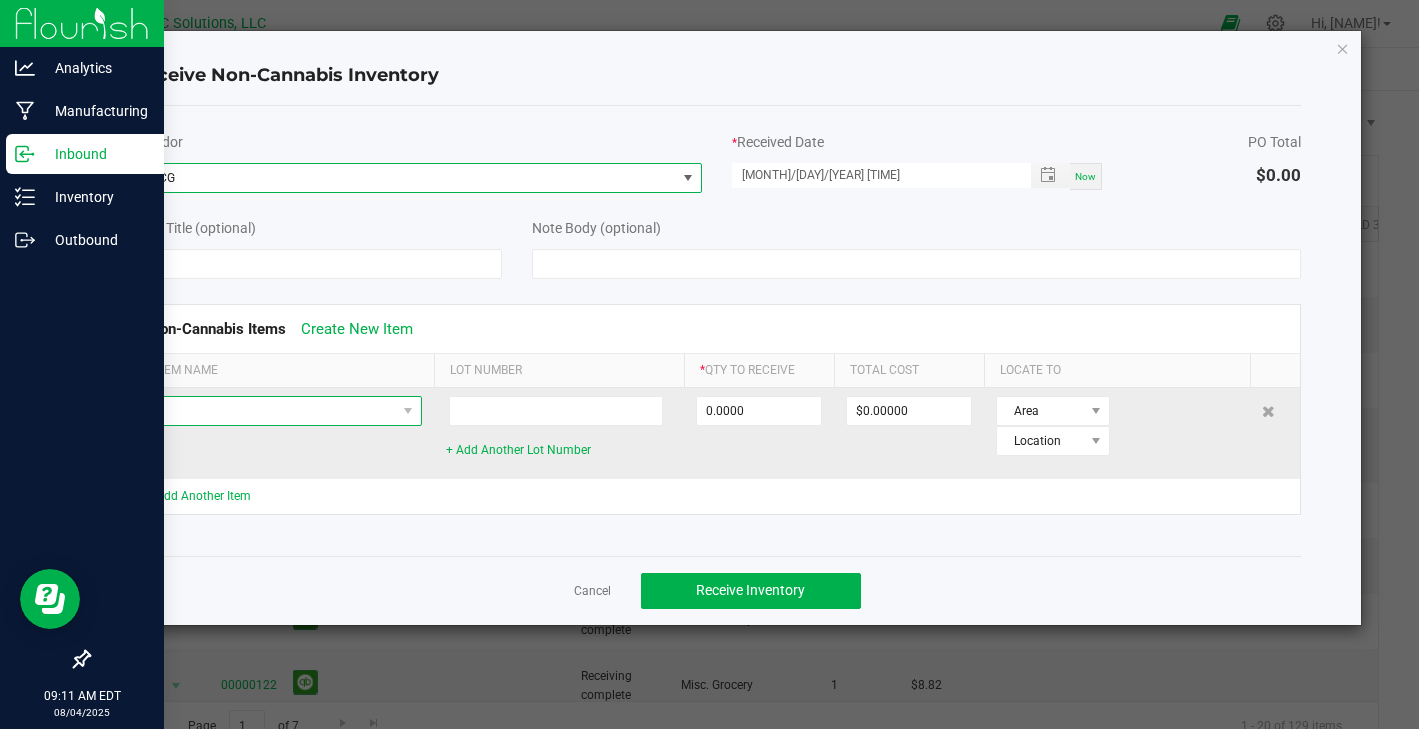 click at bounding box center [271, 411] 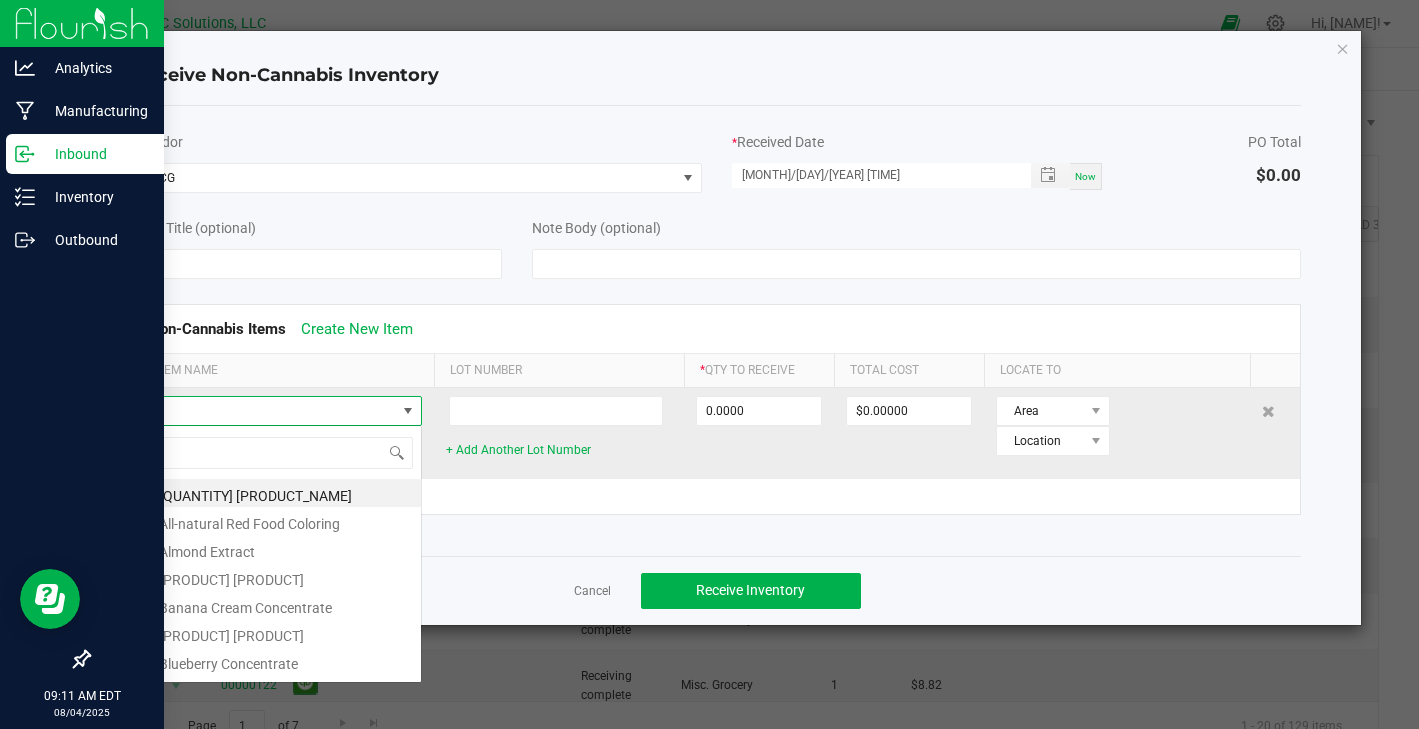 scroll, scrollTop: 99970, scrollLeft: 99724, axis: both 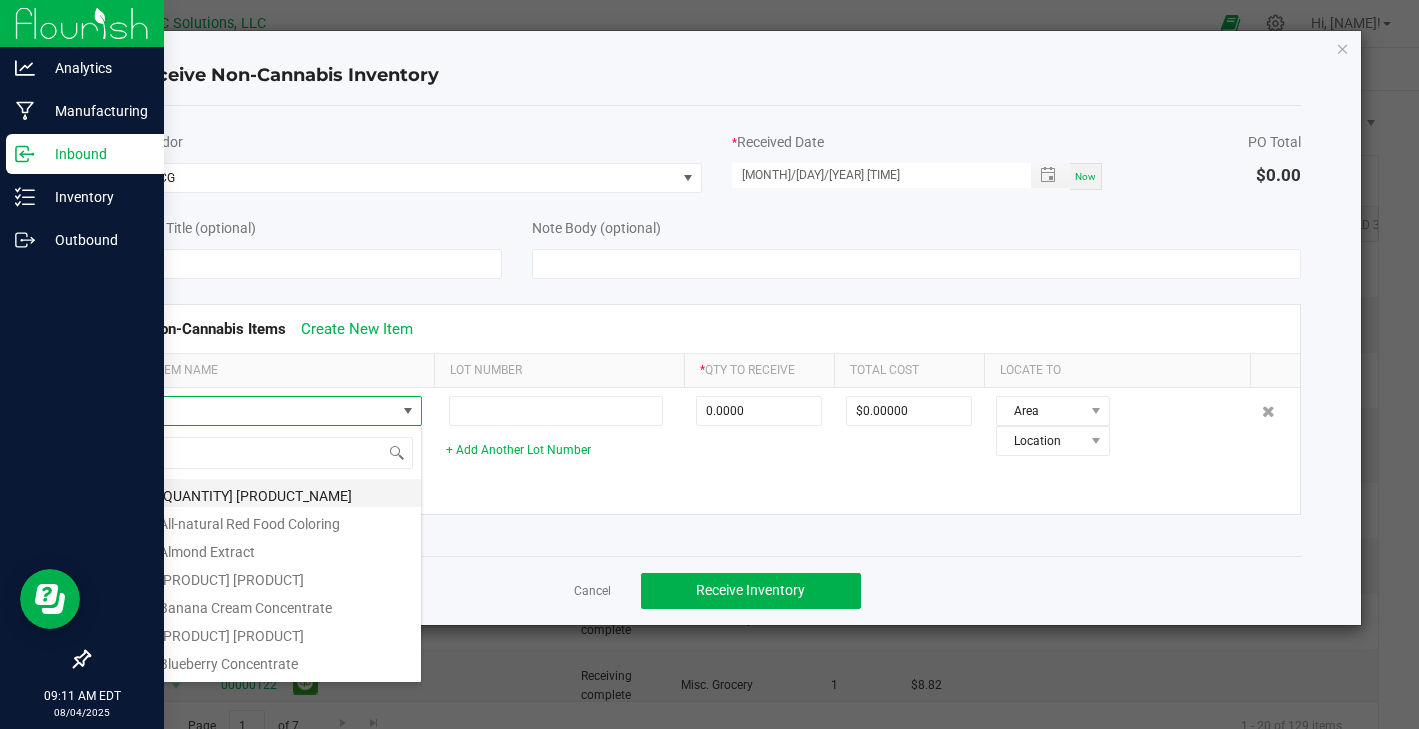 click on "[QUANTITY] [PRODUCT_NAME]" at bounding box center (284, 493) 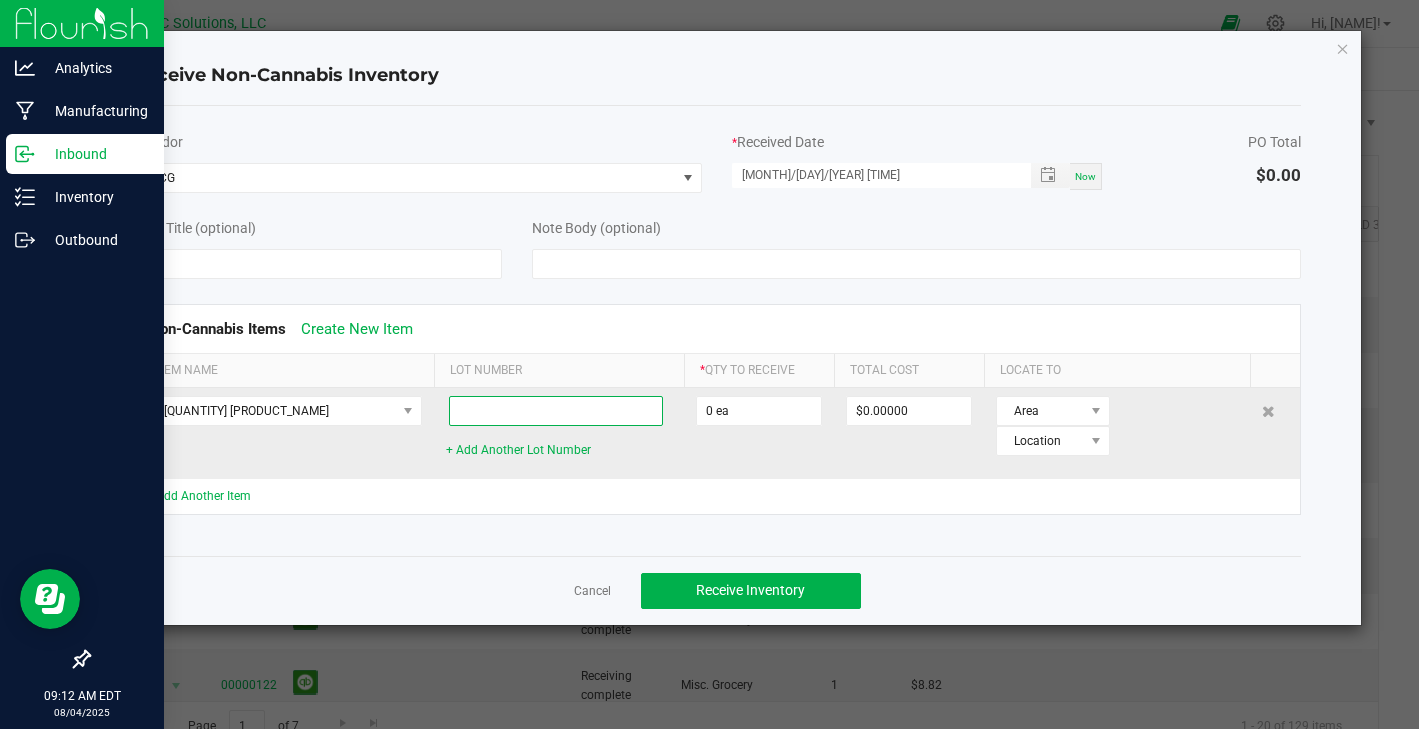 click 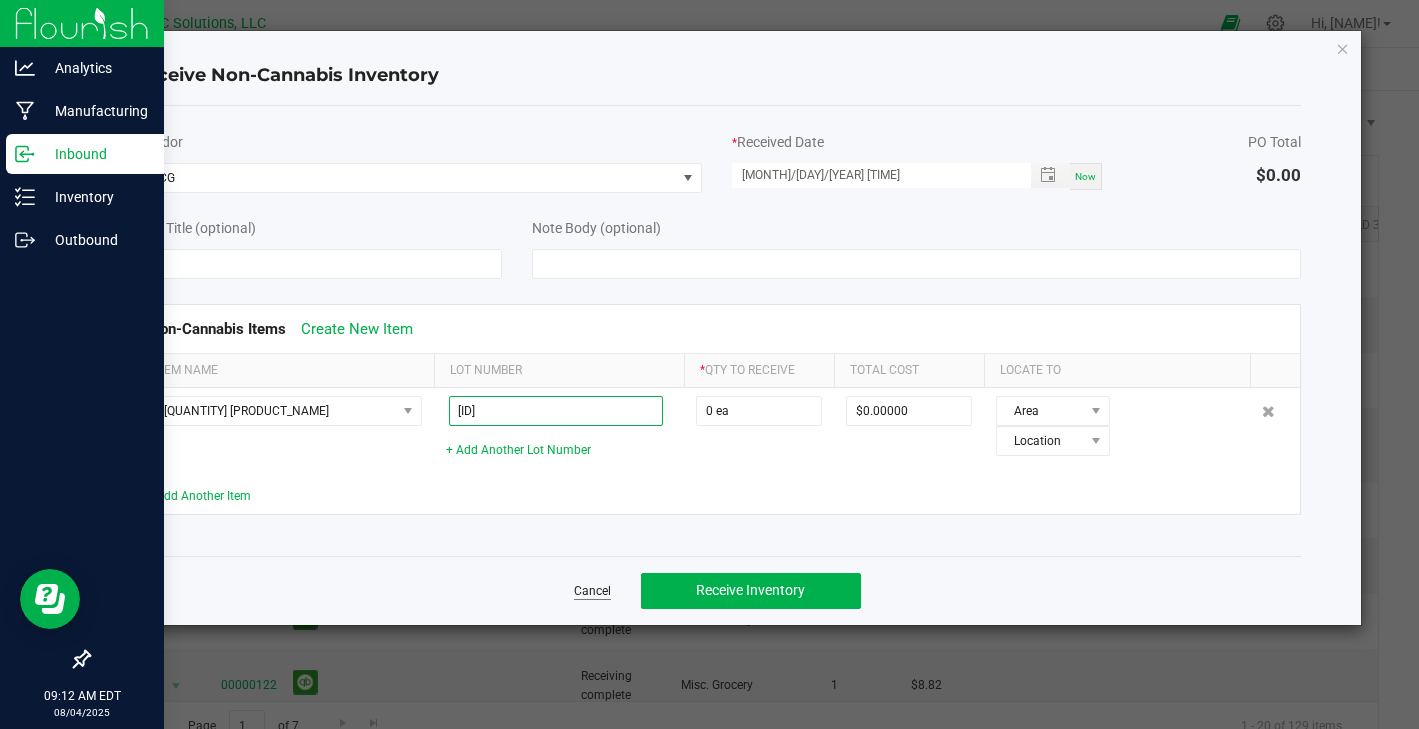 type on "[ID]" 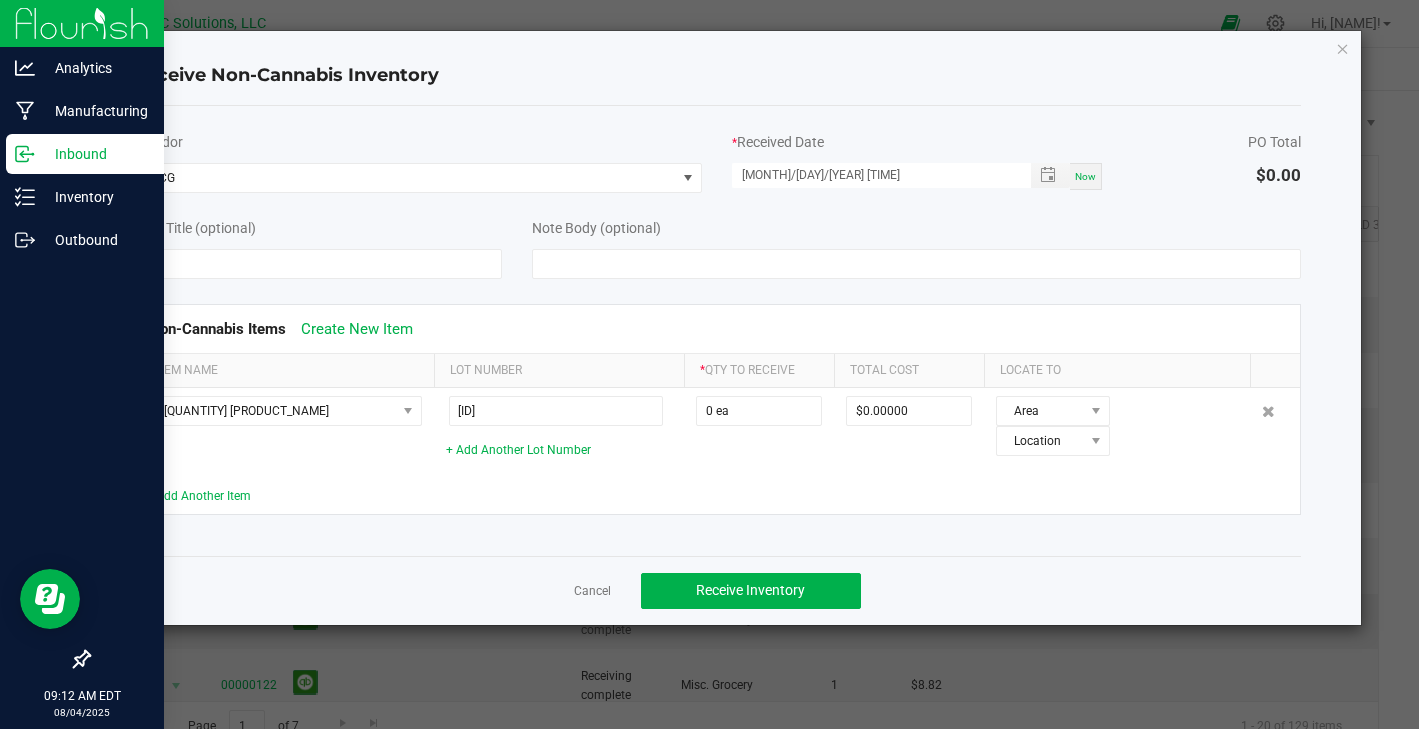 click on "Cancel" 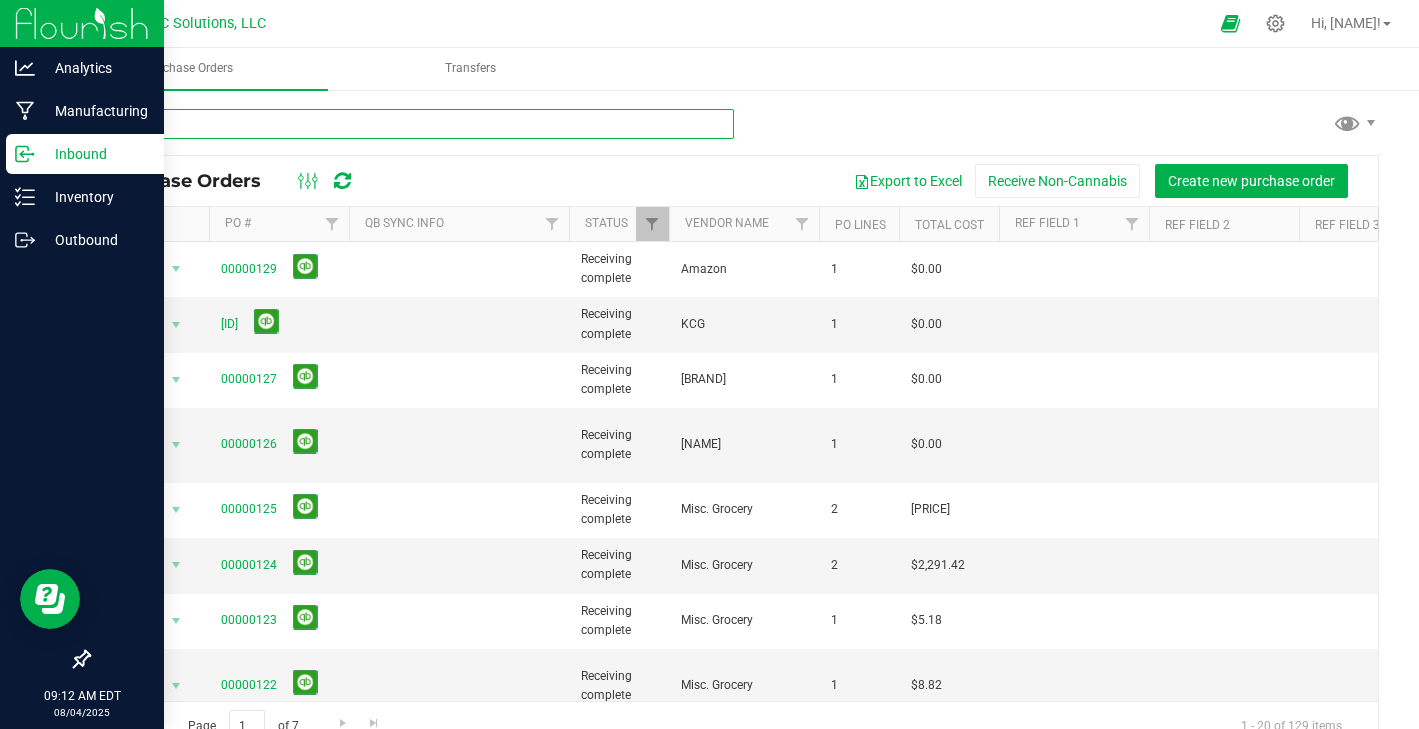 click at bounding box center [411, 124] 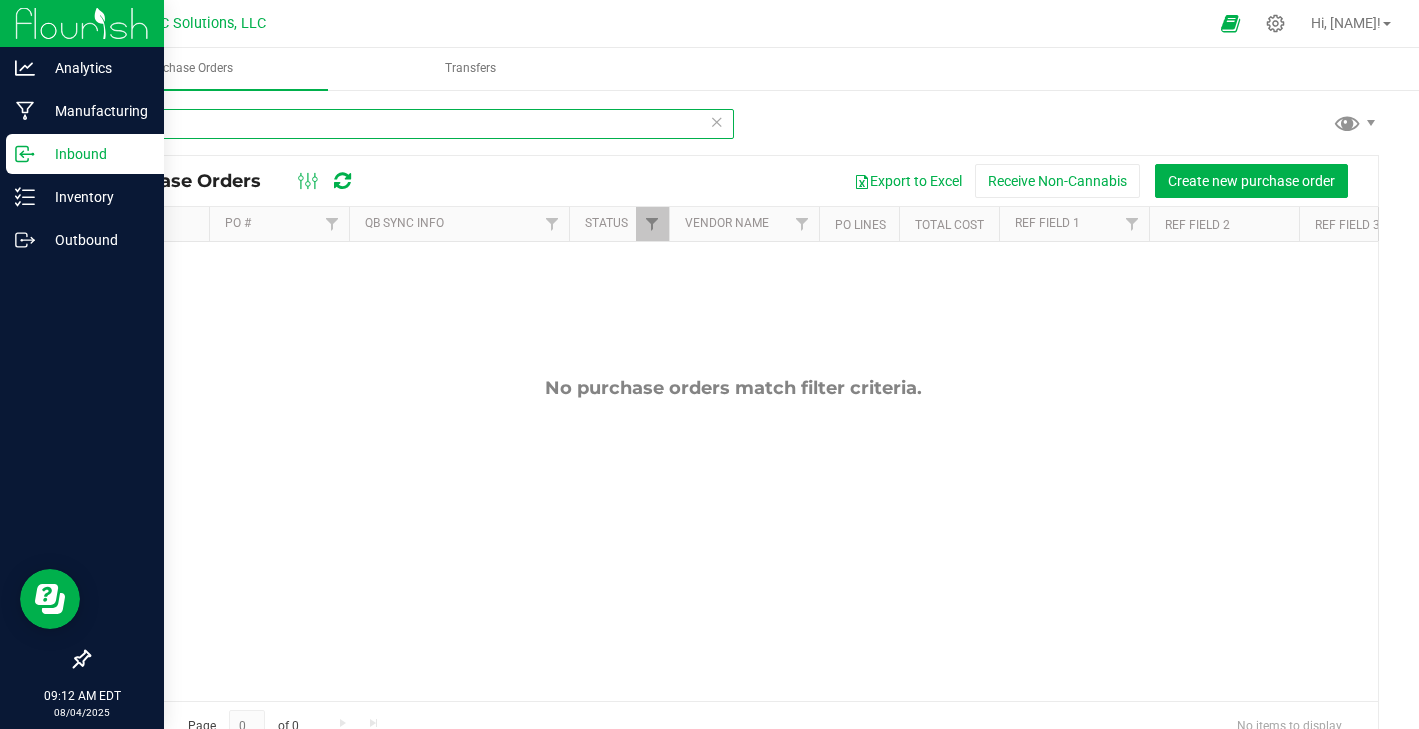 type on "." 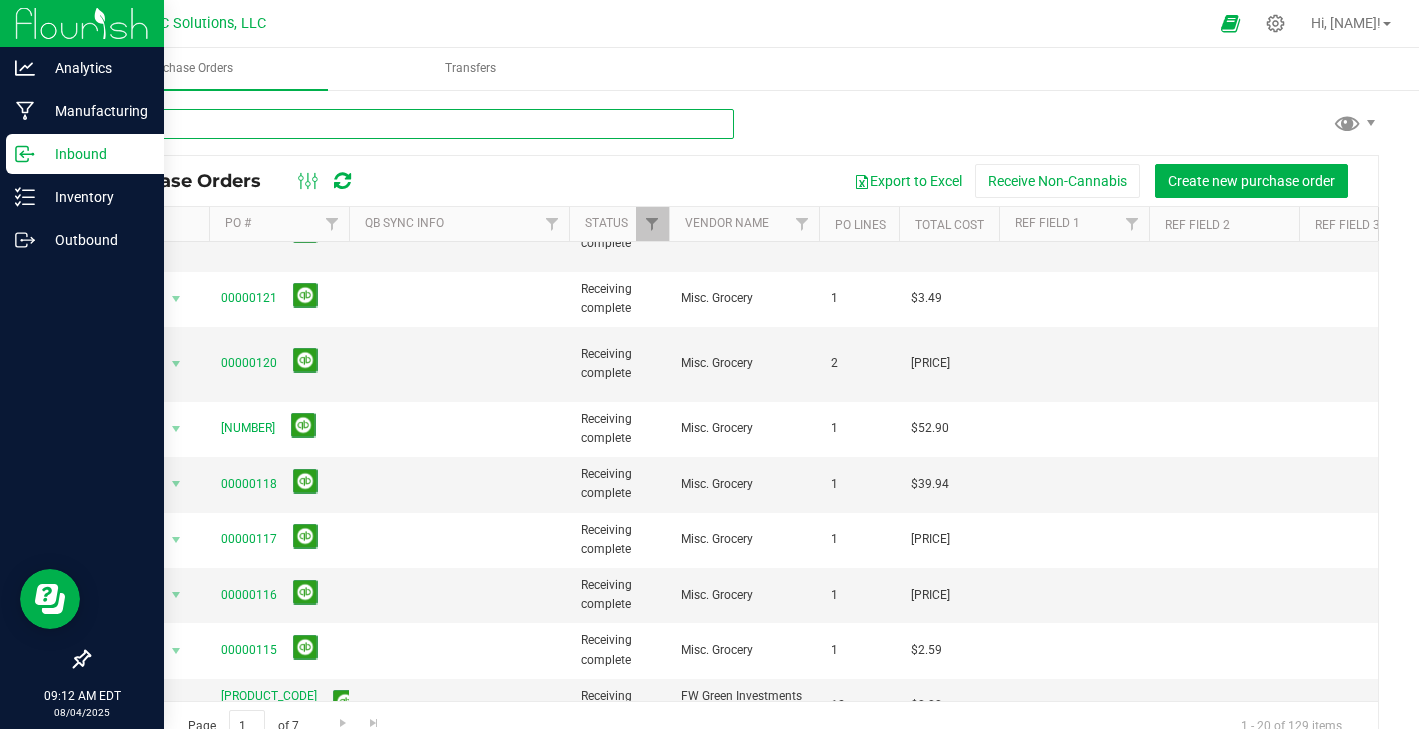 scroll, scrollTop: 647, scrollLeft: 0, axis: vertical 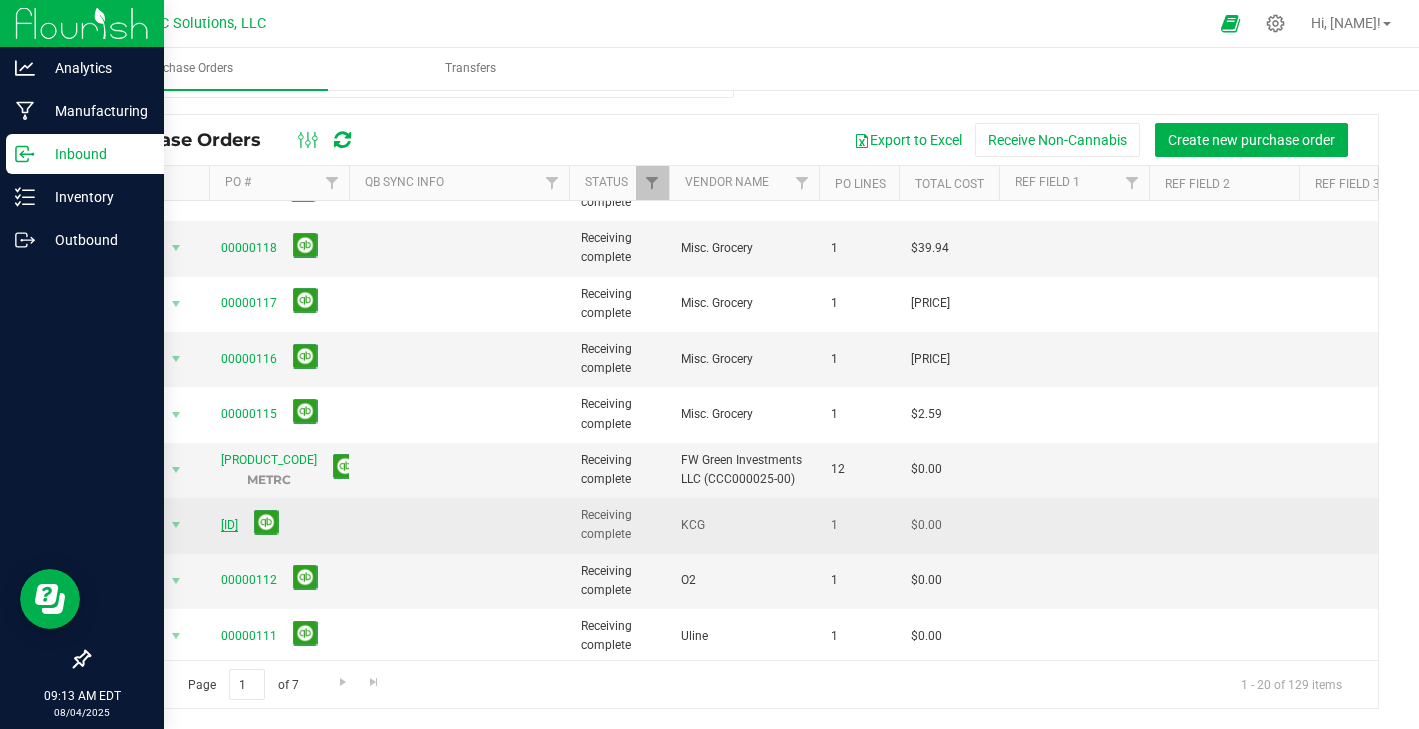 click on "[ID]" at bounding box center [229, 525] 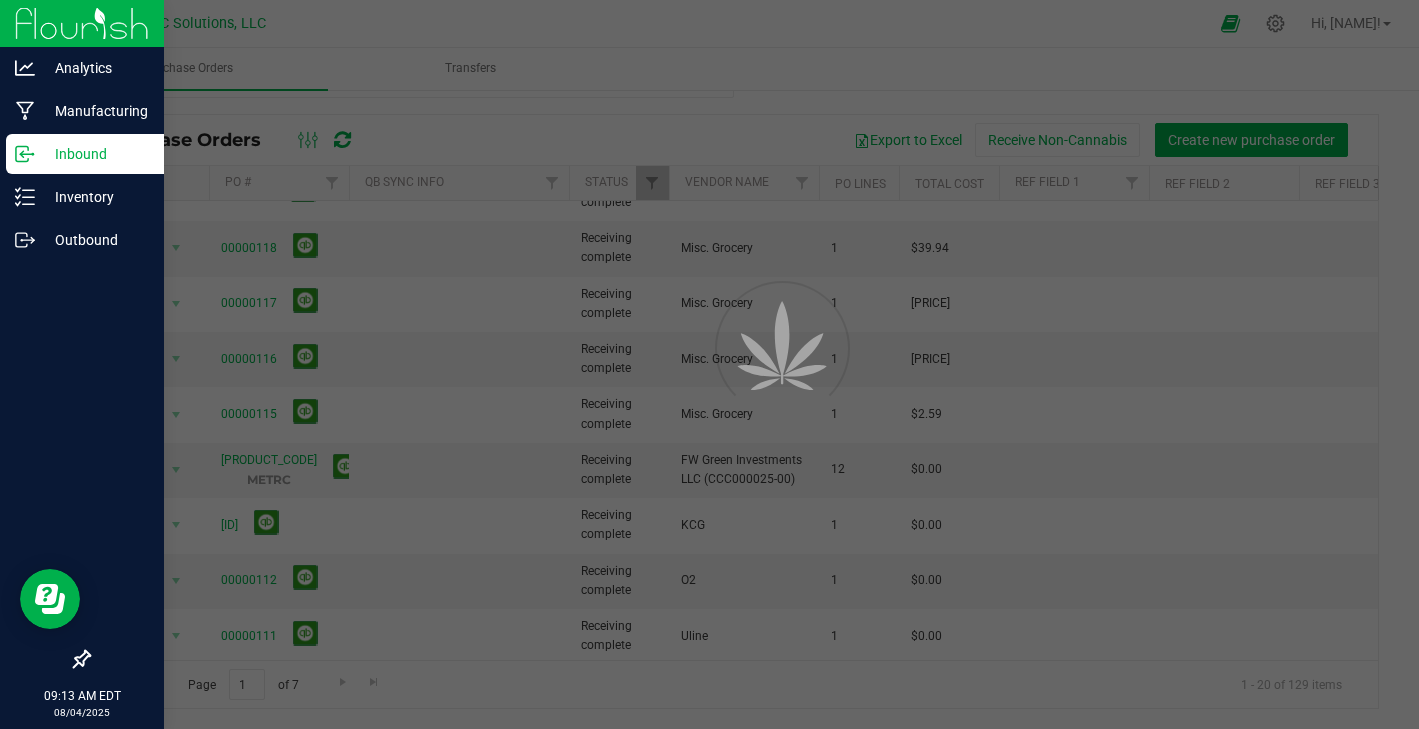 scroll, scrollTop: 0, scrollLeft: 0, axis: both 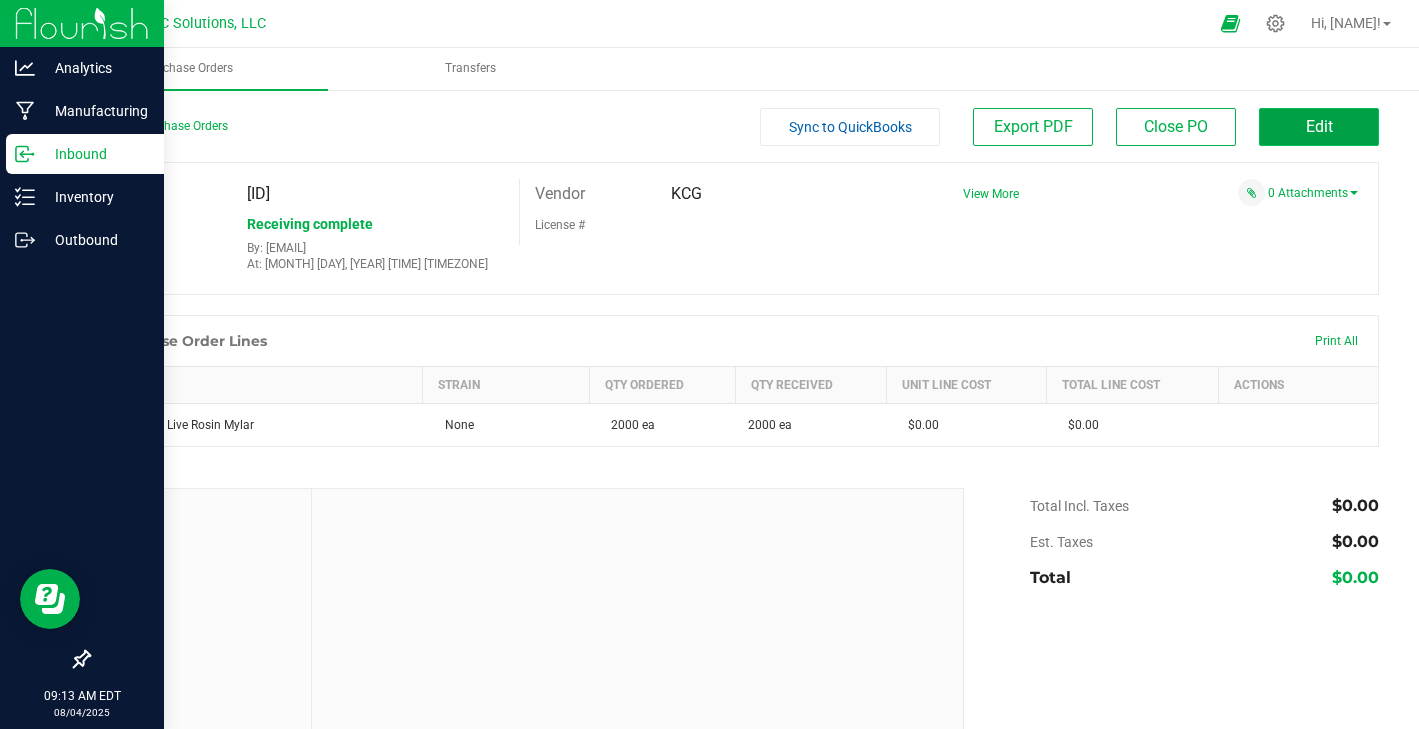 click on "Edit" at bounding box center [1319, 126] 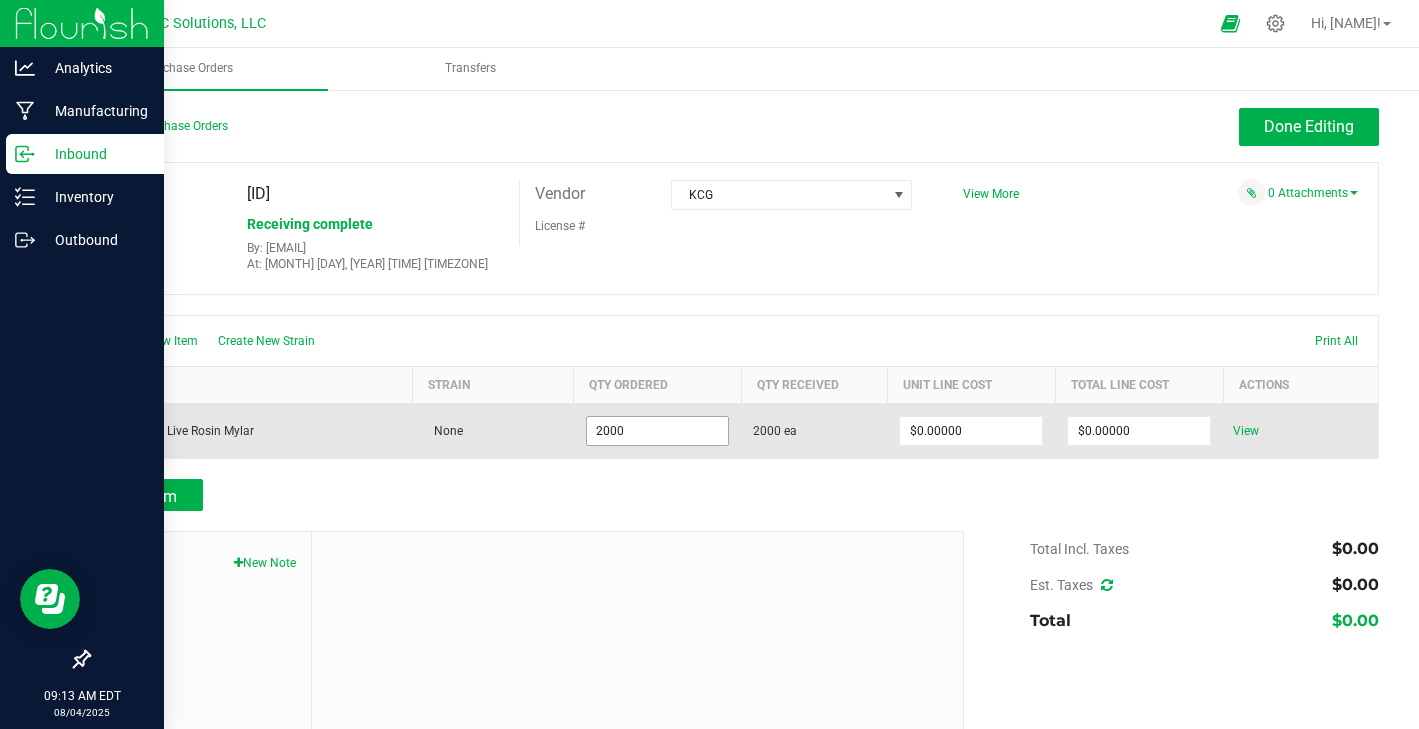 click on "2000" at bounding box center [658, 431] 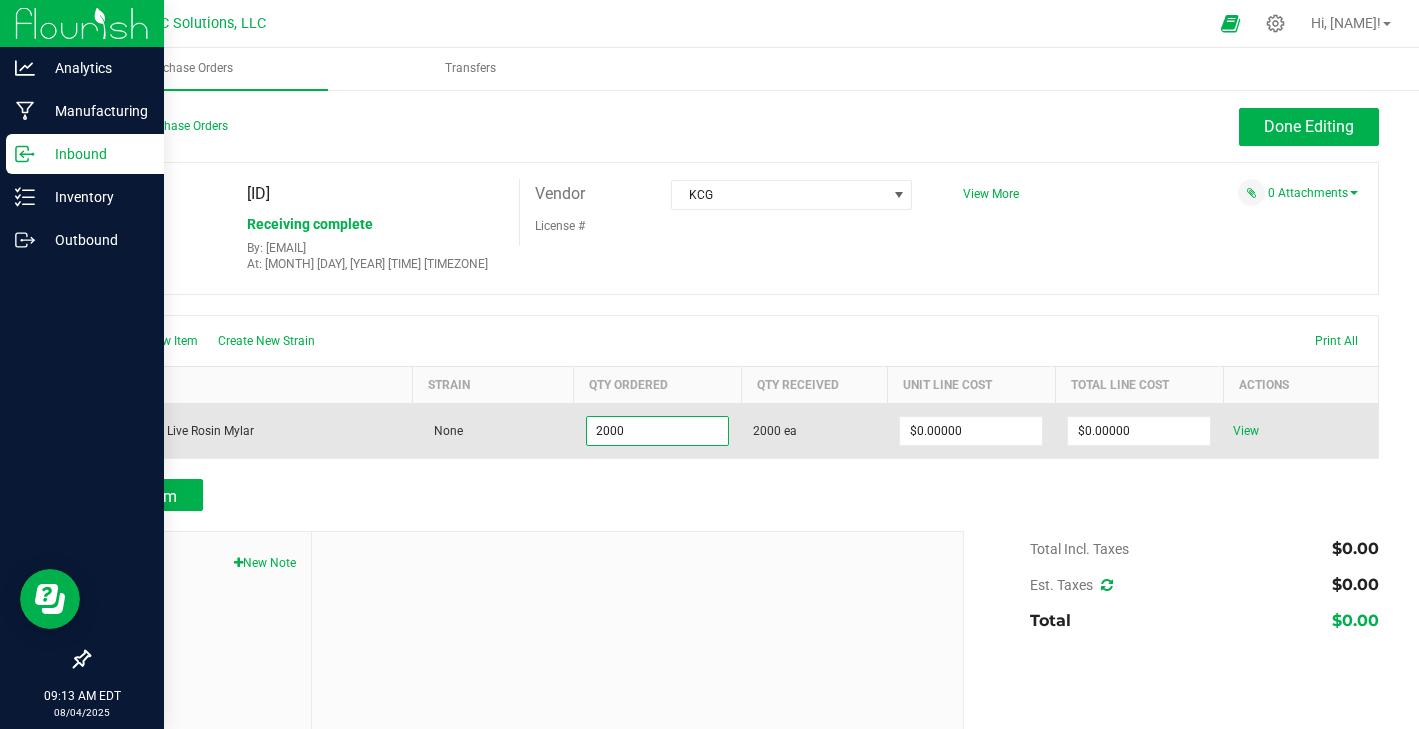 click on "2000" at bounding box center [658, 431] 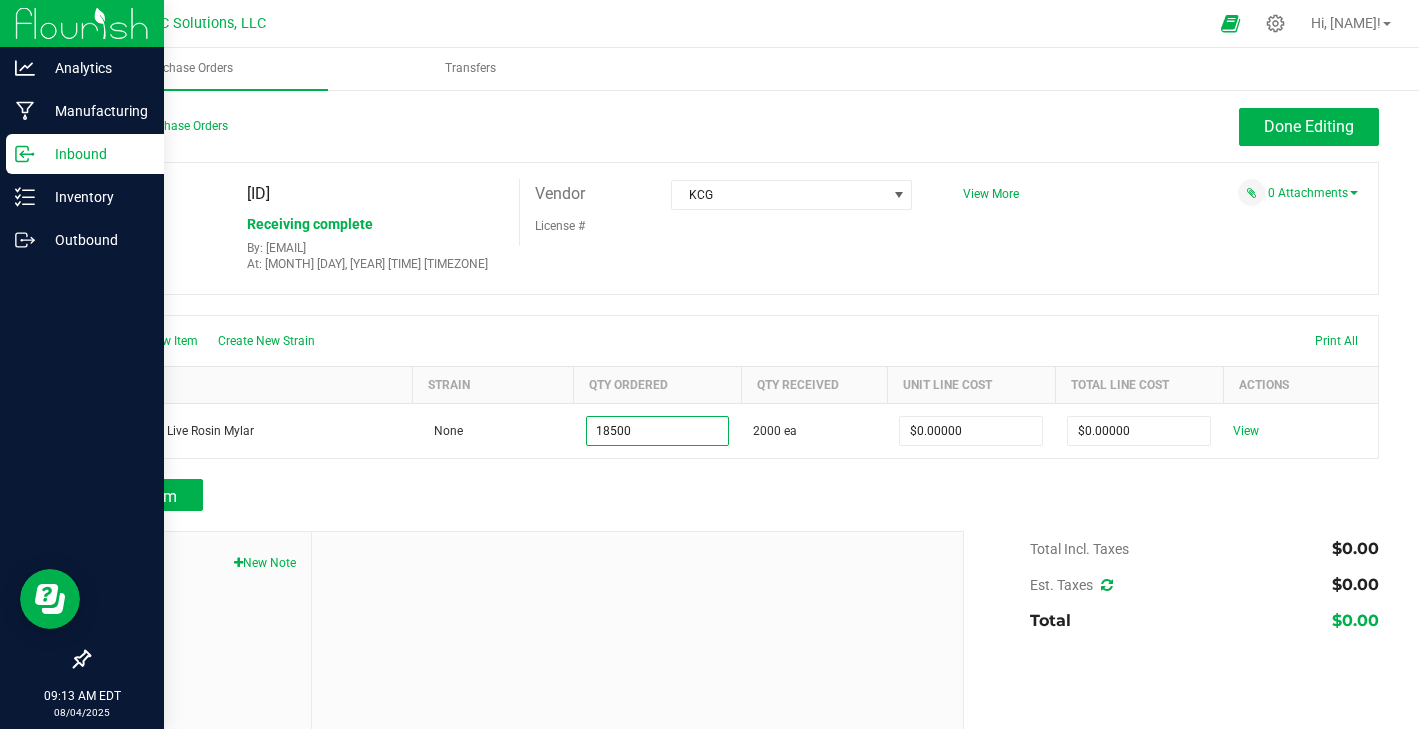 type on "18500 ea" 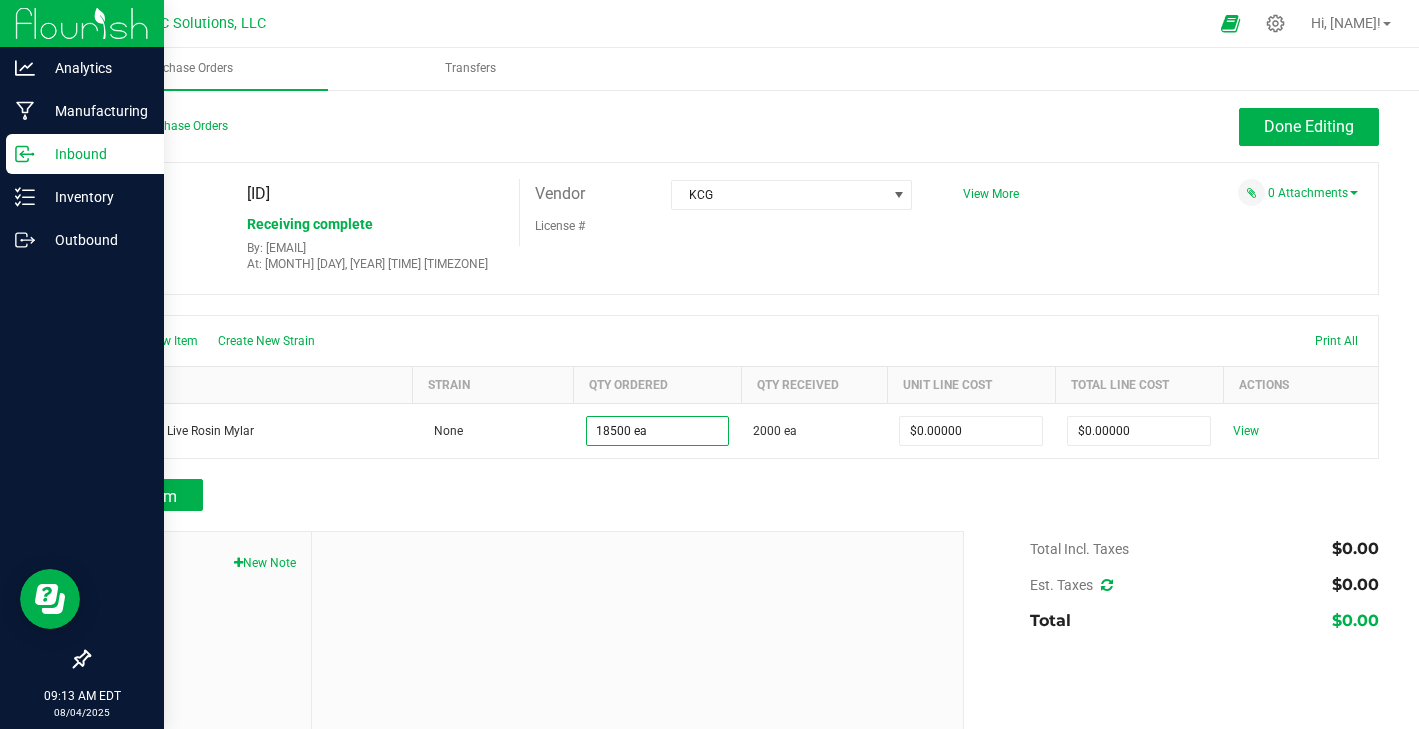 click on "Add Item" at bounding box center (518, 495) 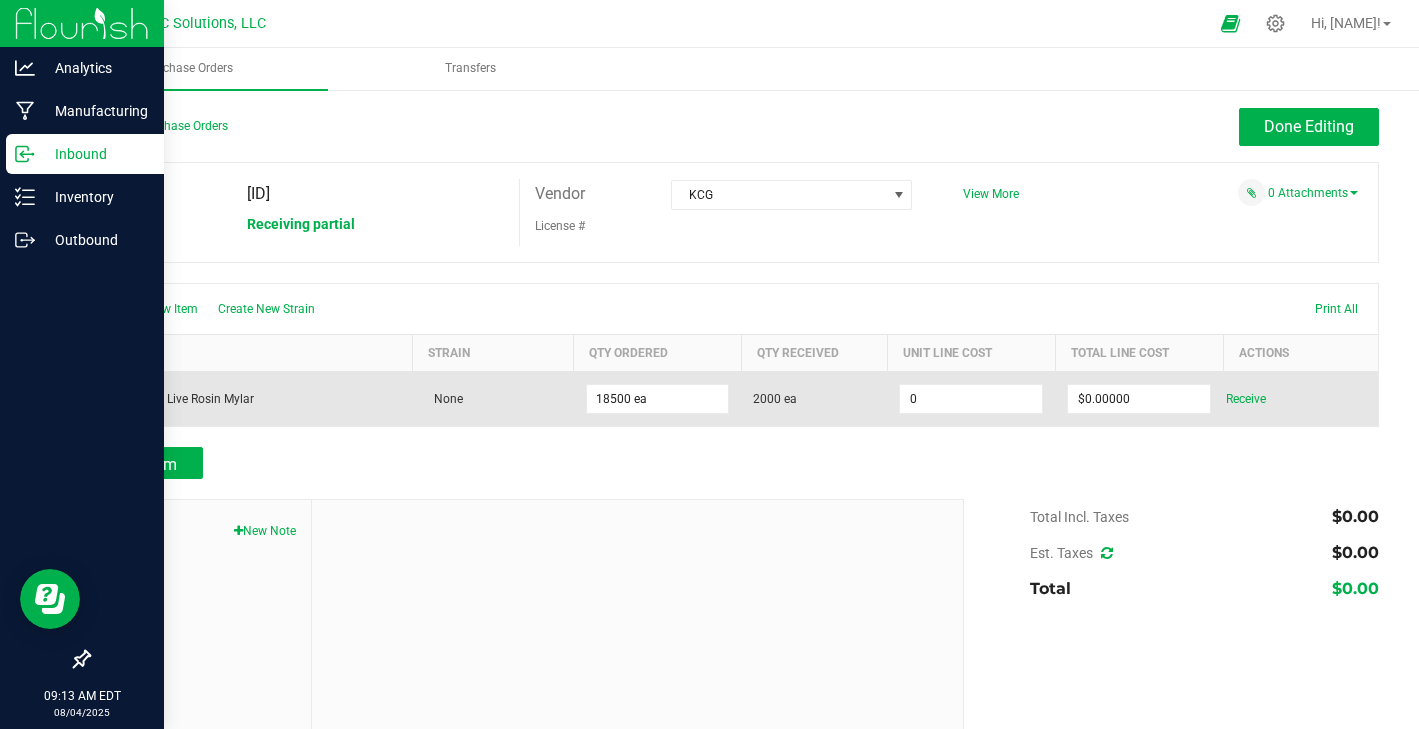 drag, startPoint x: 922, startPoint y: 402, endPoint x: 869, endPoint y: 402, distance: 53 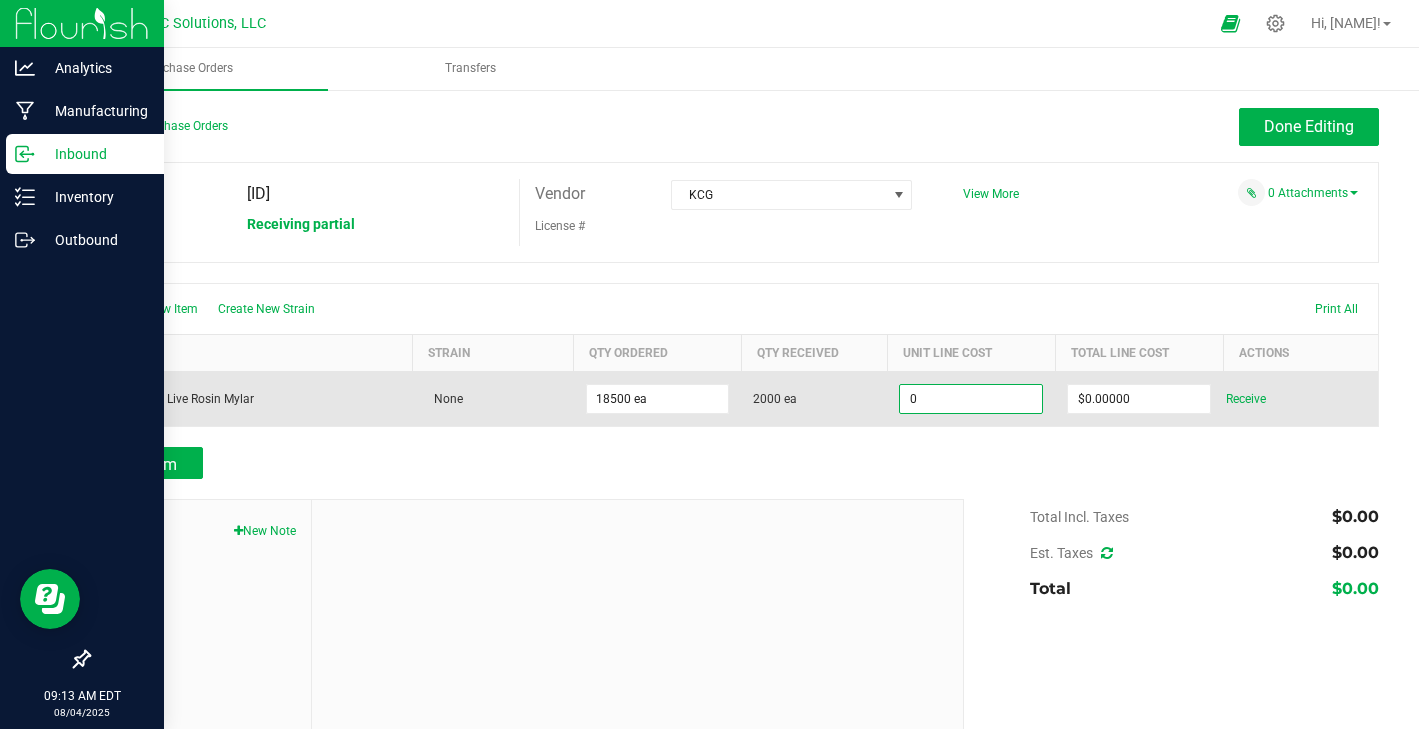 type on "$0.00000" 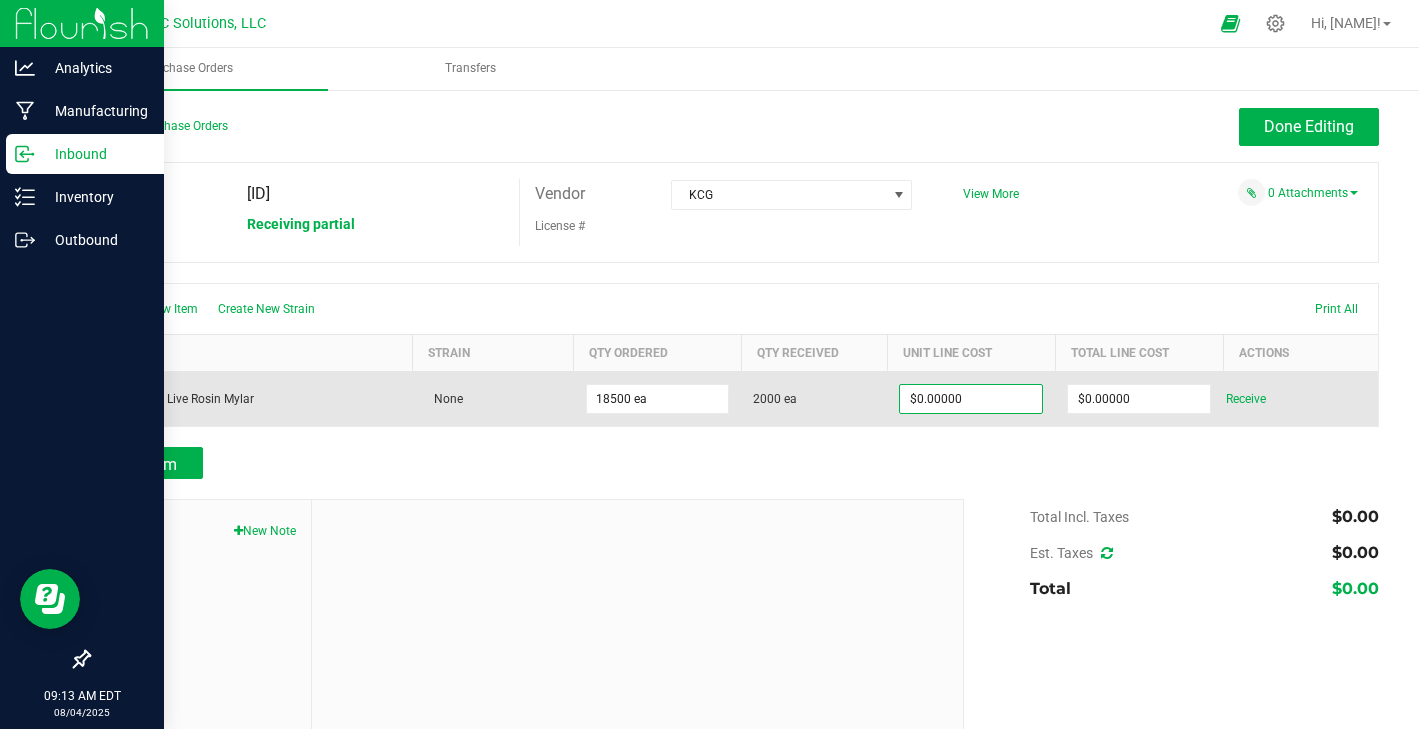 click on "2000 ea" at bounding box center (775, 399) 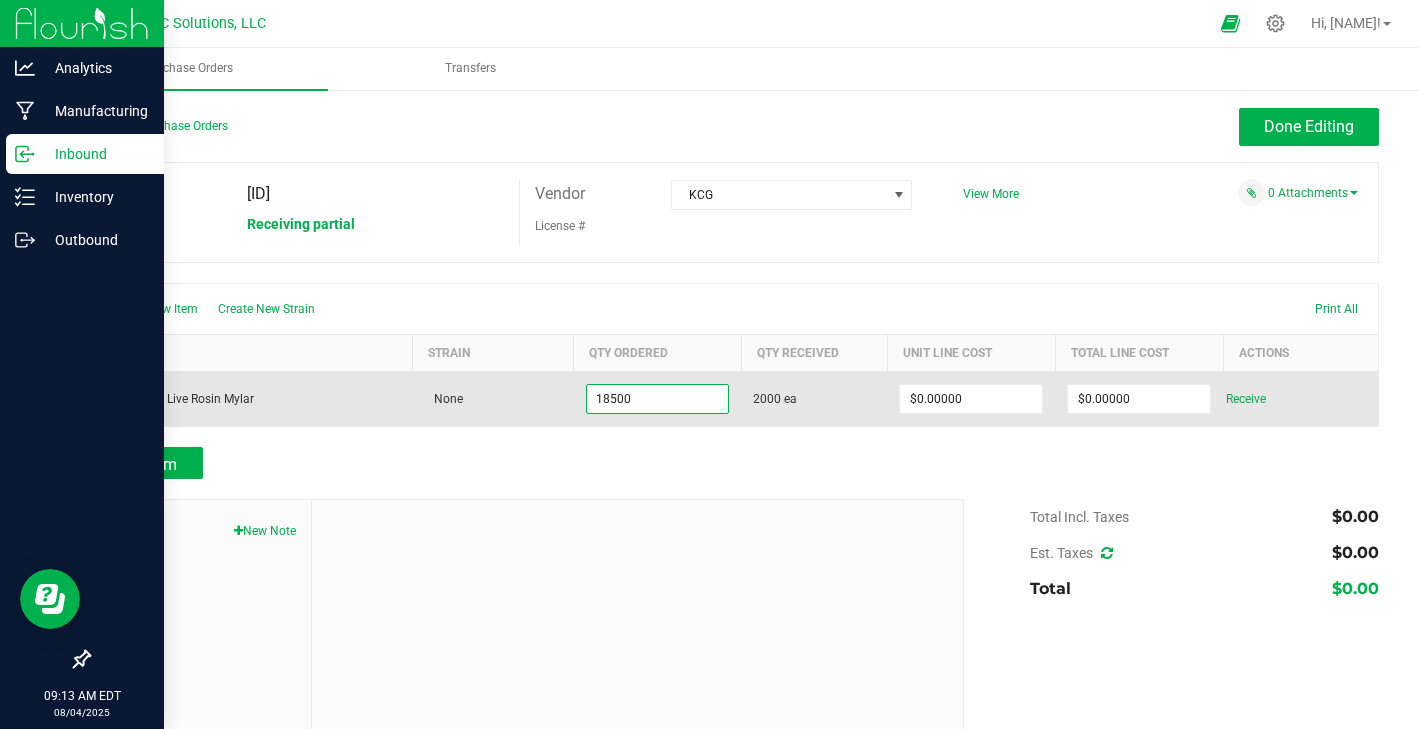 drag, startPoint x: 631, startPoint y: 400, endPoint x: 592, endPoint y: 400, distance: 39 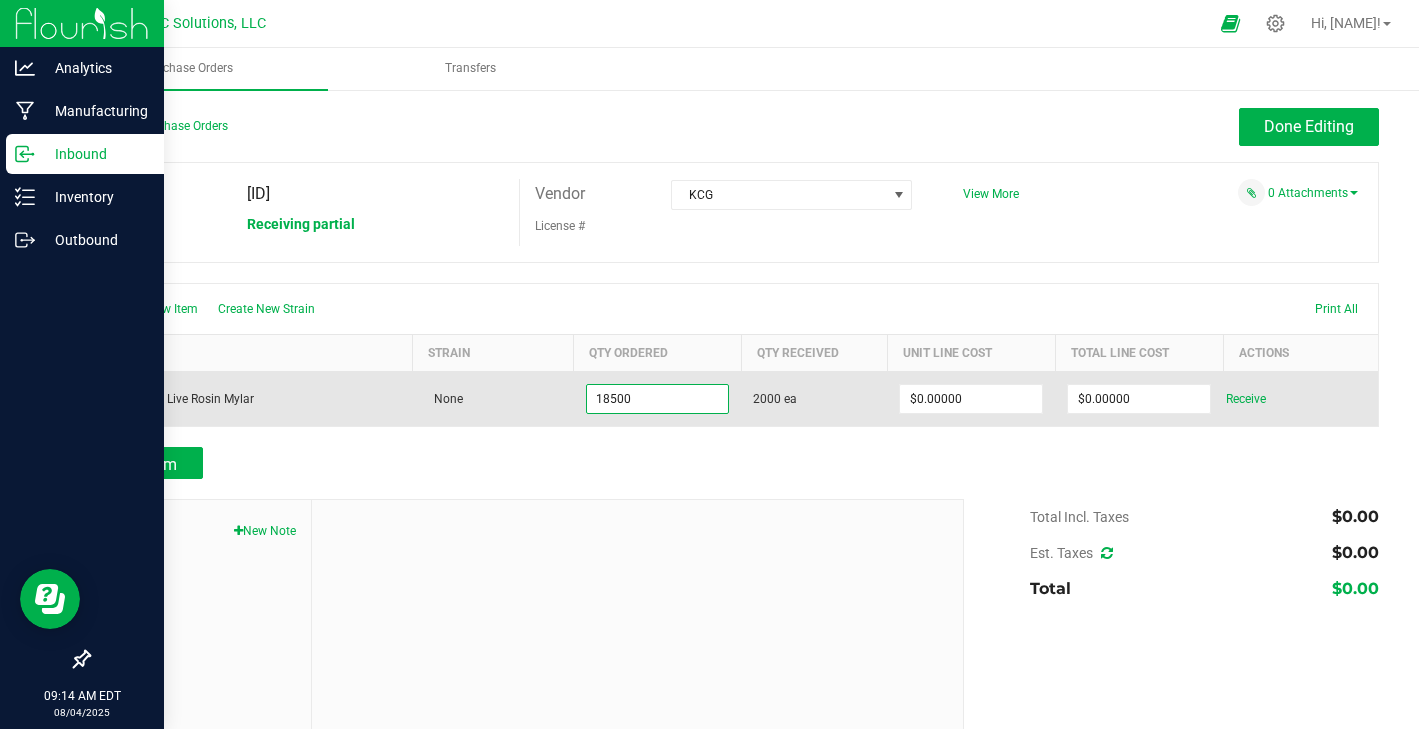 drag, startPoint x: 642, startPoint y: 400, endPoint x: 588, endPoint y: 401, distance: 54.00926 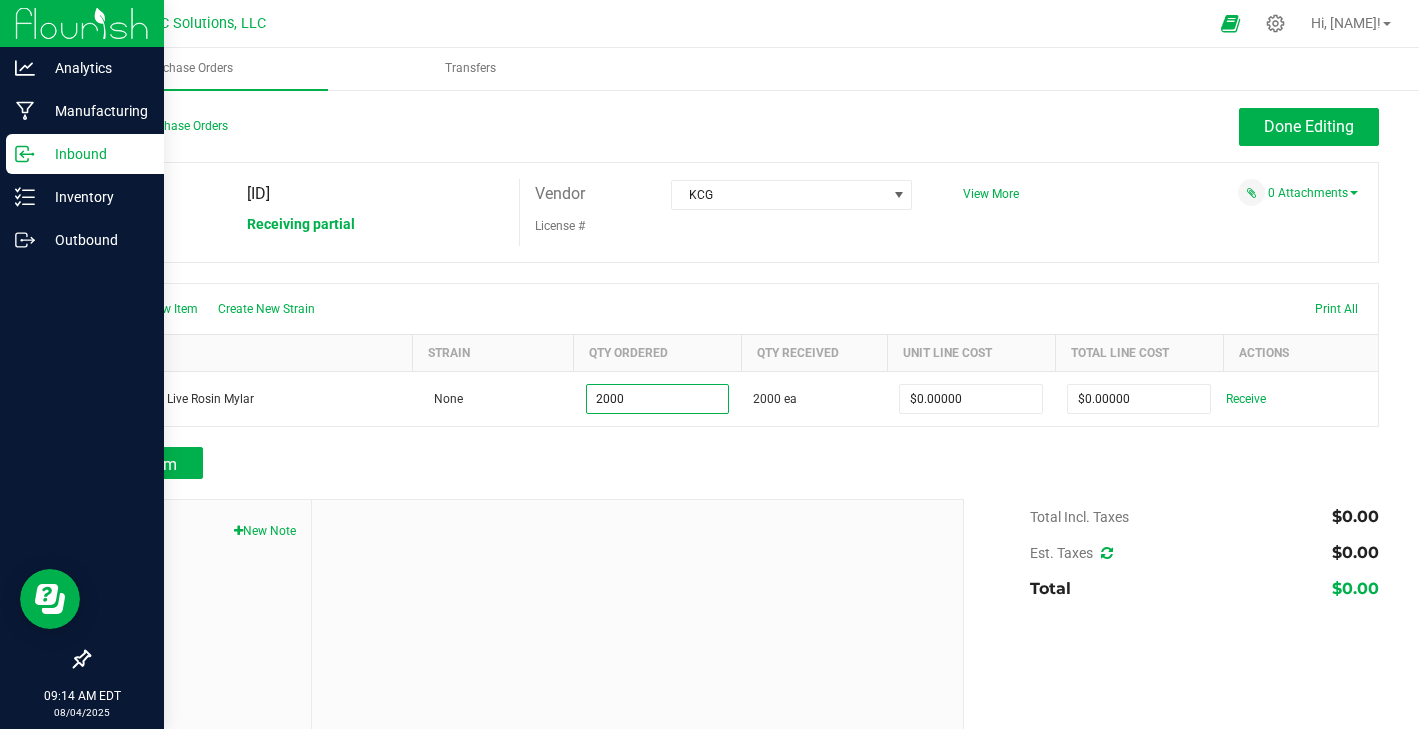 type on "2000 ea" 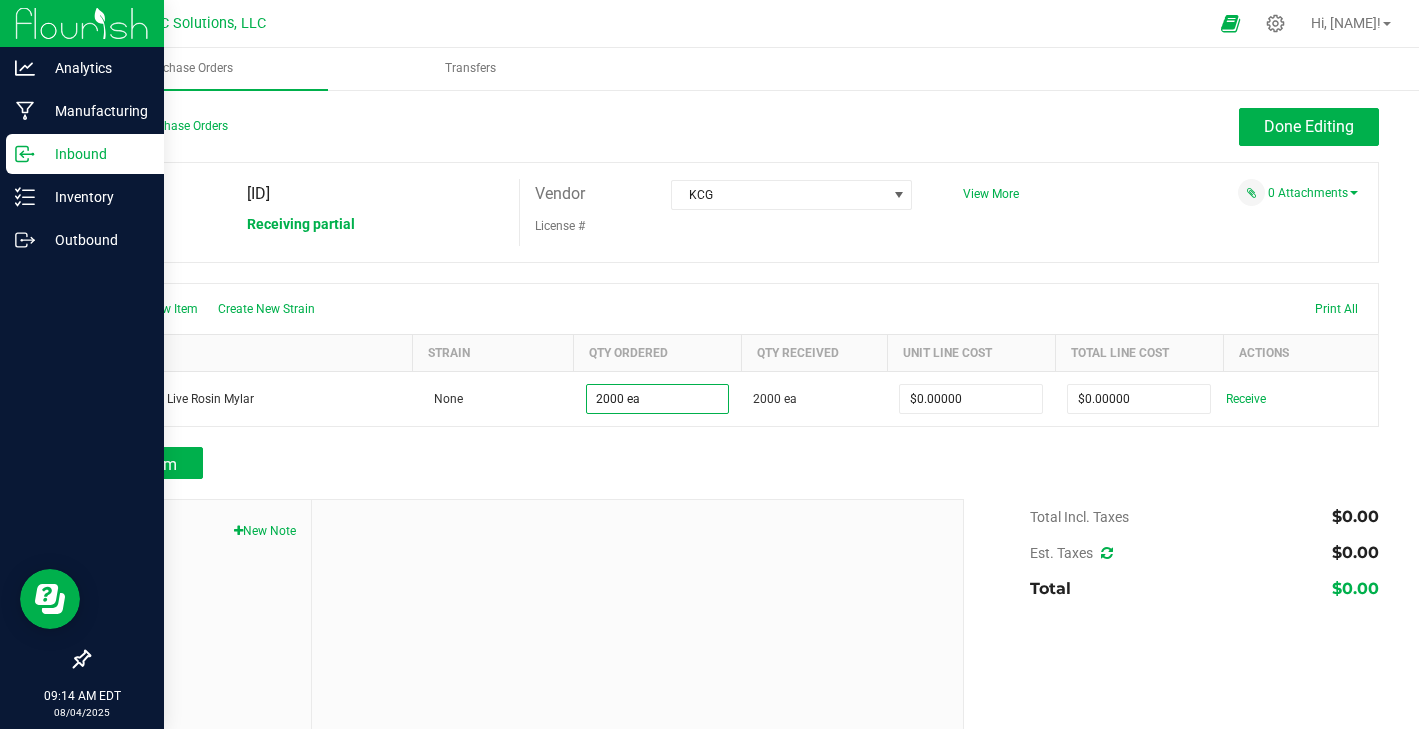click on "Add Item" at bounding box center (518, 463) 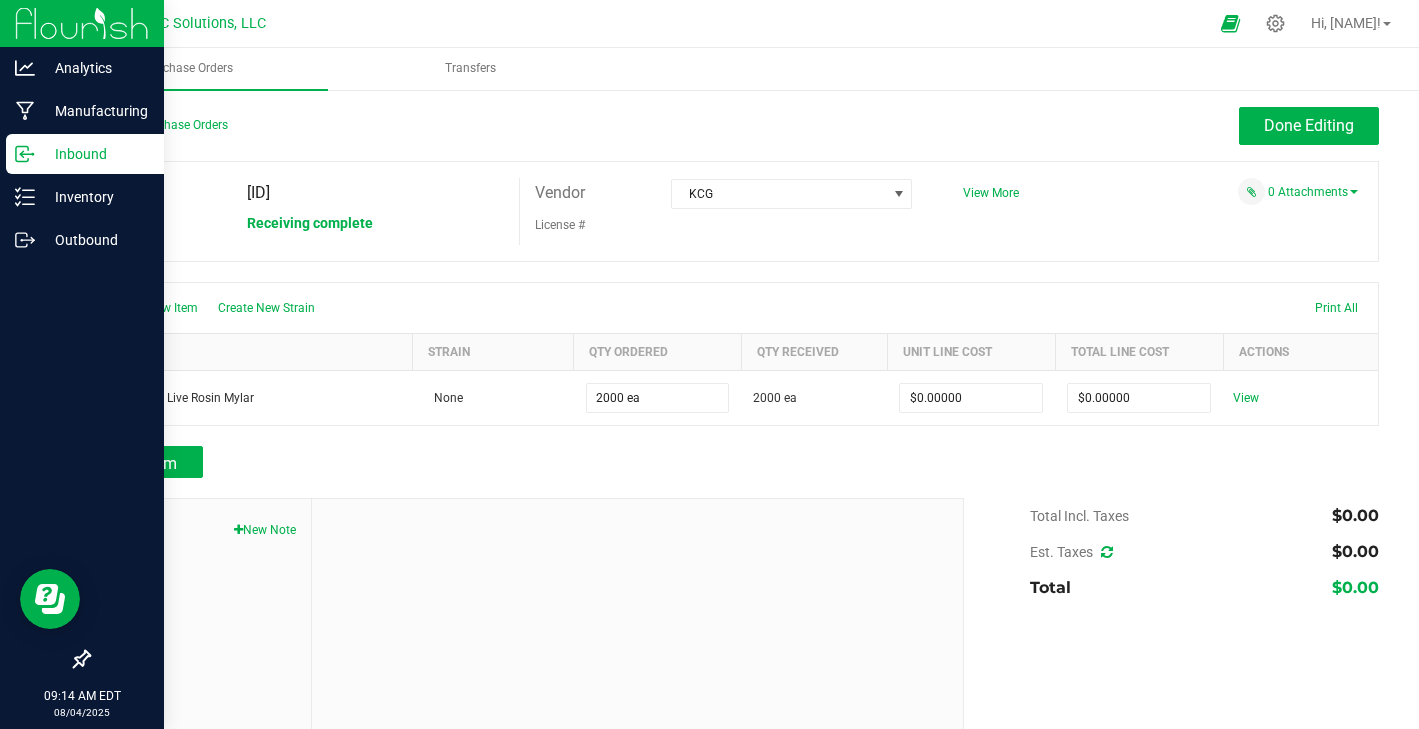 scroll, scrollTop: 0, scrollLeft: 0, axis: both 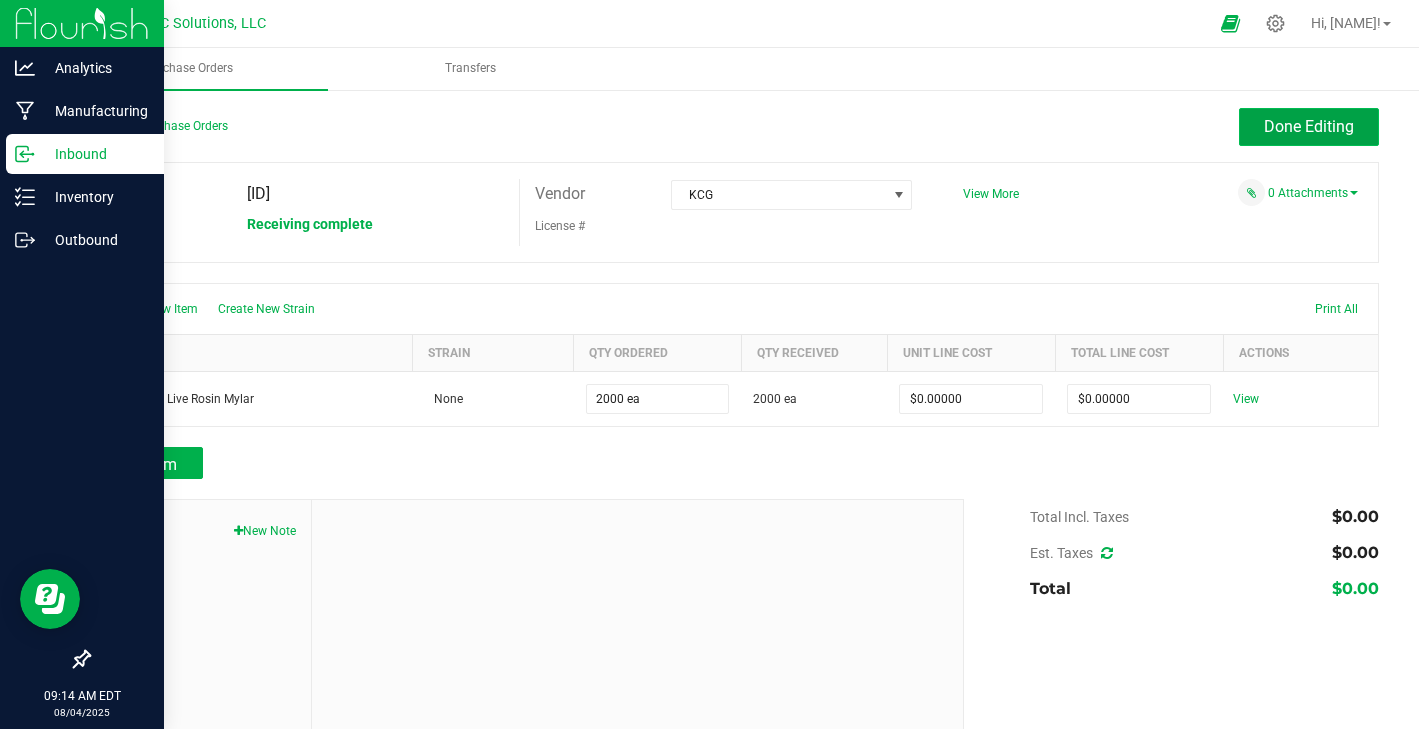 click on "Done Editing" at bounding box center [1309, 126] 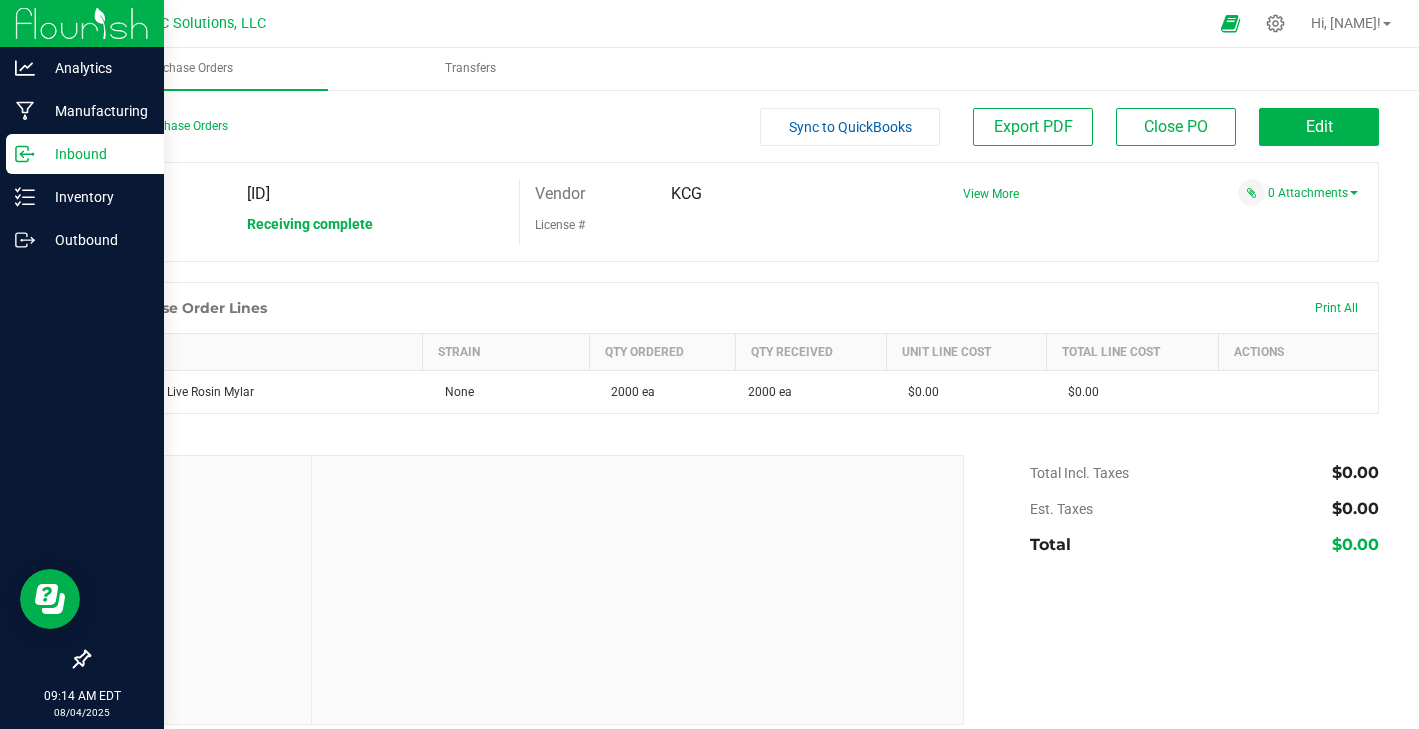 click on "Inbound" at bounding box center [95, 154] 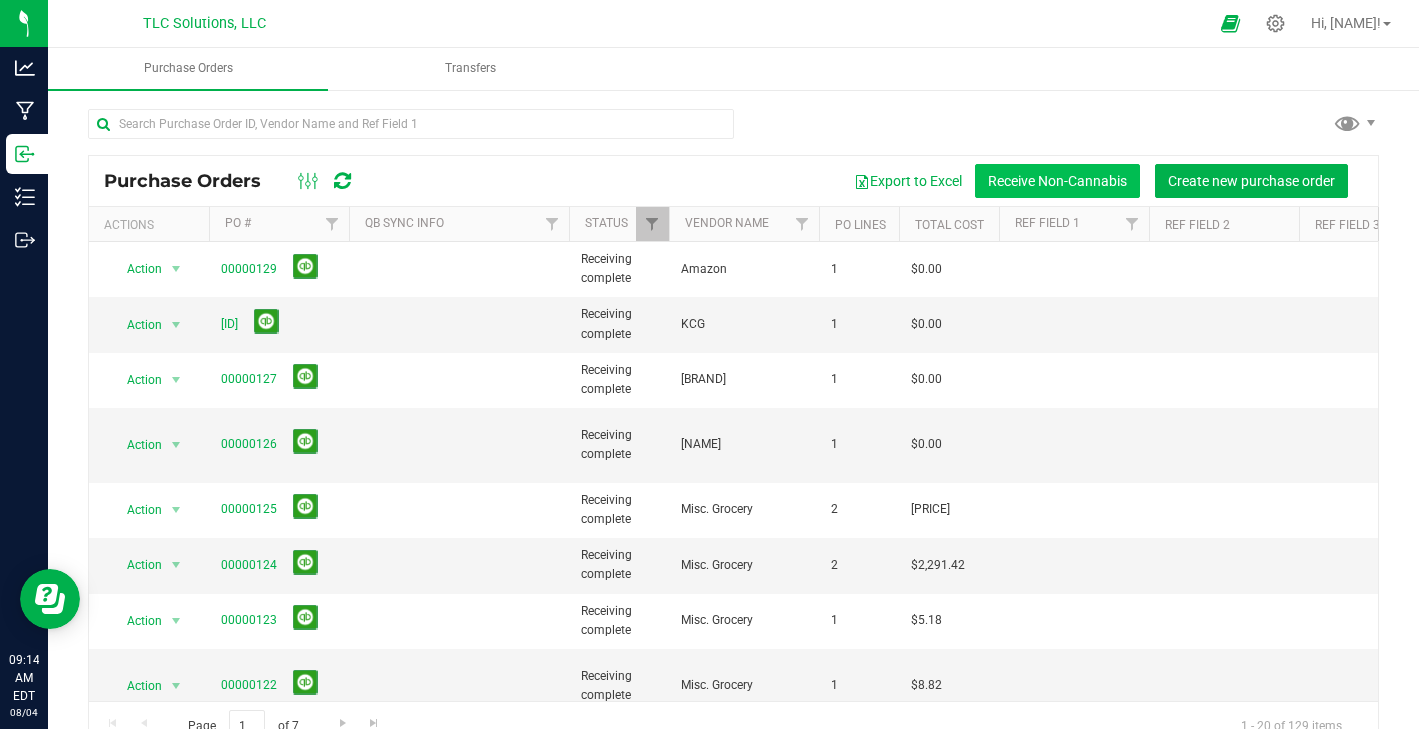 click on "Receive Non-Cannabis" at bounding box center (1057, 181) 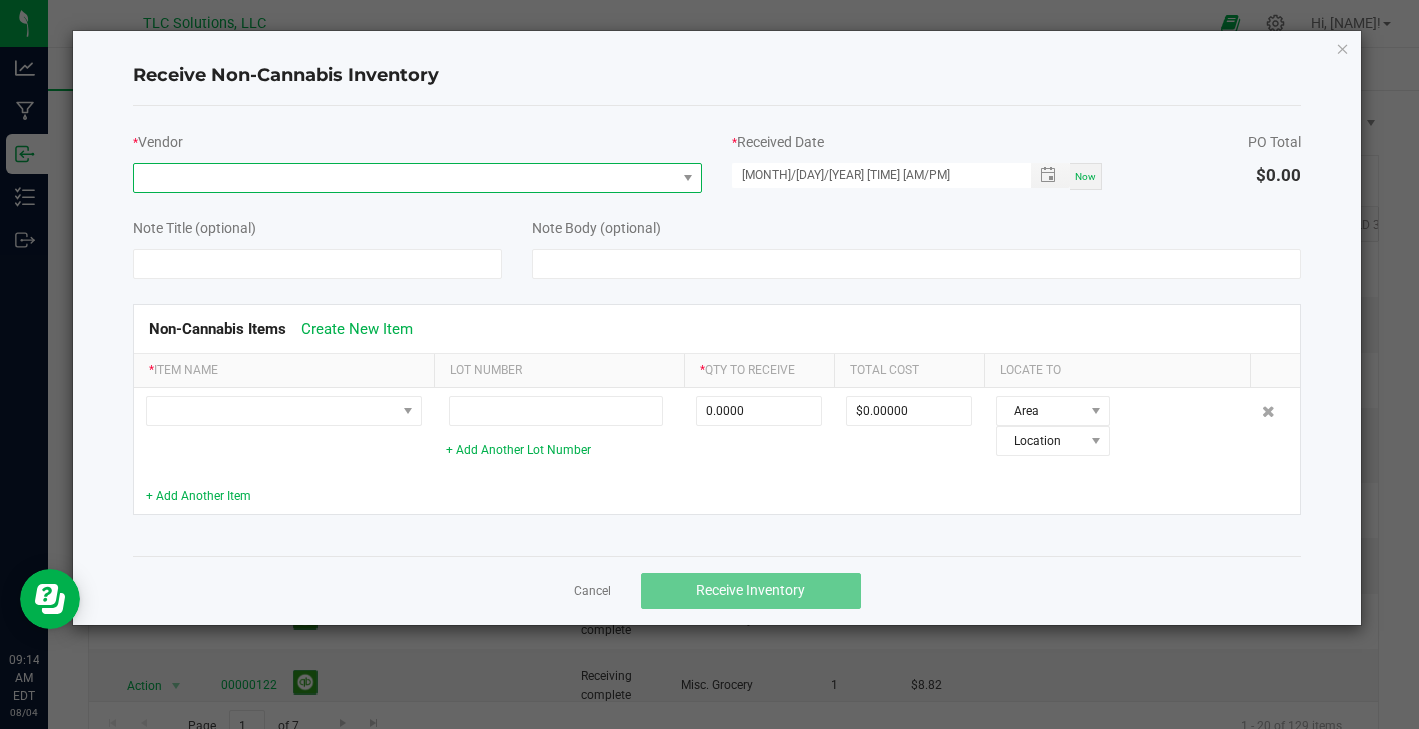 click at bounding box center (405, 178) 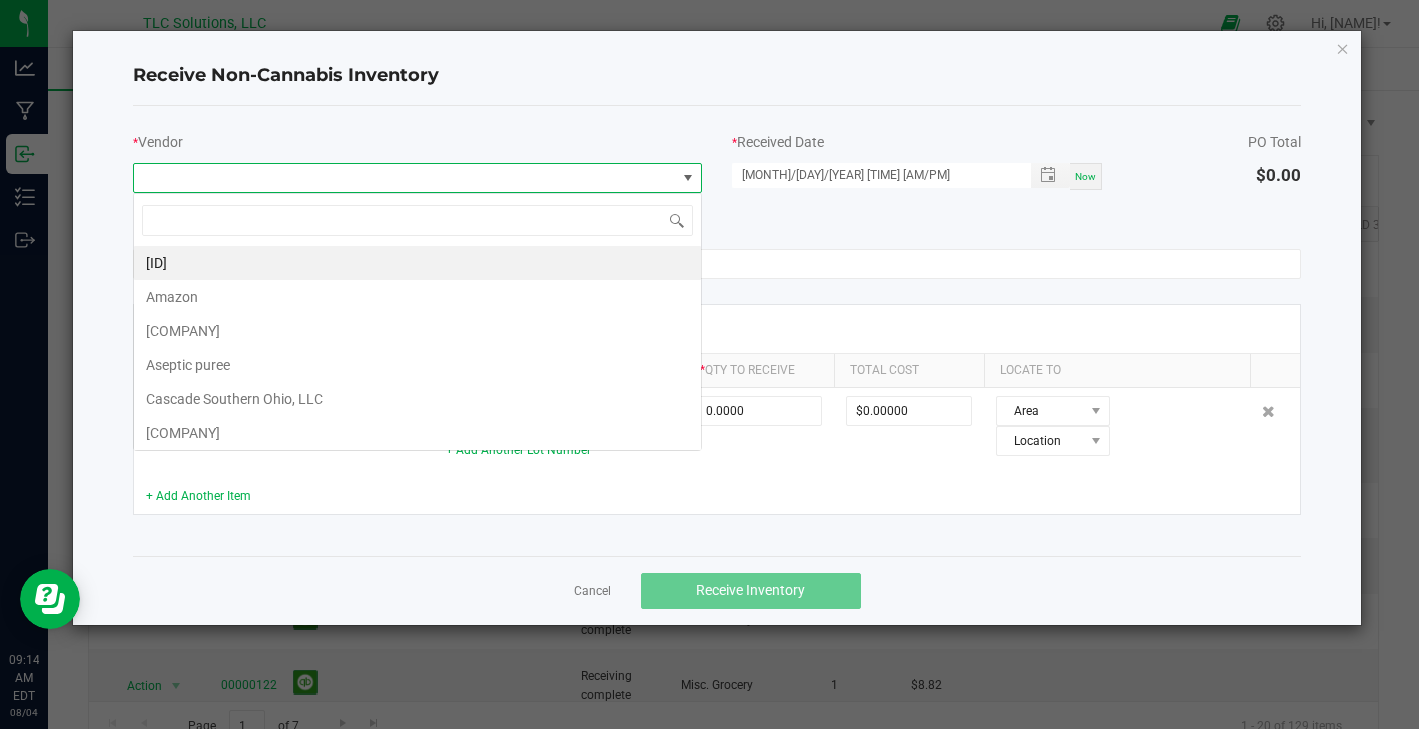 scroll, scrollTop: 99970, scrollLeft: 99430, axis: both 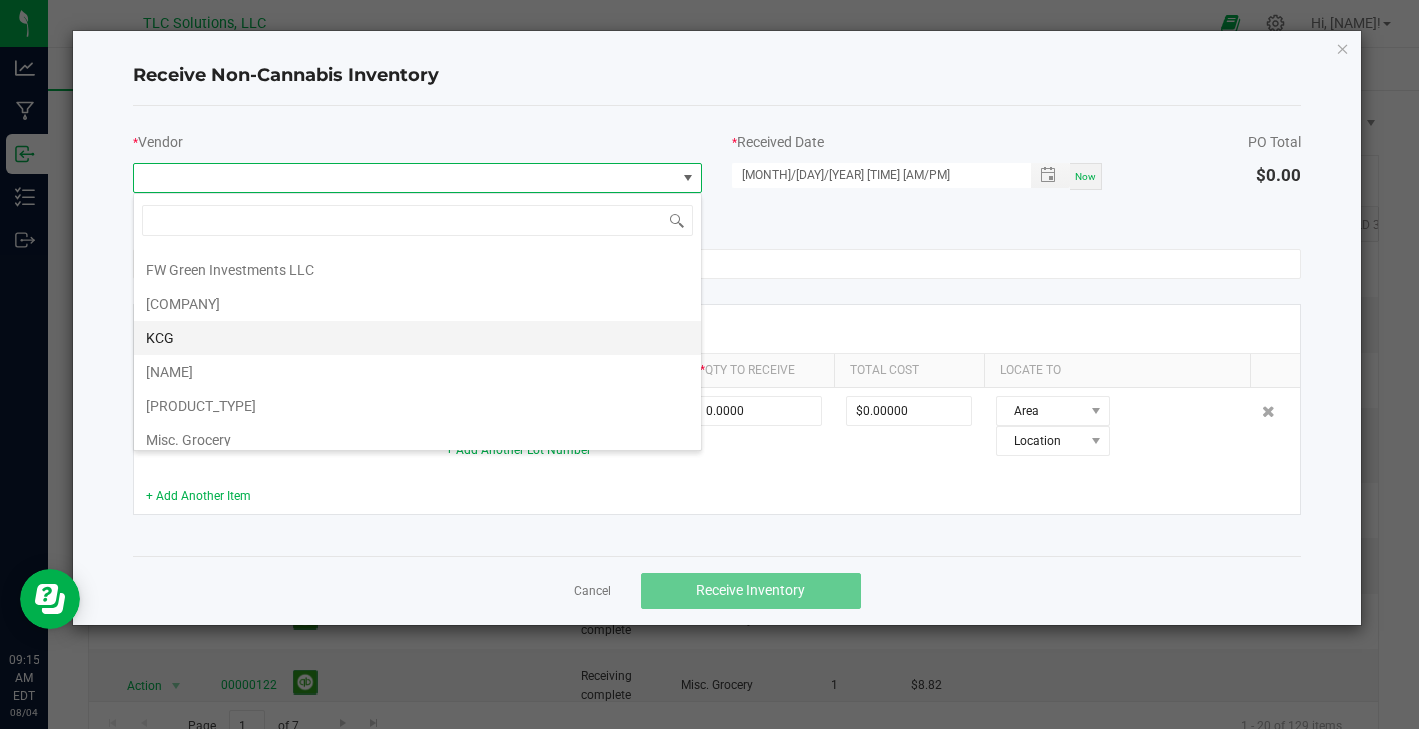 click on "KCG" at bounding box center (417, 338) 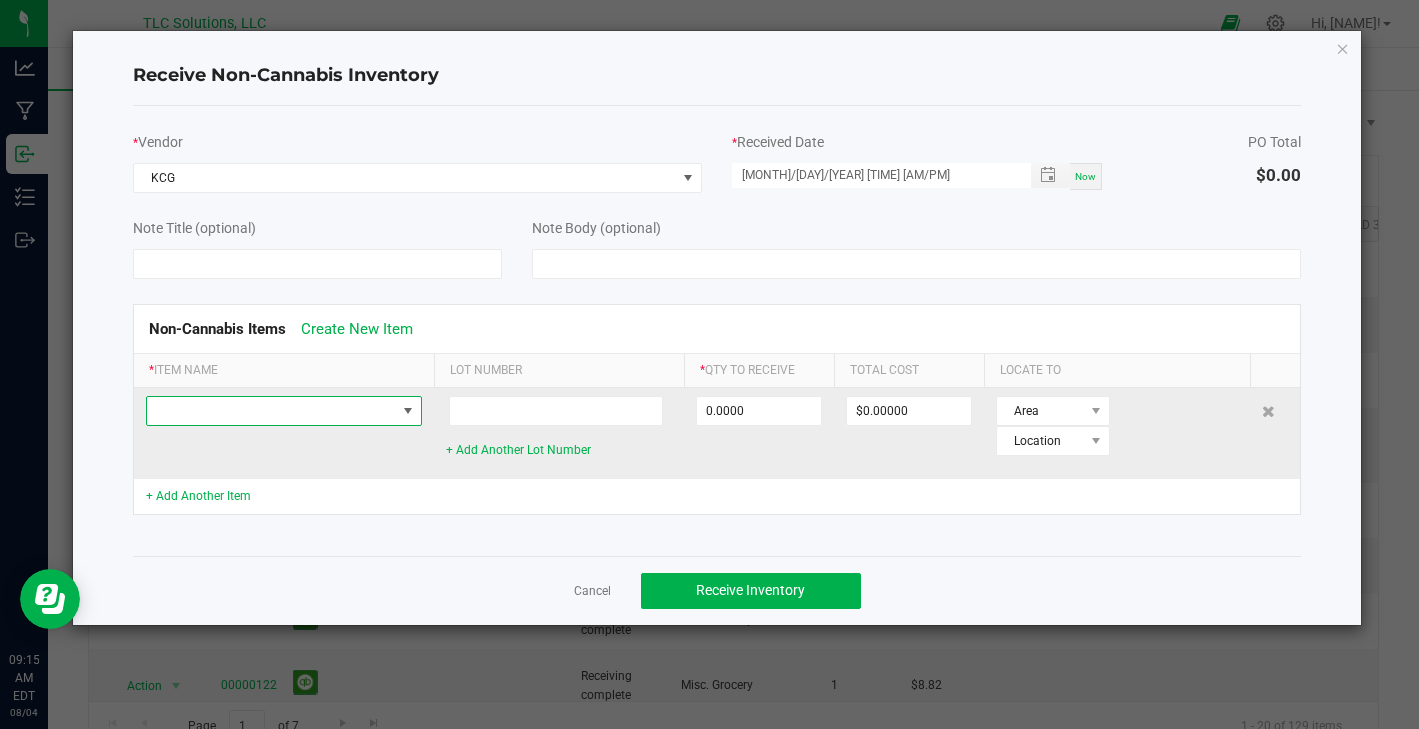 click at bounding box center [271, 411] 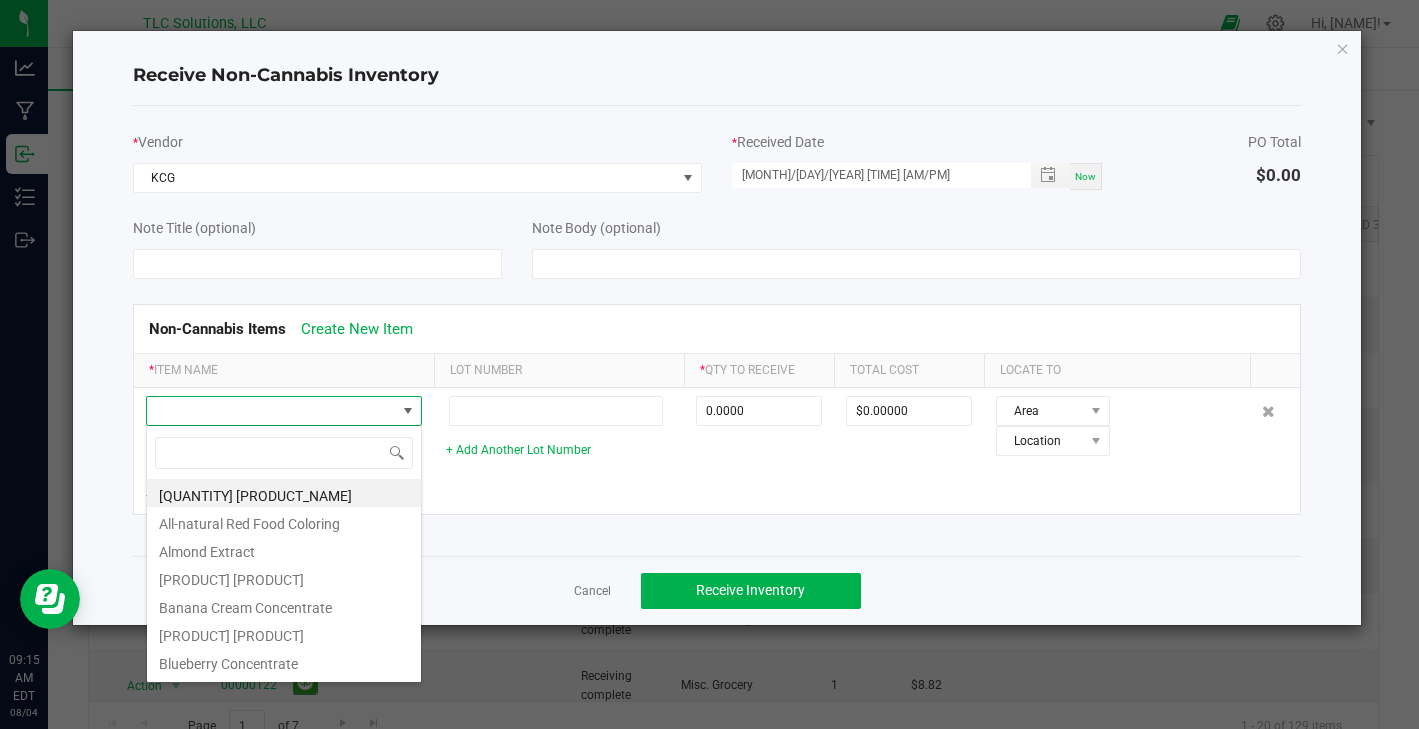 scroll, scrollTop: 99970, scrollLeft: 99724, axis: both 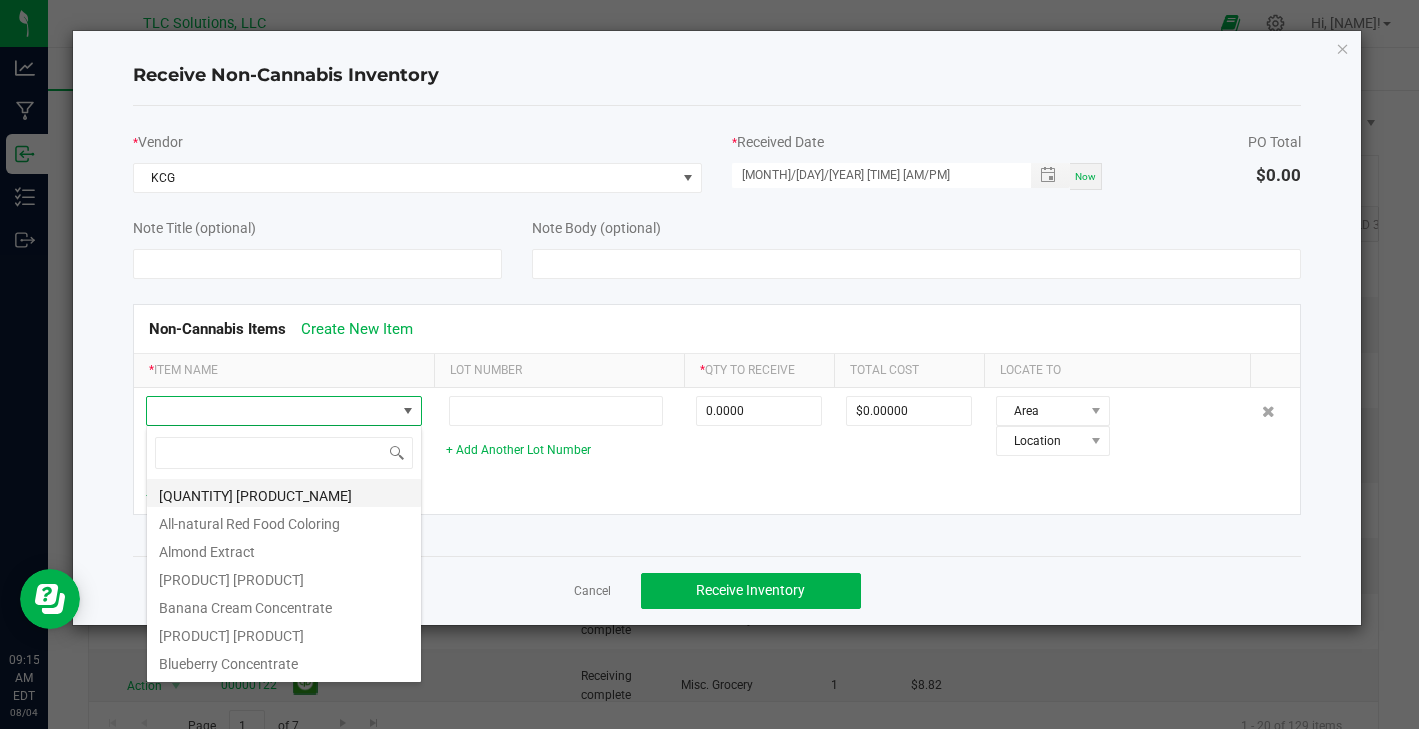 click on "[QUANTITY] [PRODUCT_NAME]" at bounding box center [284, 493] 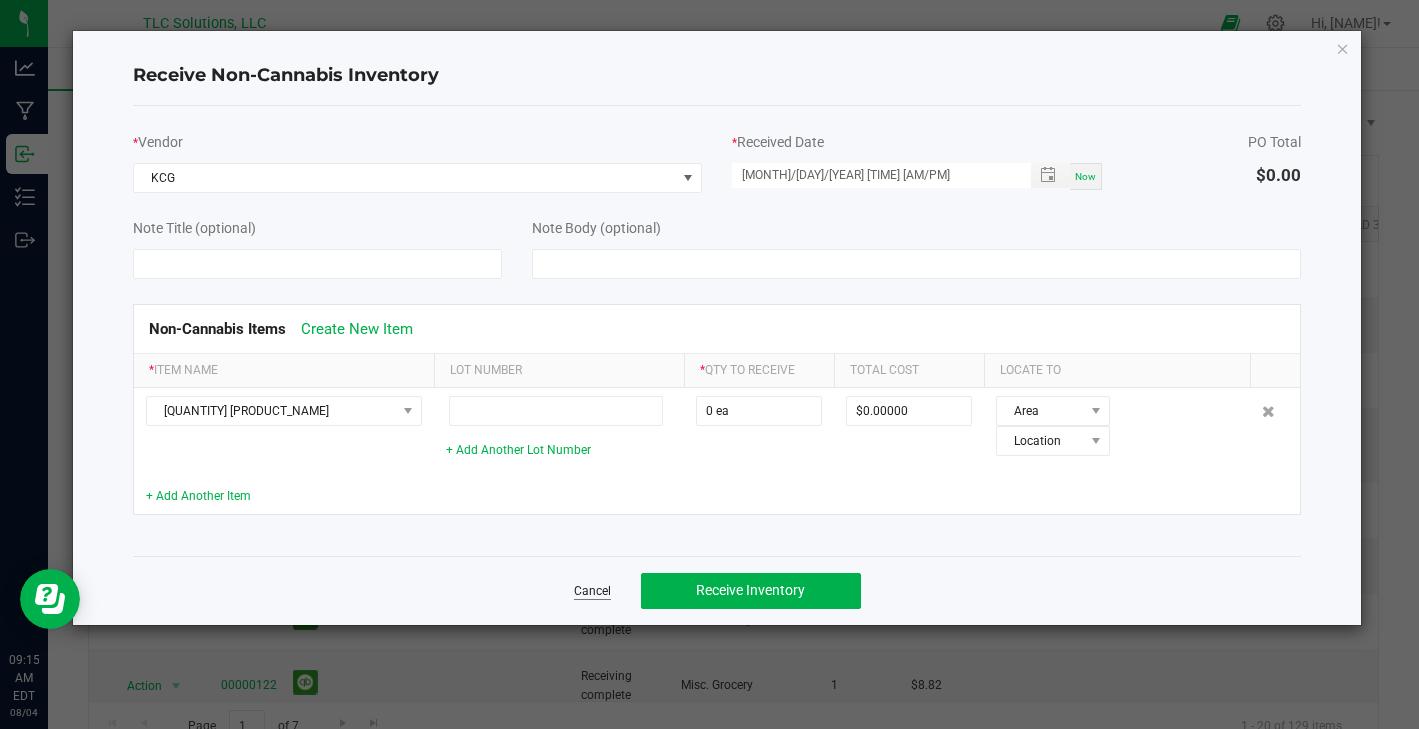 click on "Cancel" 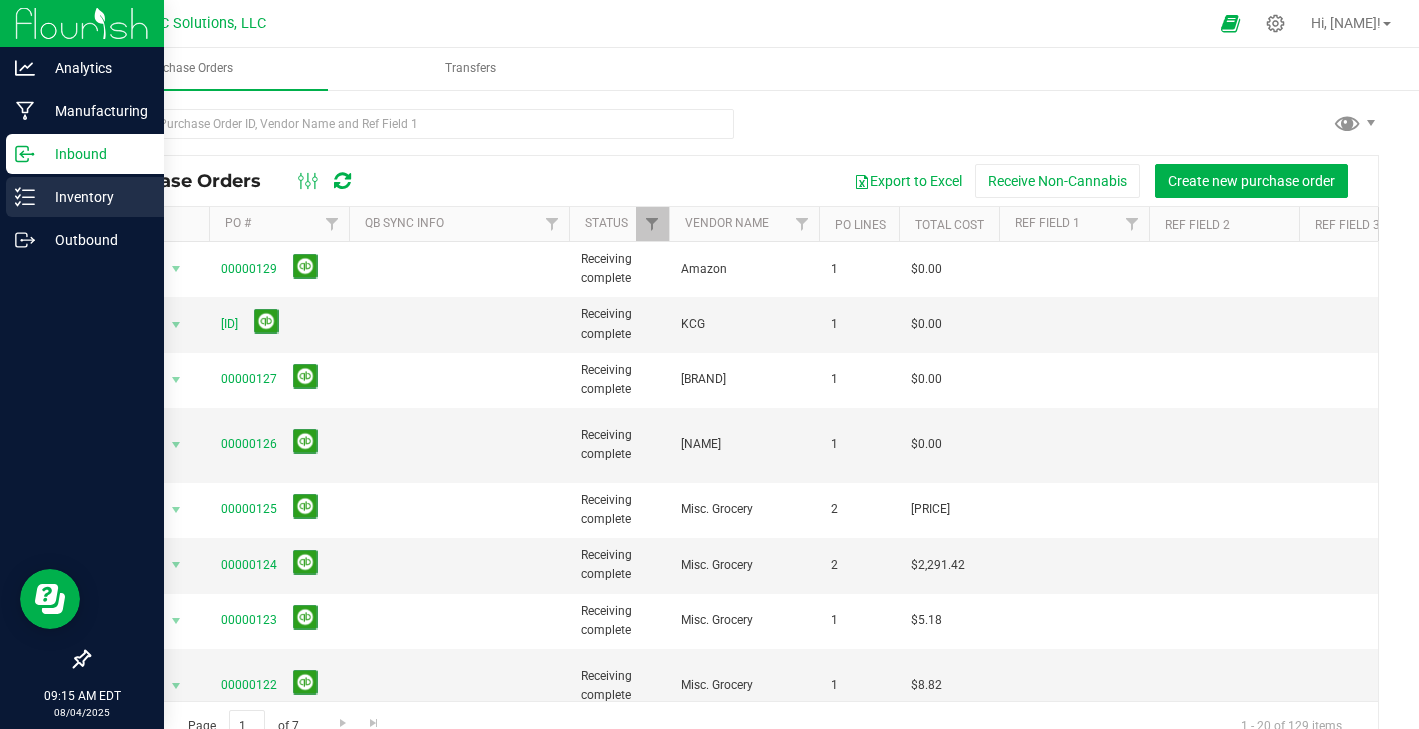 click on "Inventory" at bounding box center [95, 197] 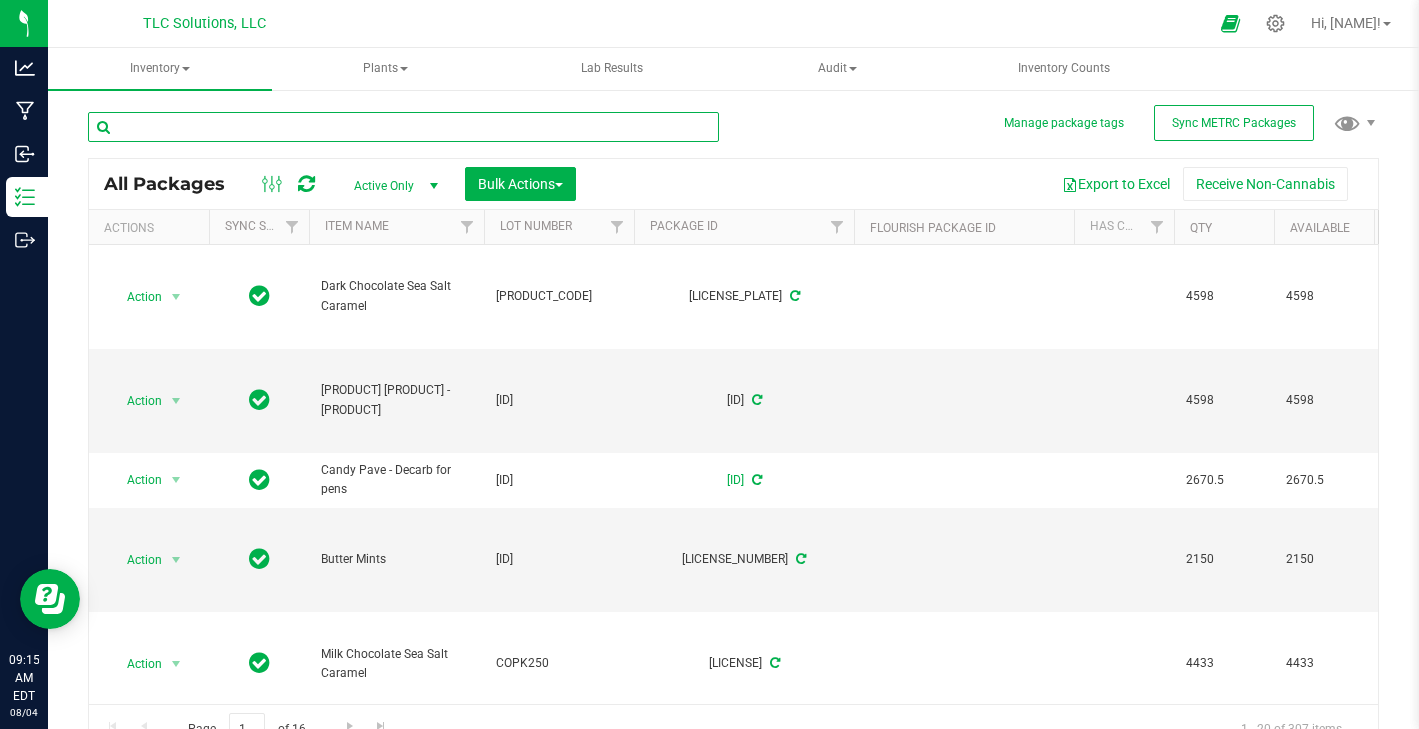 click at bounding box center [403, 127] 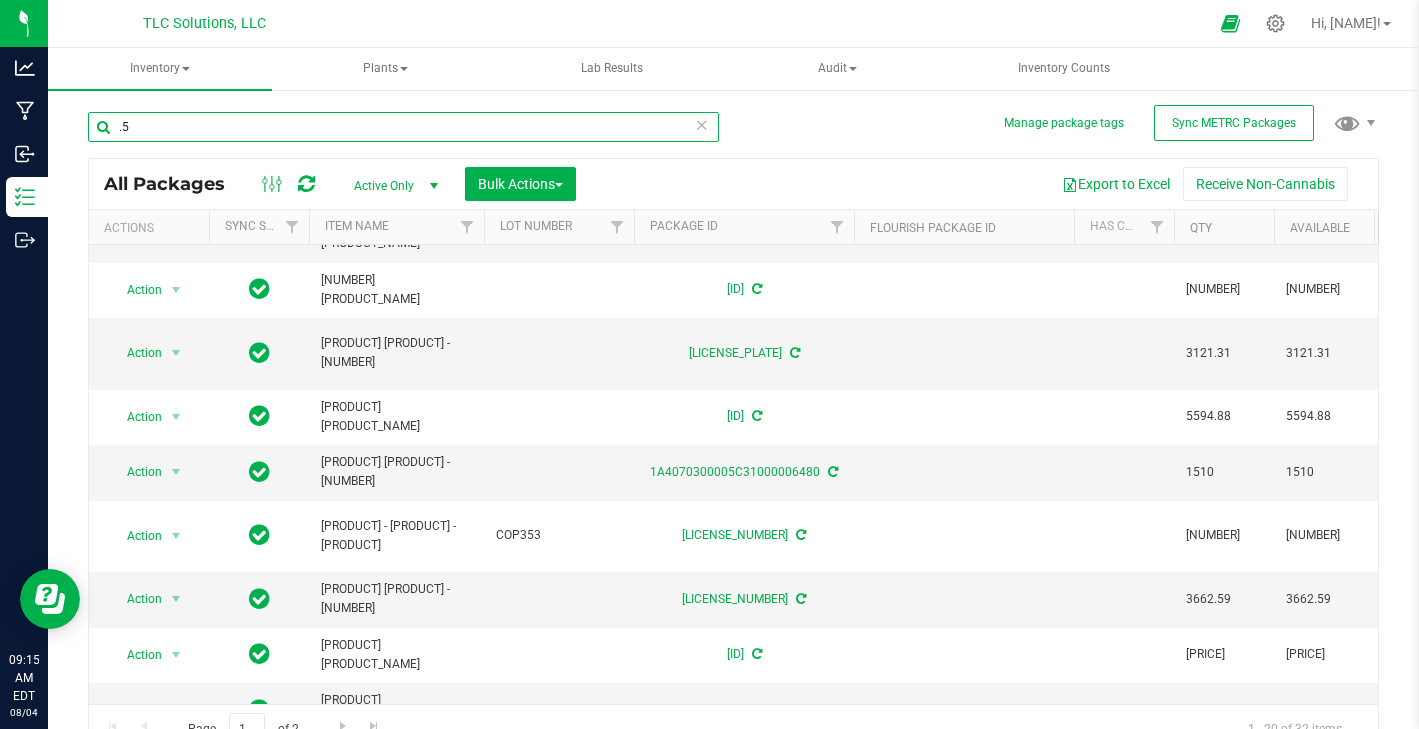 scroll, scrollTop: 712, scrollLeft: 1, axis: both 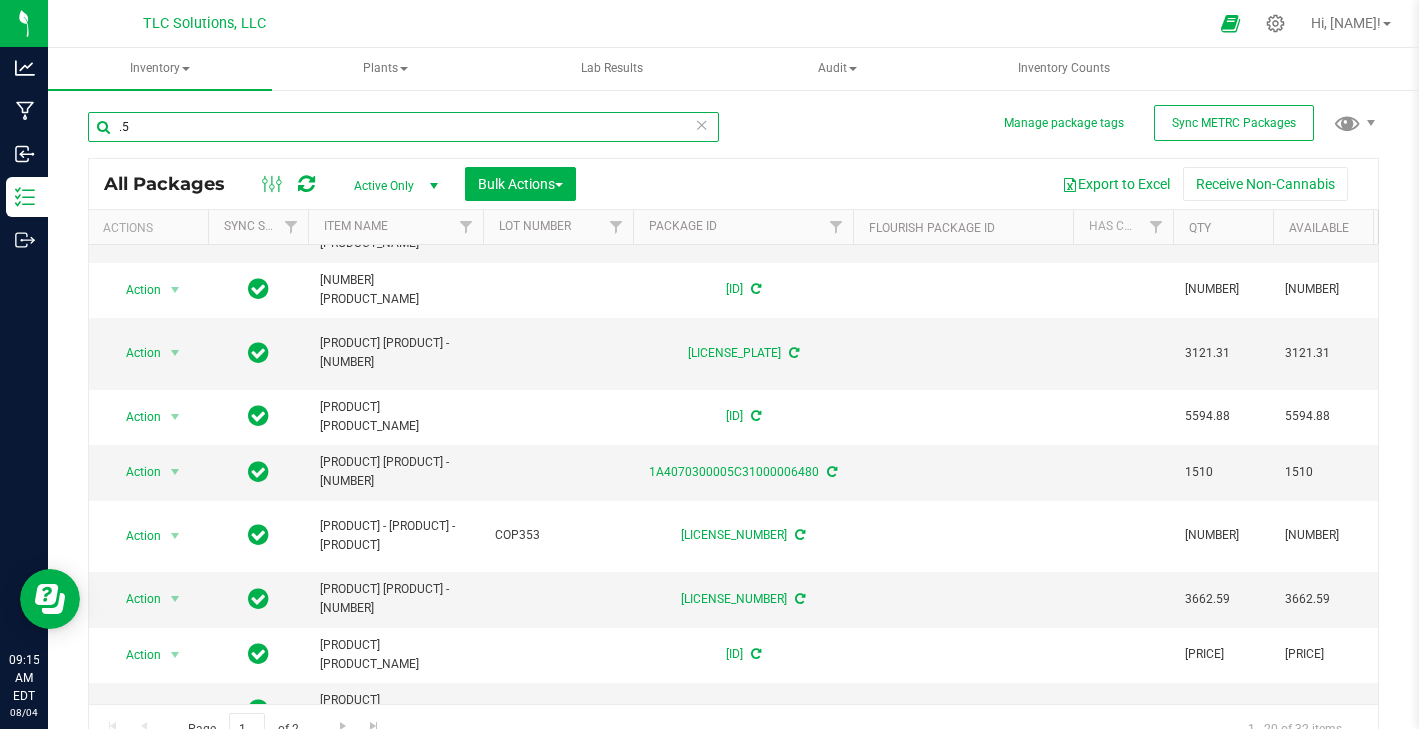 click on ".5" at bounding box center (403, 127) 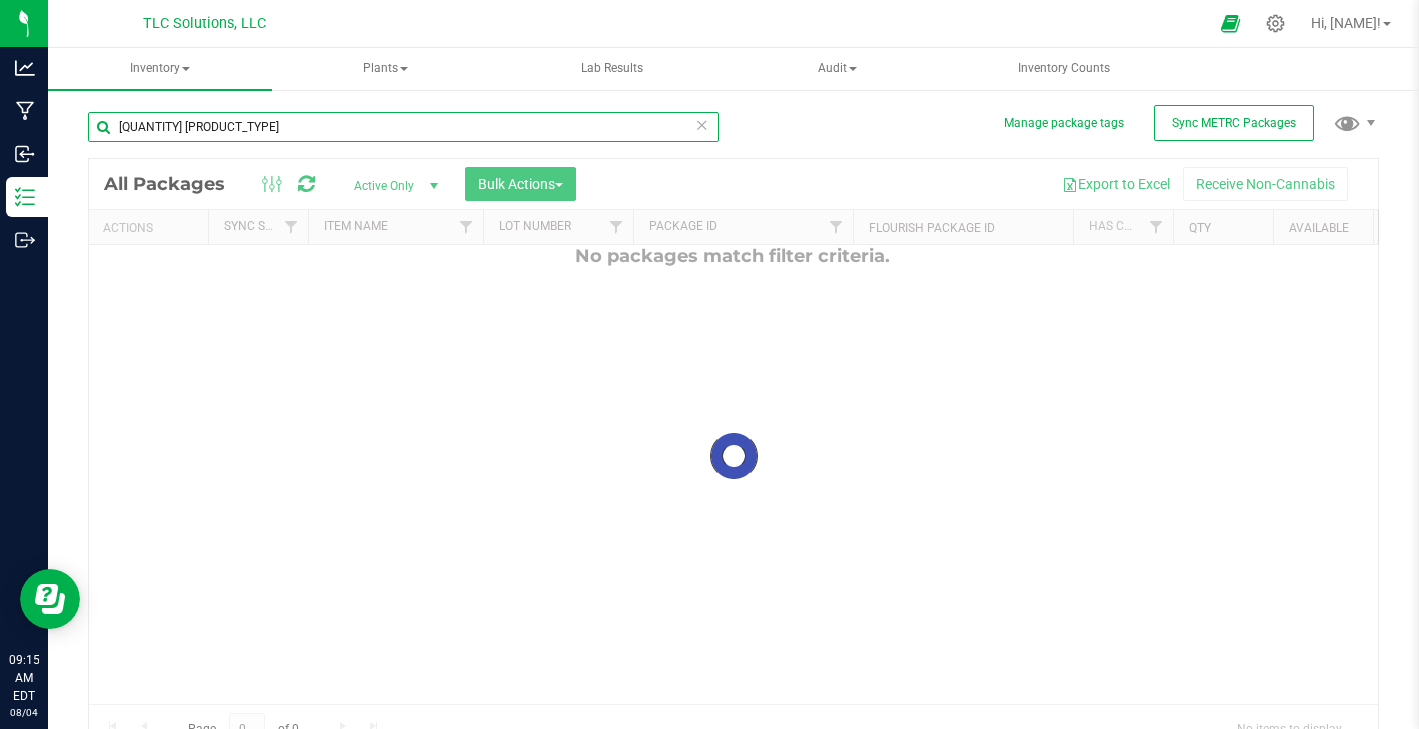scroll, scrollTop: 0, scrollLeft: 0, axis: both 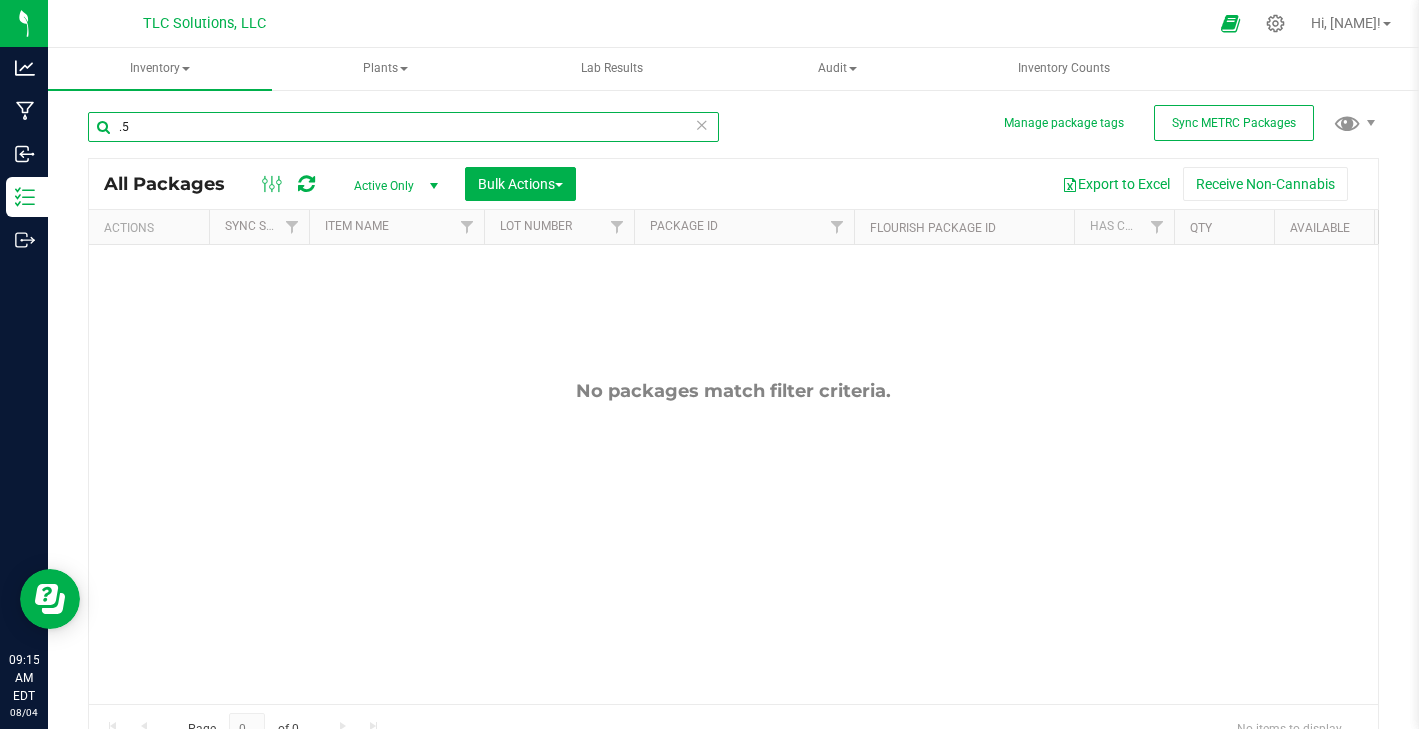 type on "." 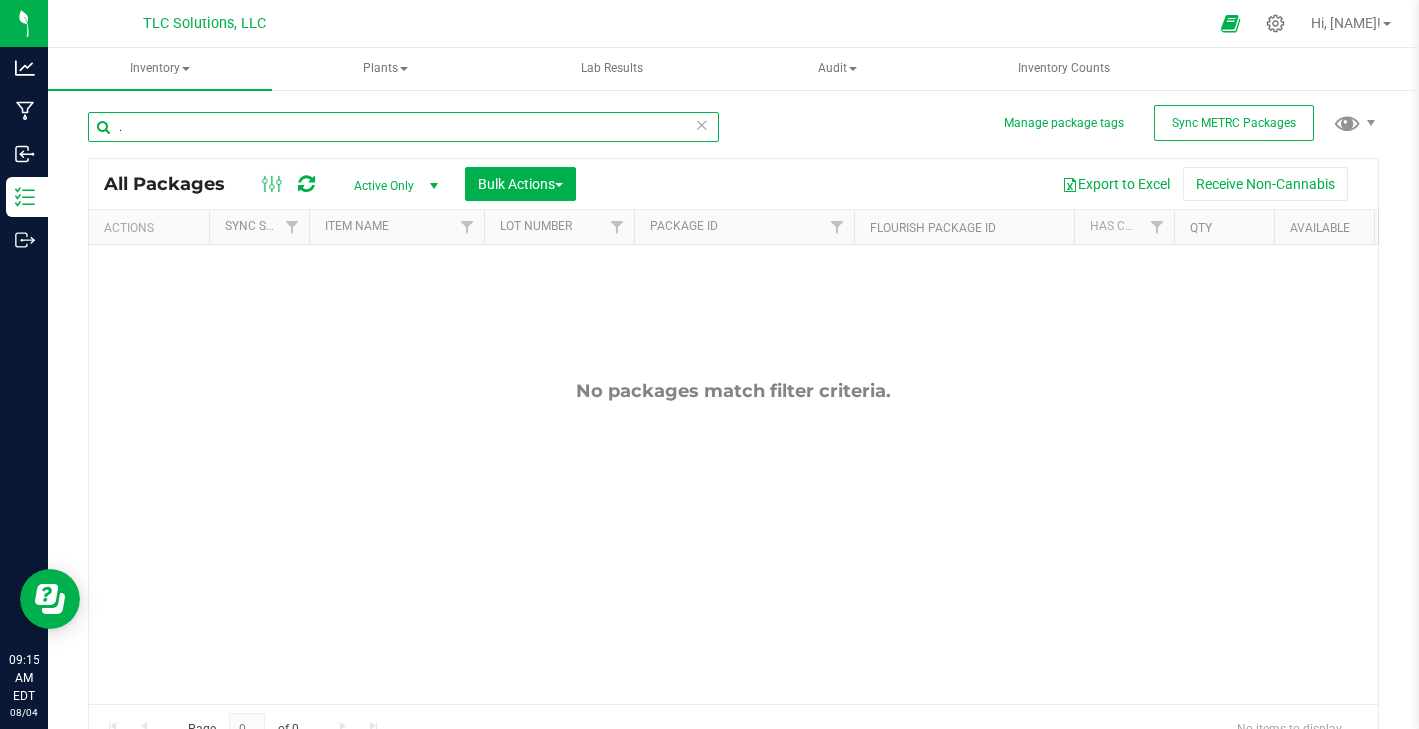 type 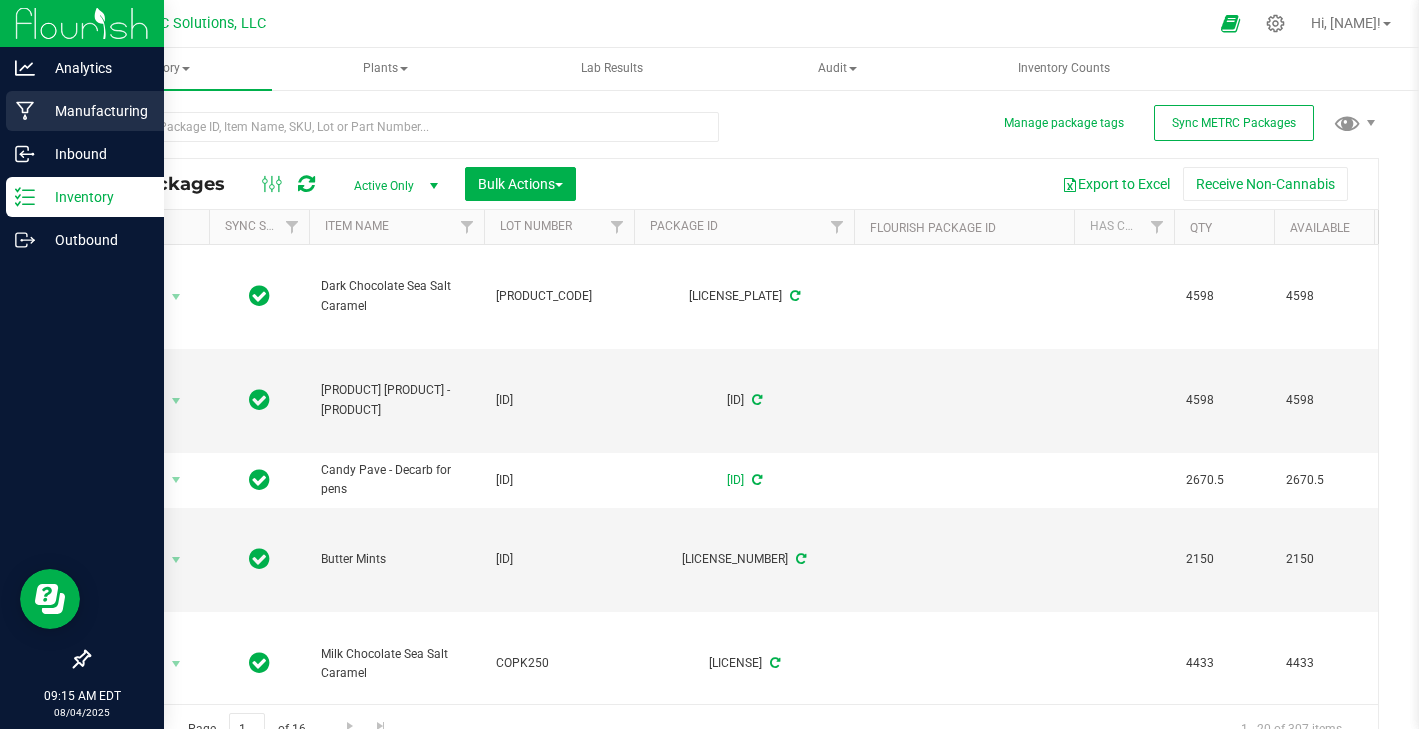 click on "Manufacturing" at bounding box center [95, 111] 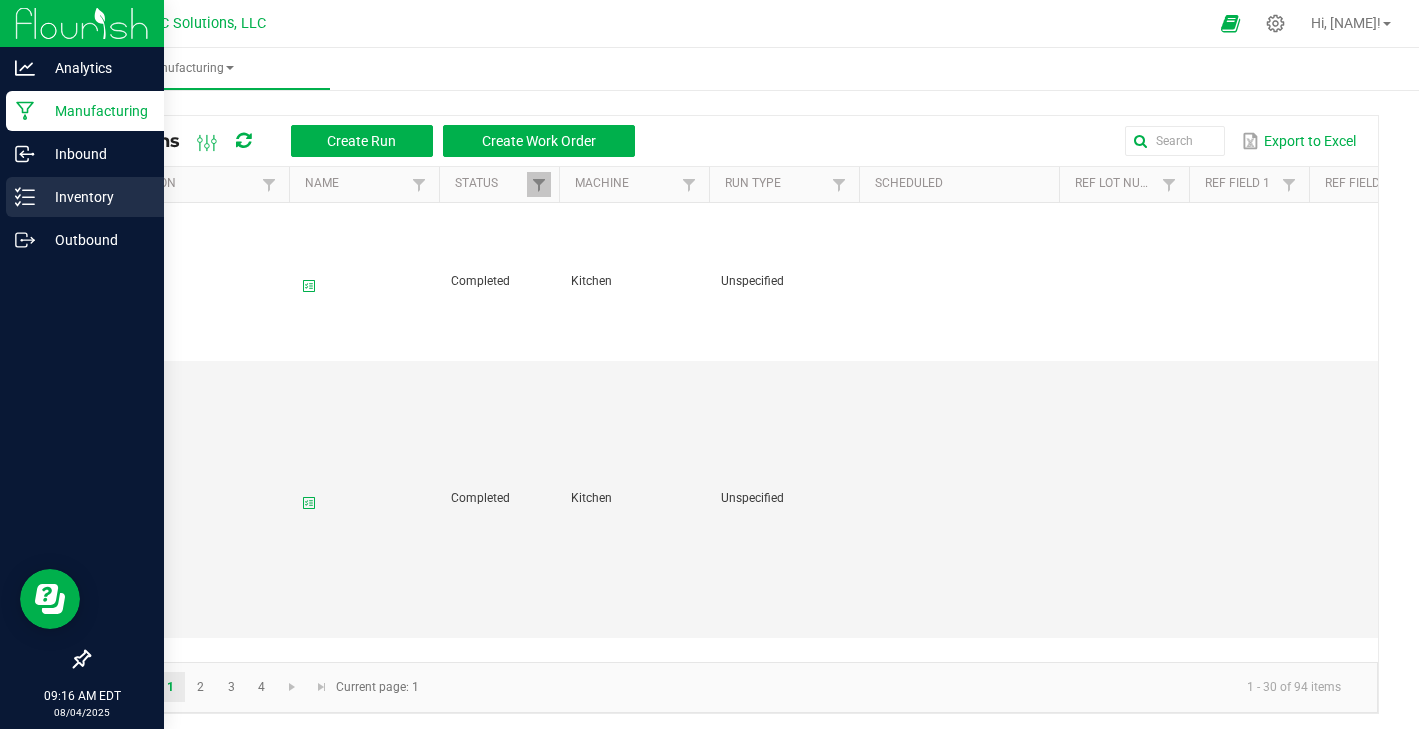 click on "Inventory" at bounding box center (95, 197) 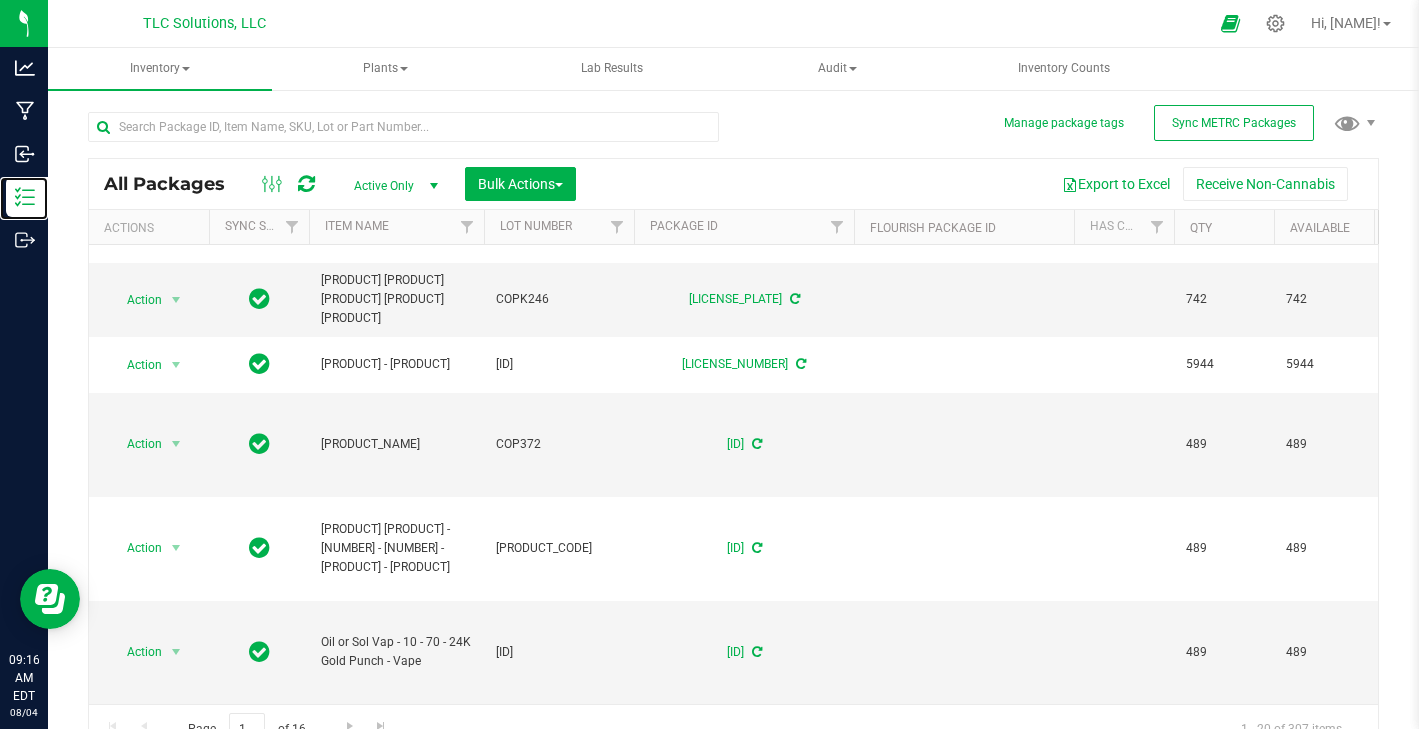 scroll, scrollTop: 1456, scrollLeft: 0, axis: vertical 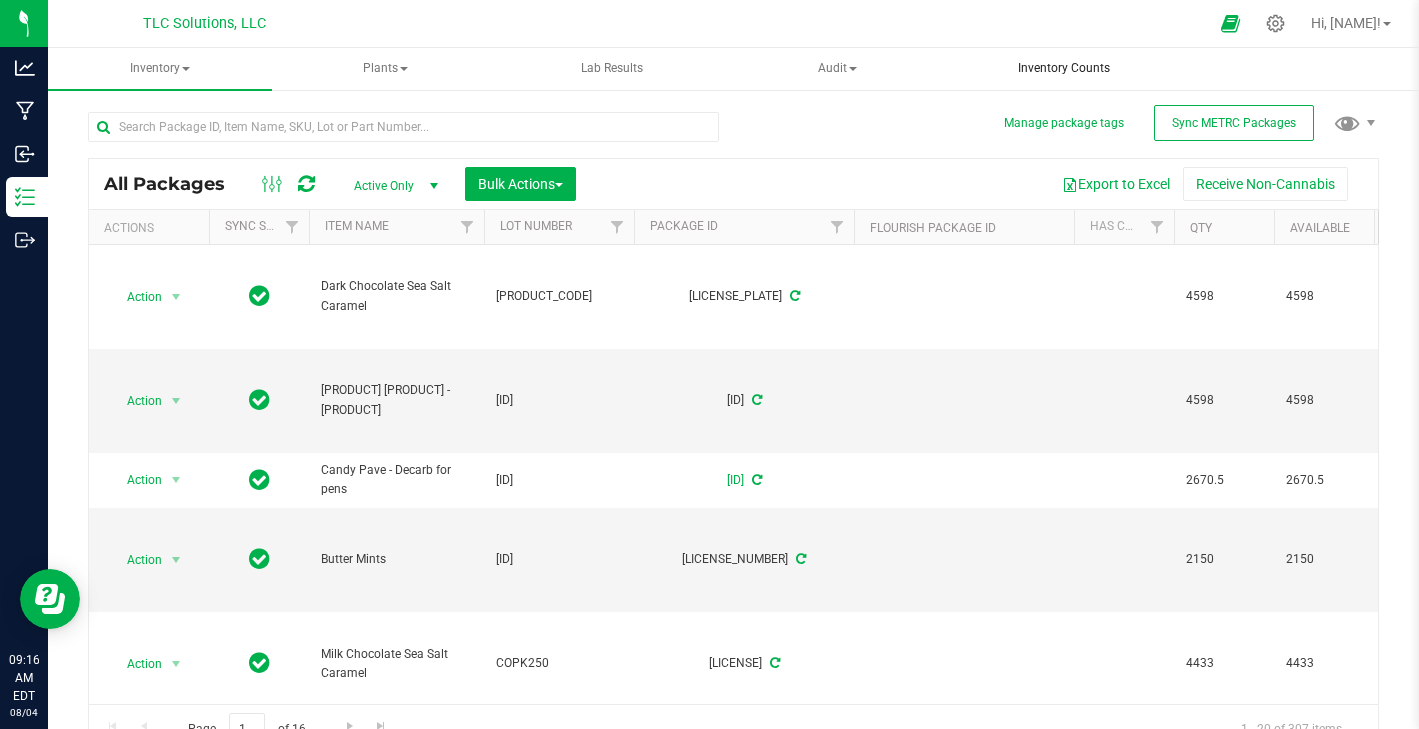 click on "Inventory Counts" at bounding box center (1064, 68) 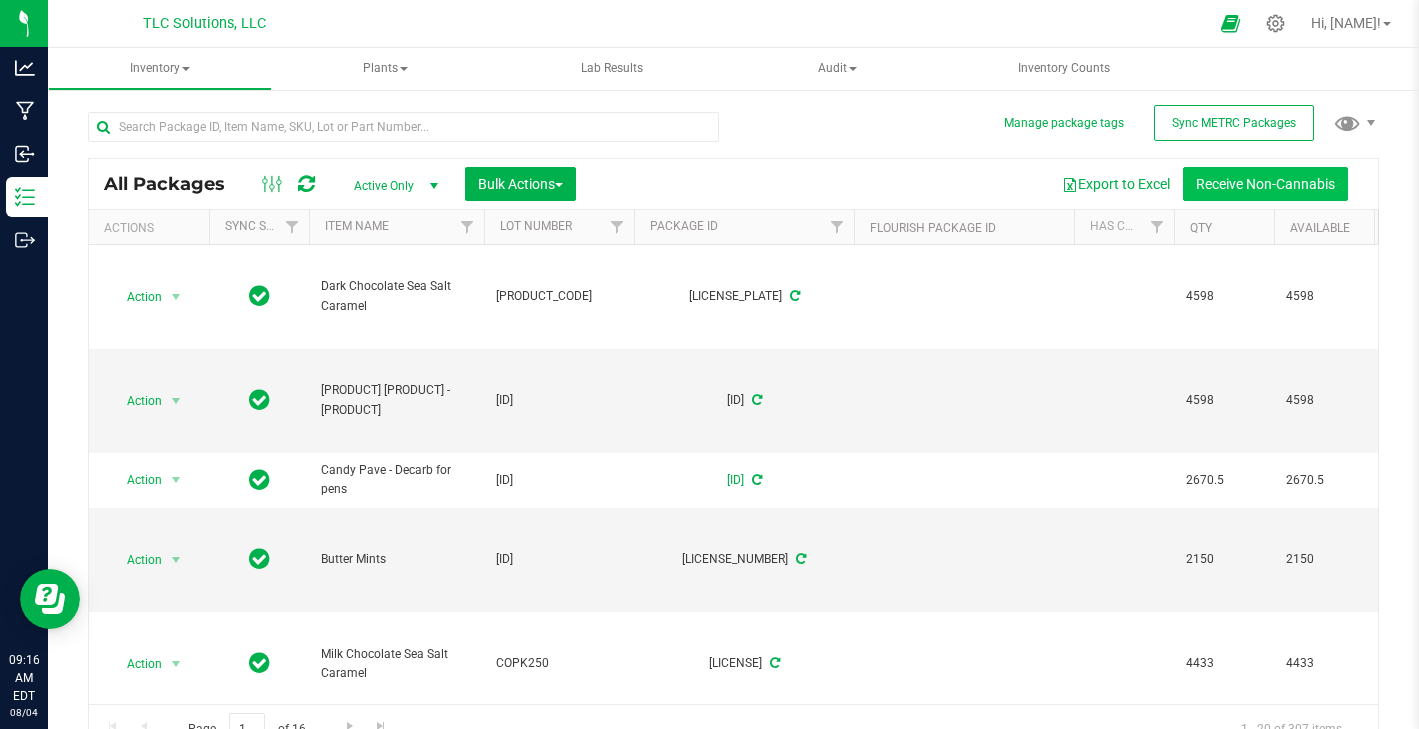 click on "Receive Non-Cannabis" at bounding box center (1265, 184) 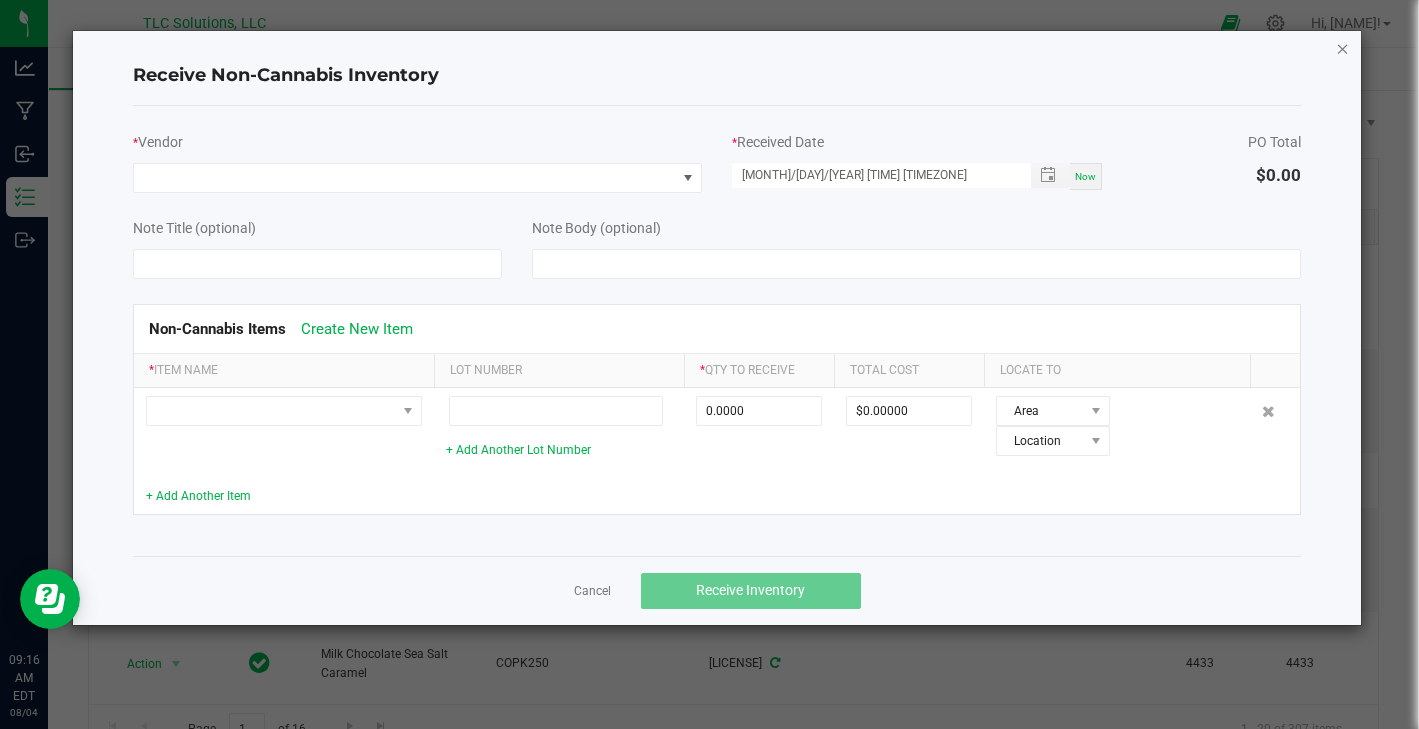 click 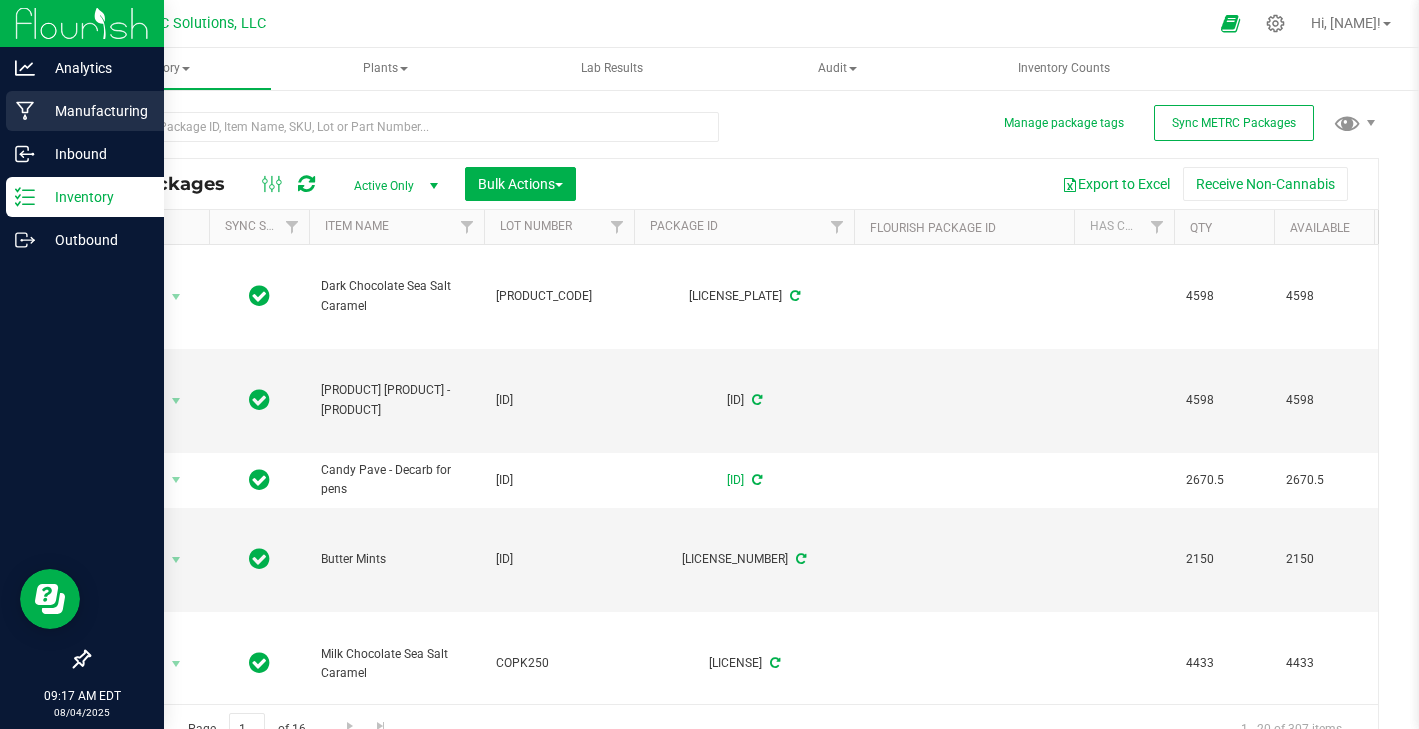 click 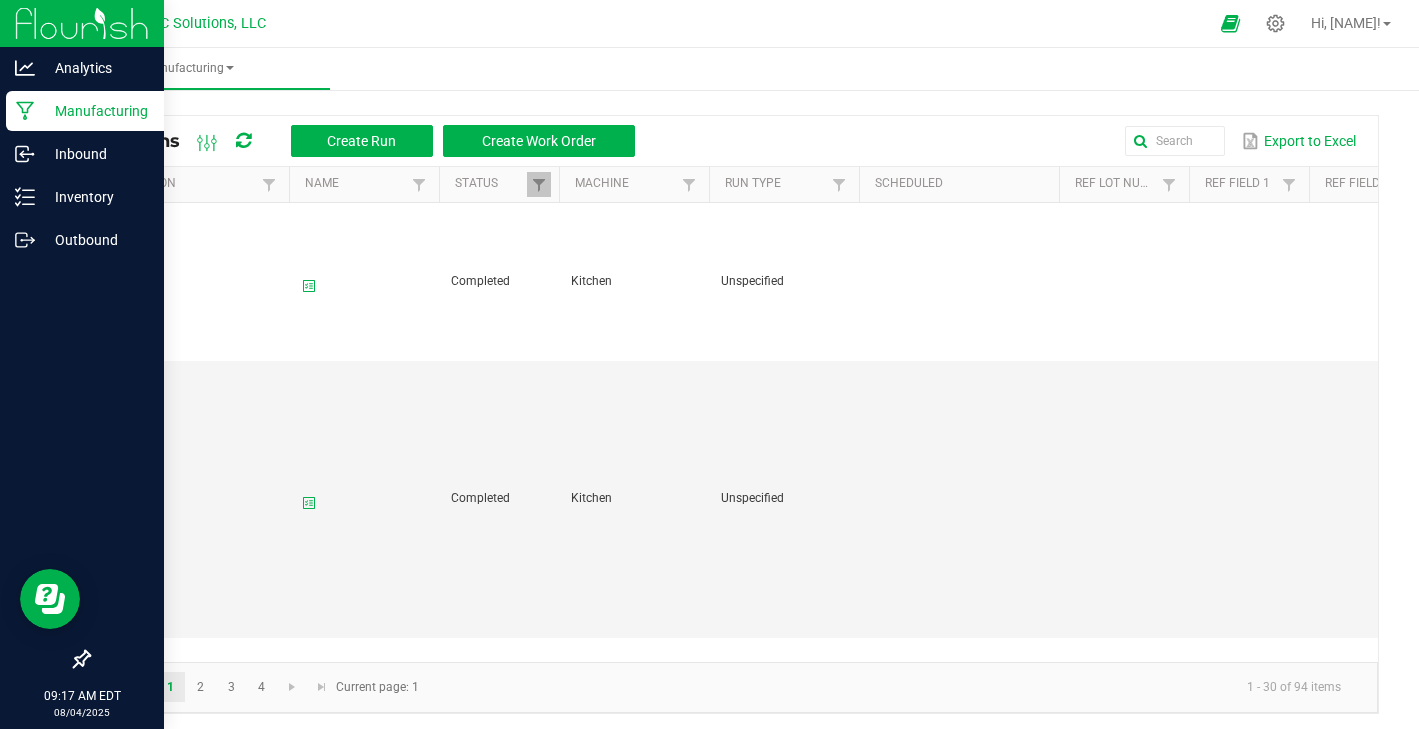 click at bounding box center [82, 23] 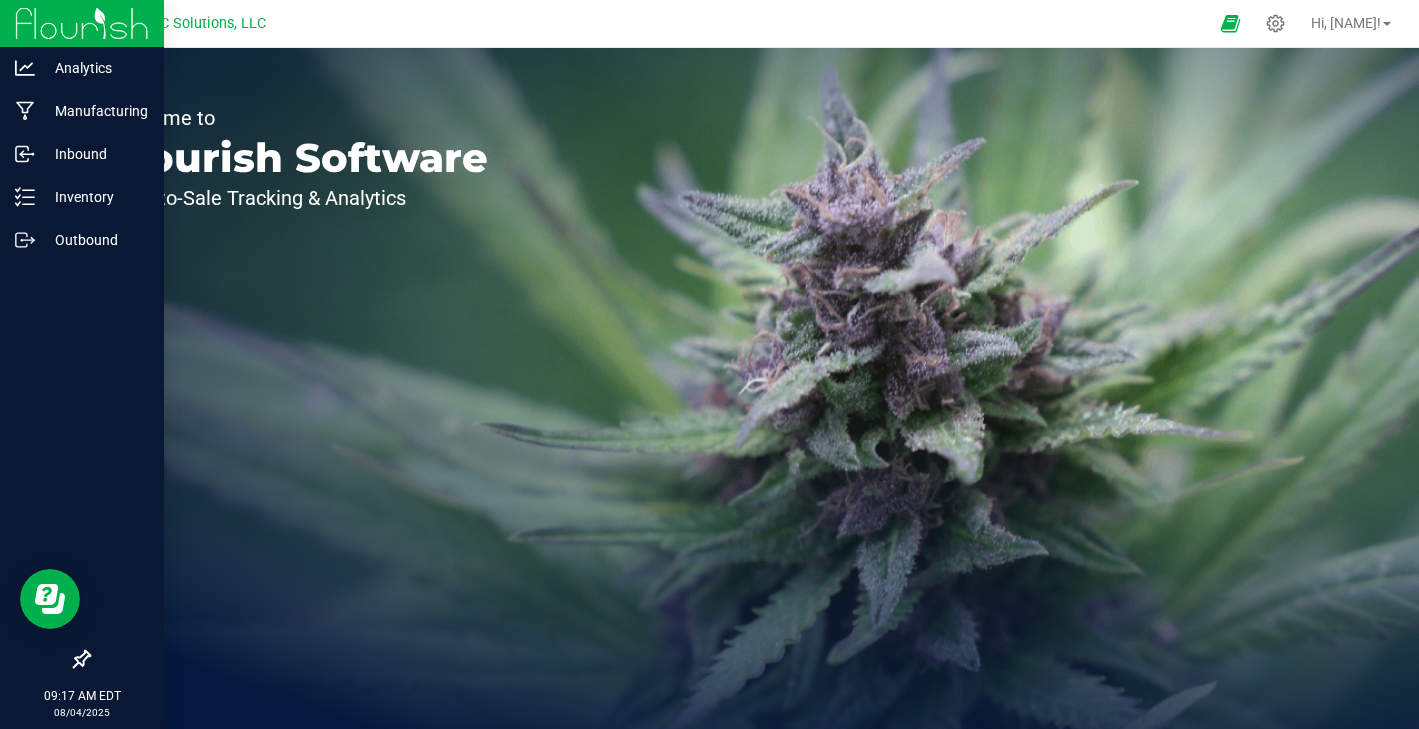 click at bounding box center [82, 23] 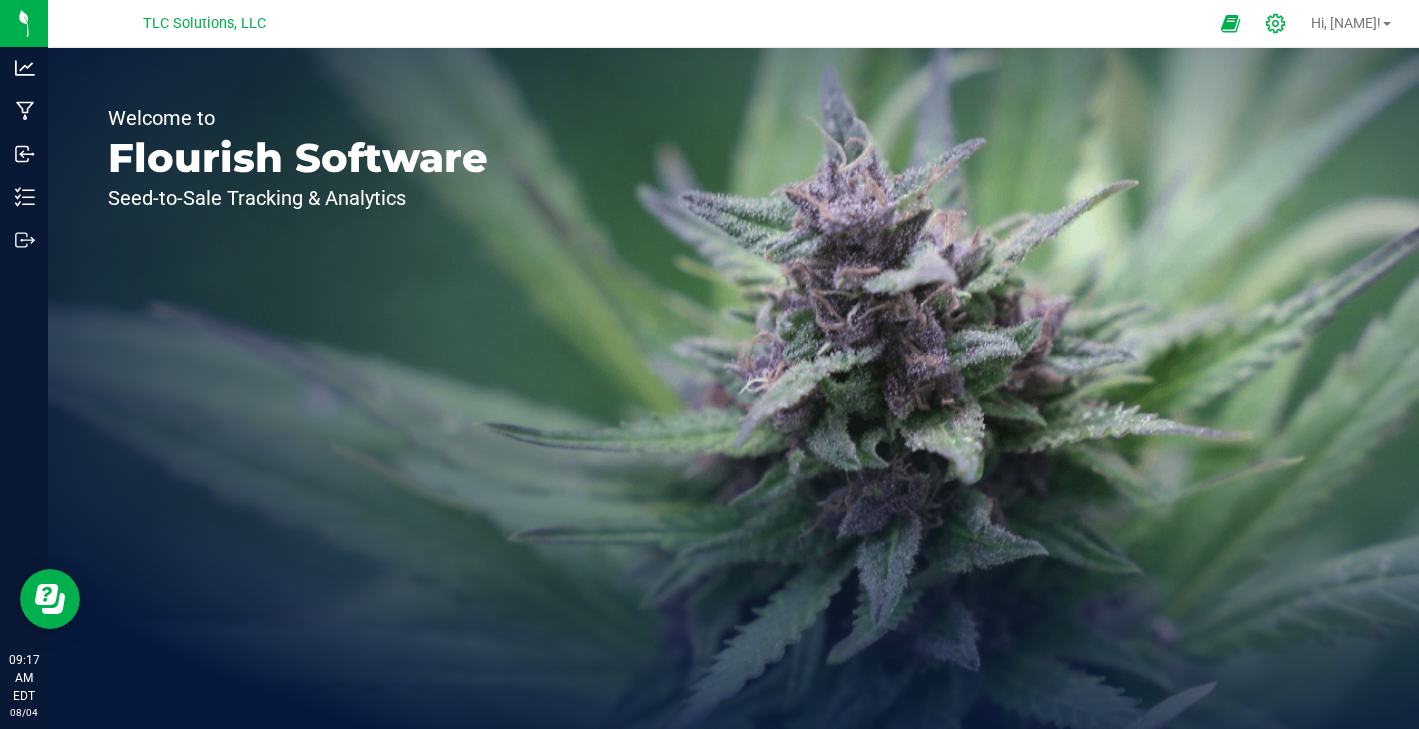click 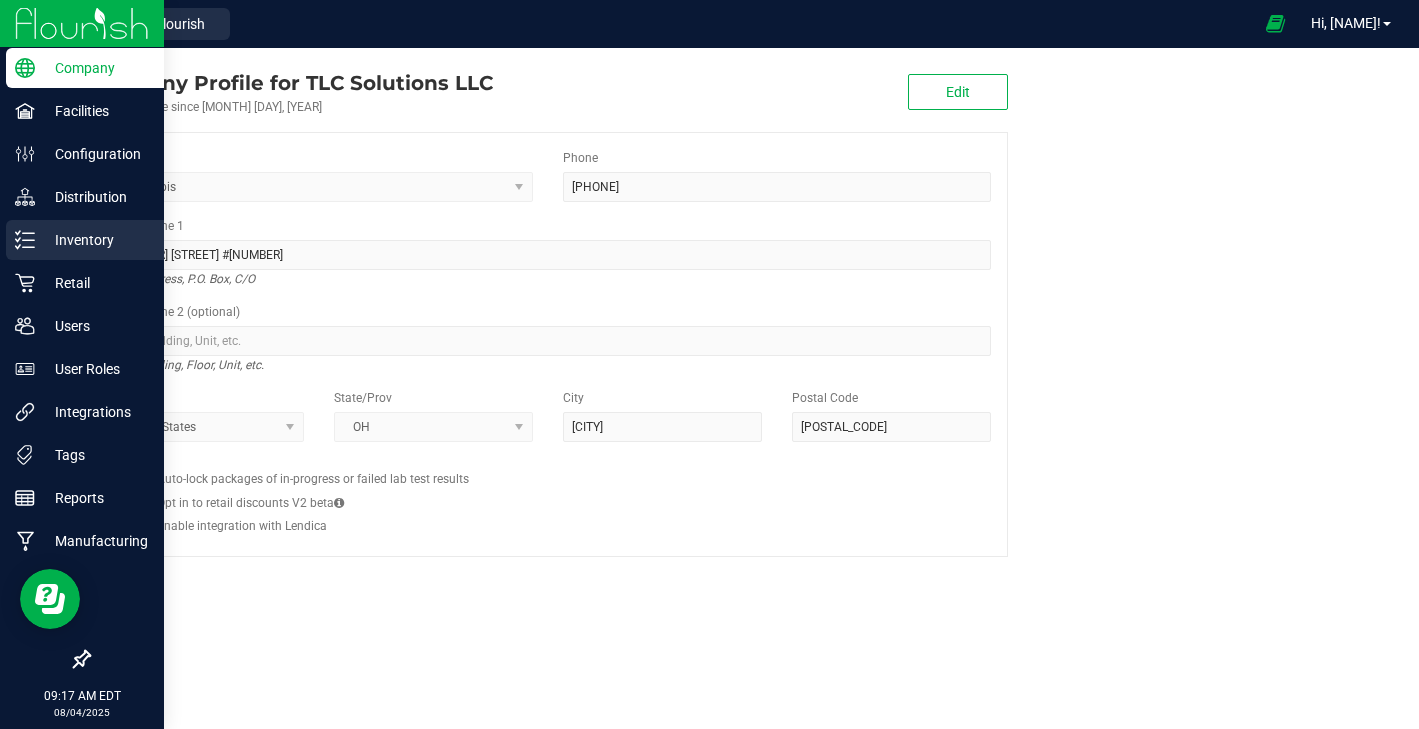 click on "Inventory" at bounding box center [95, 240] 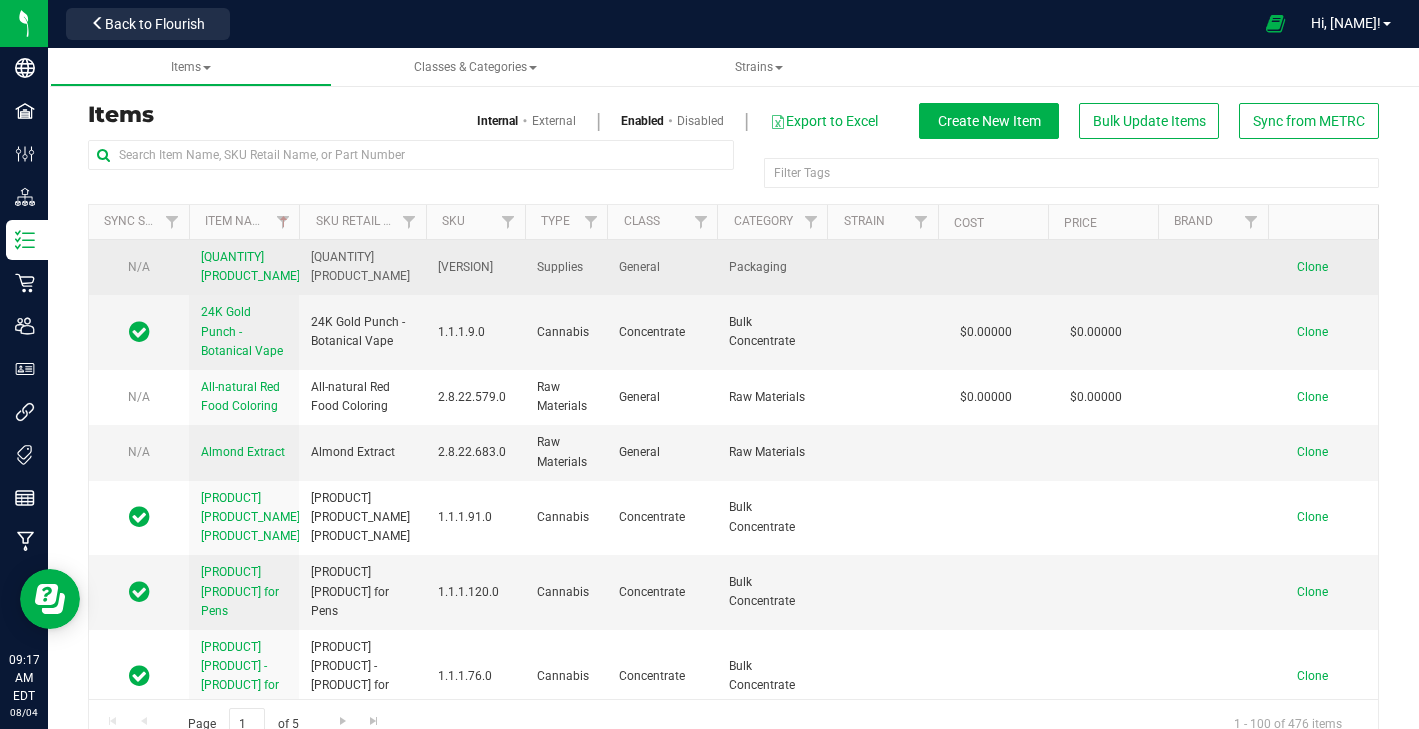 click on "[QUANTITY] [PRODUCT_NAME]" at bounding box center (250, 266) 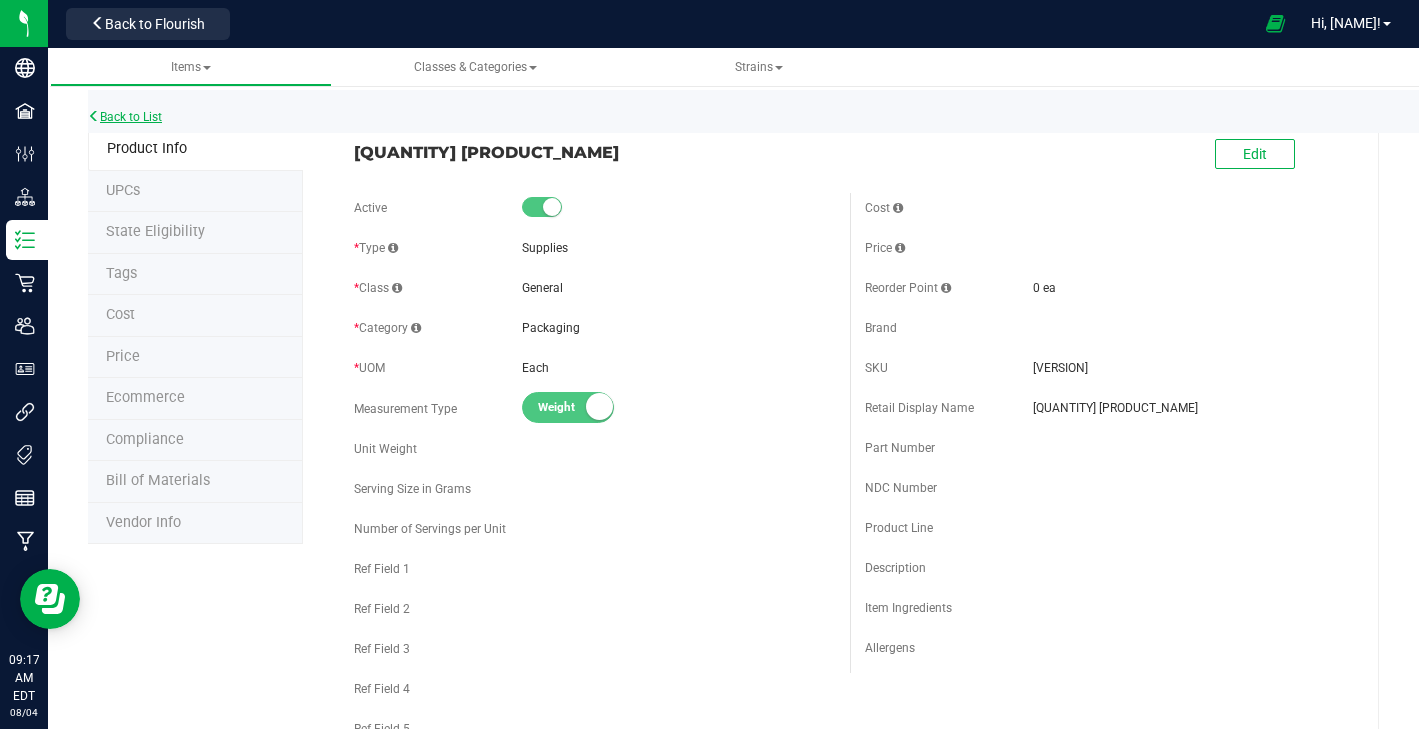 click on "Back to List" at bounding box center [125, 117] 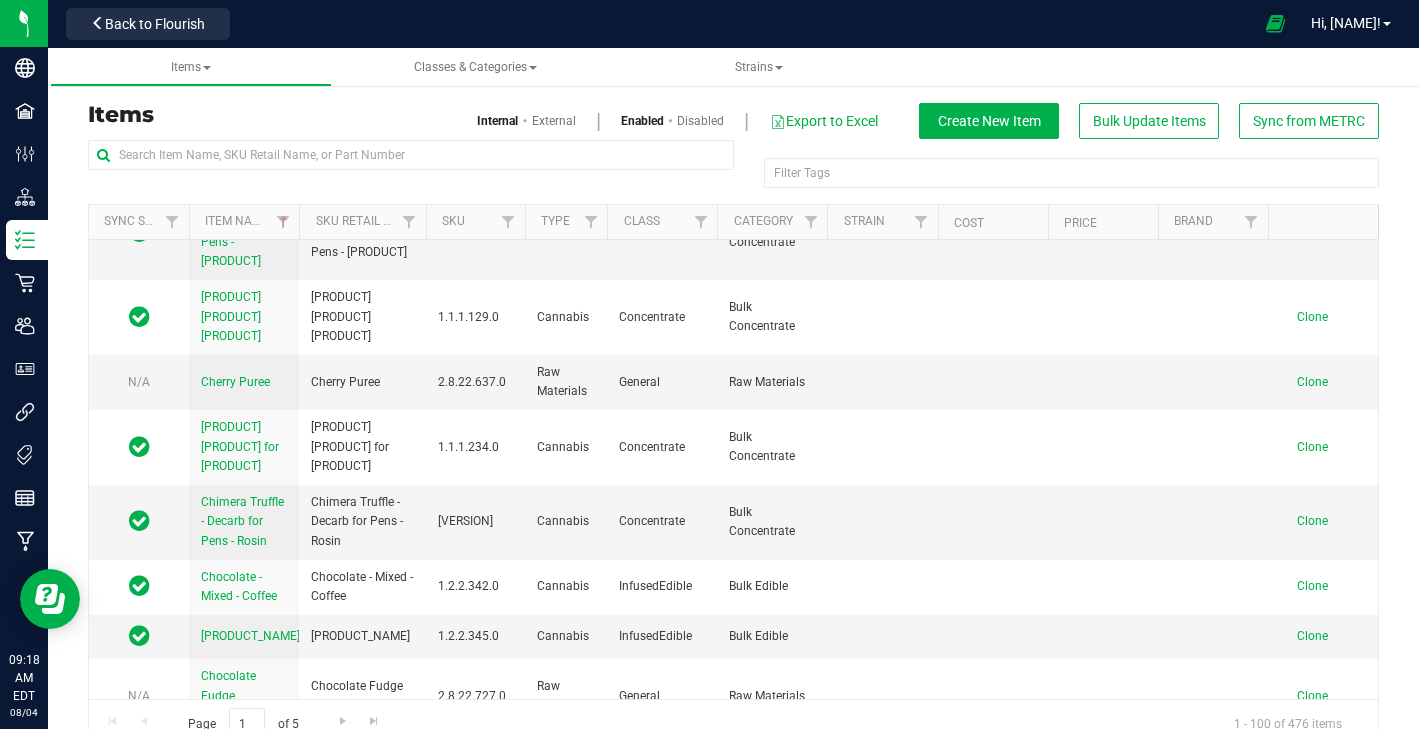 scroll, scrollTop: 5546, scrollLeft: 0, axis: vertical 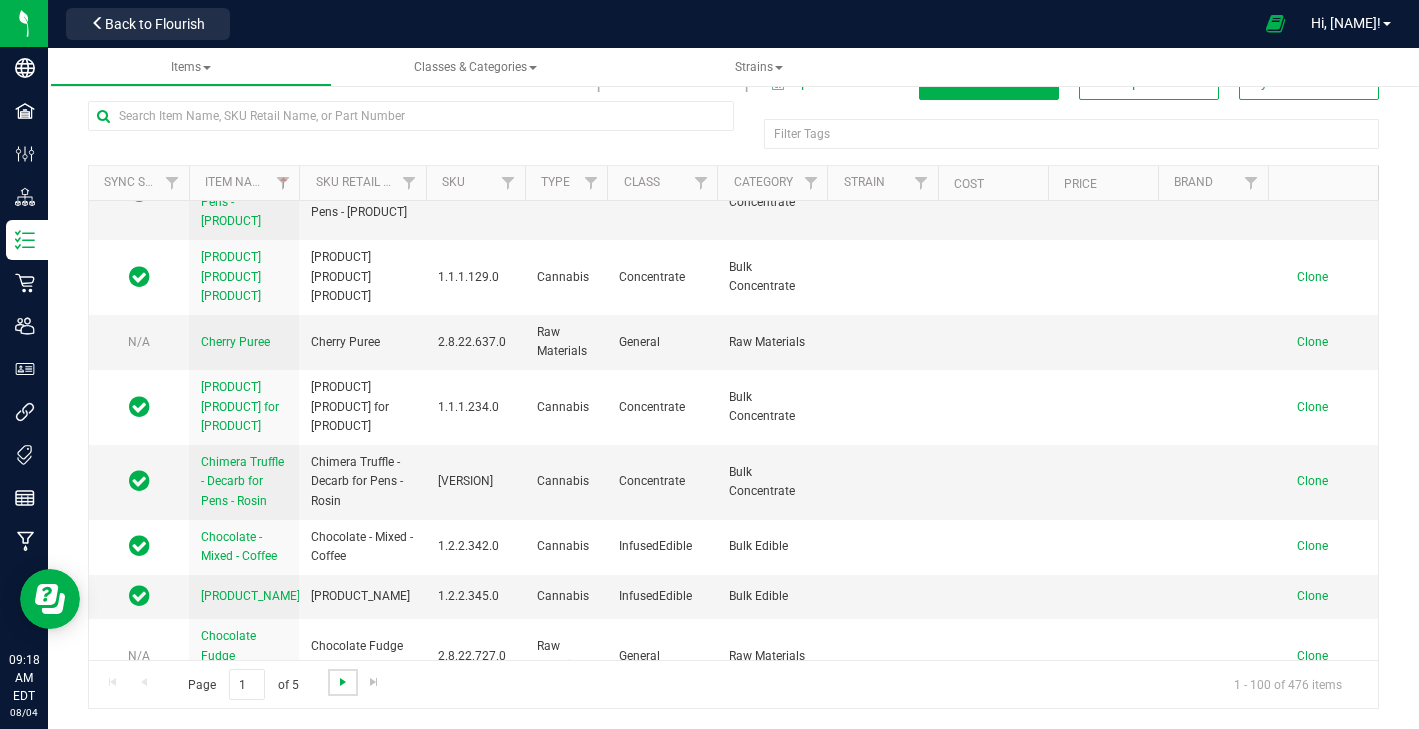 click at bounding box center [343, 682] 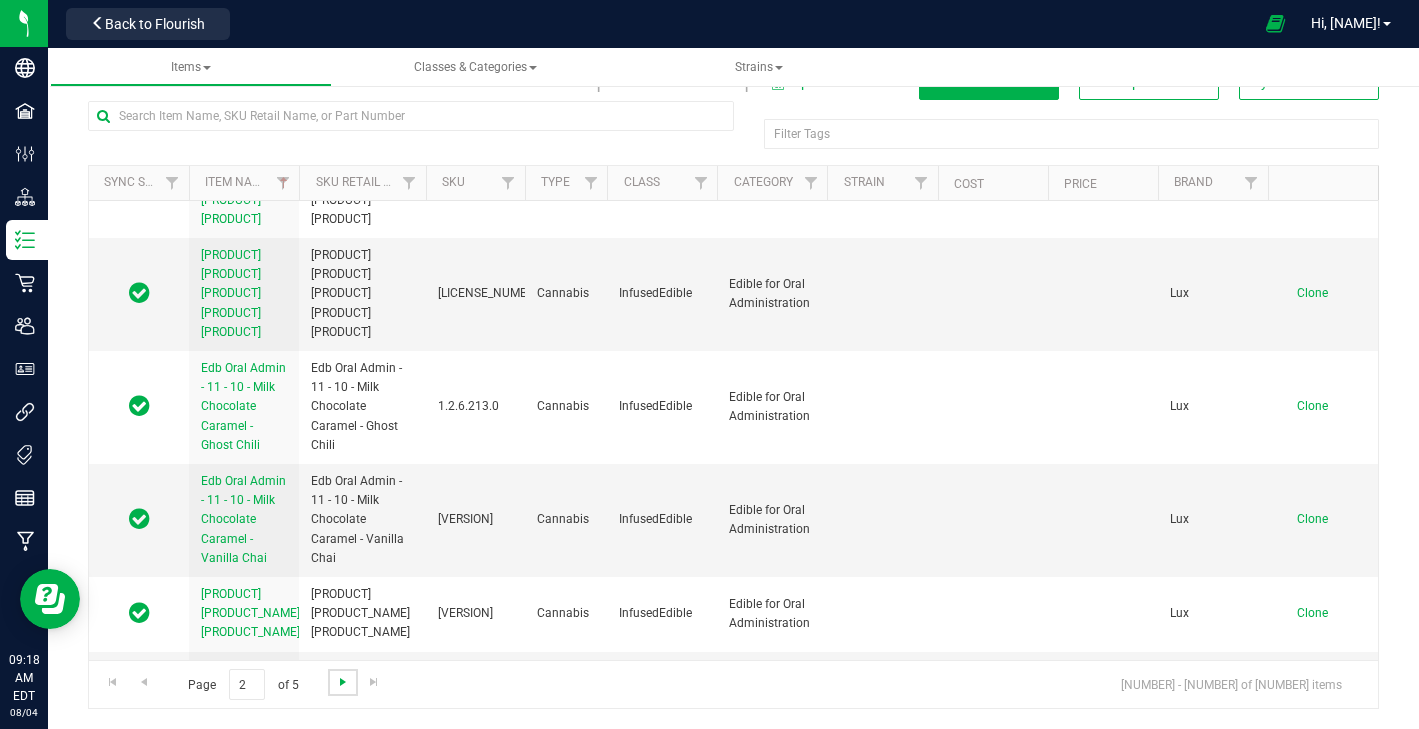 scroll, scrollTop: 0, scrollLeft: 0, axis: both 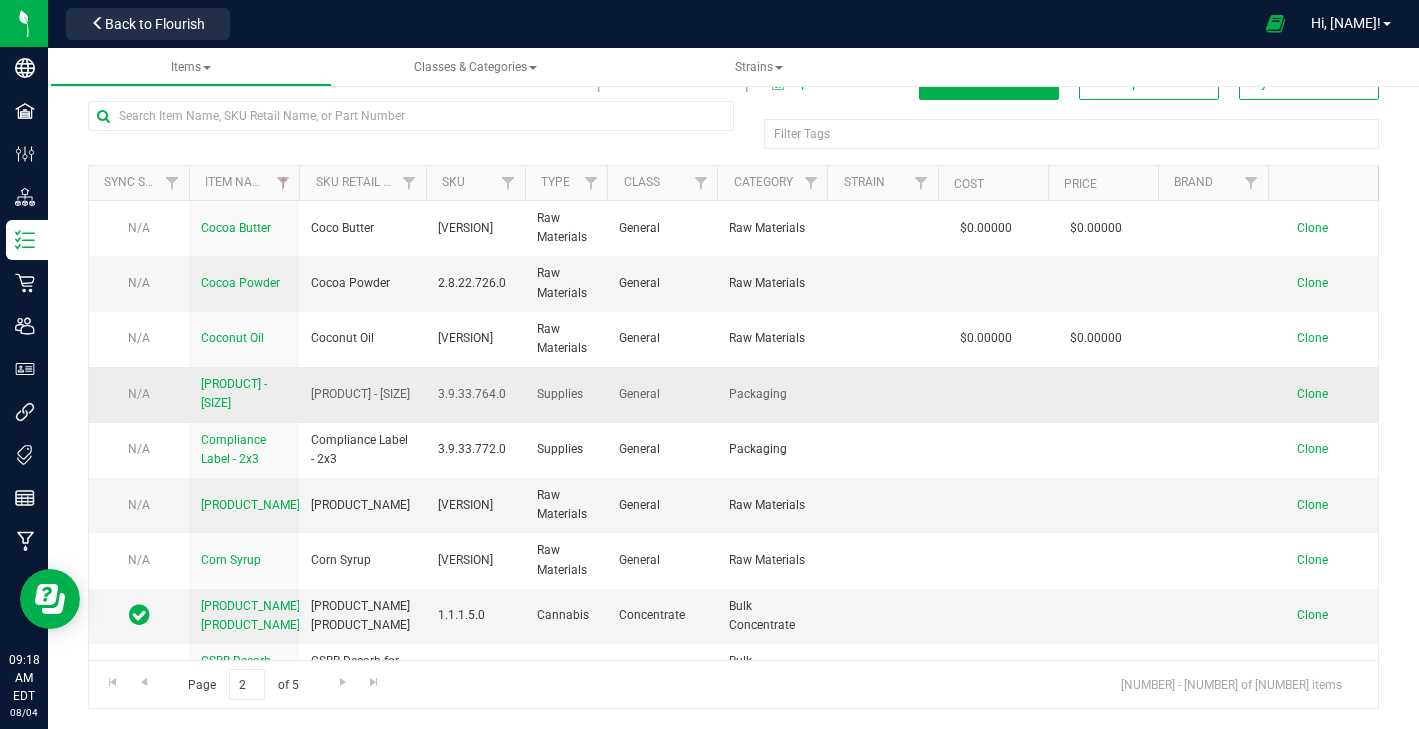 click on "[PRODUCT] - [SIZE]" at bounding box center (234, 393) 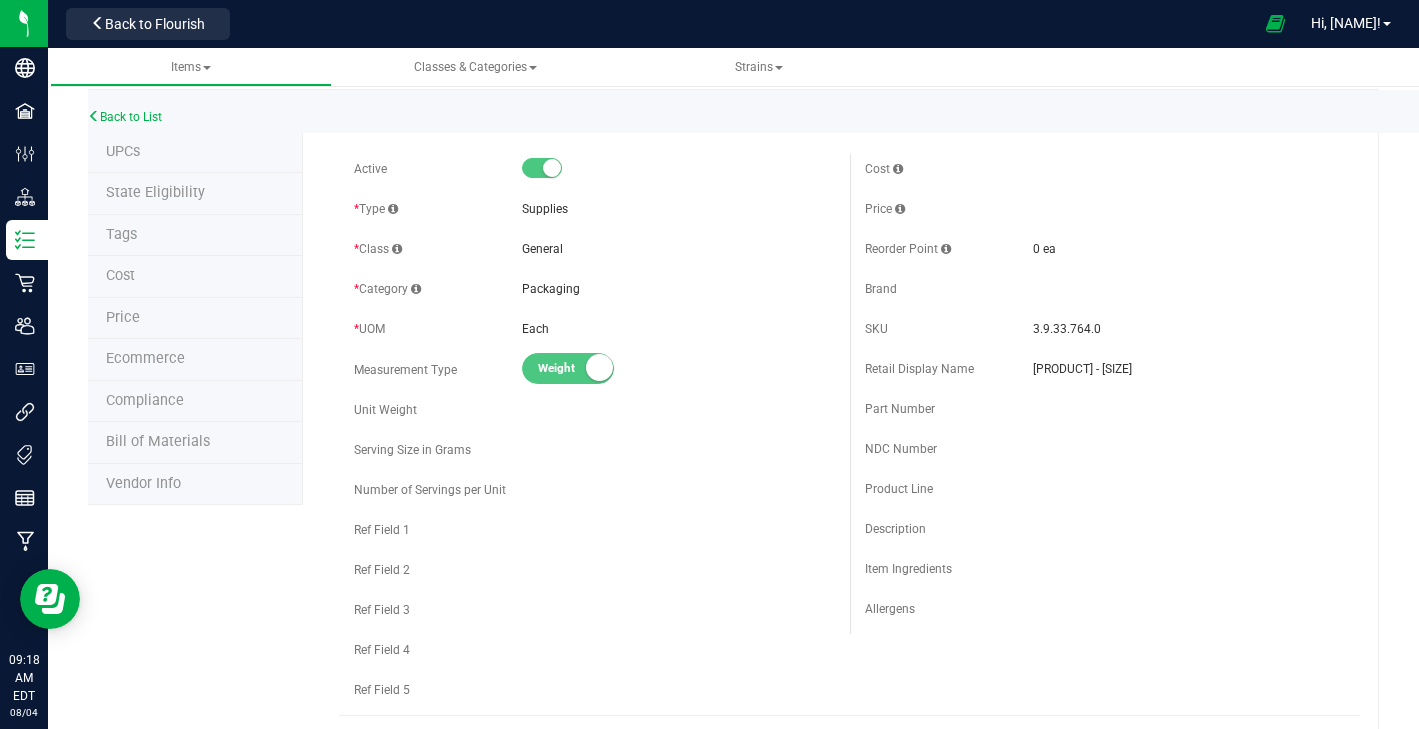 scroll, scrollTop: 0, scrollLeft: 0, axis: both 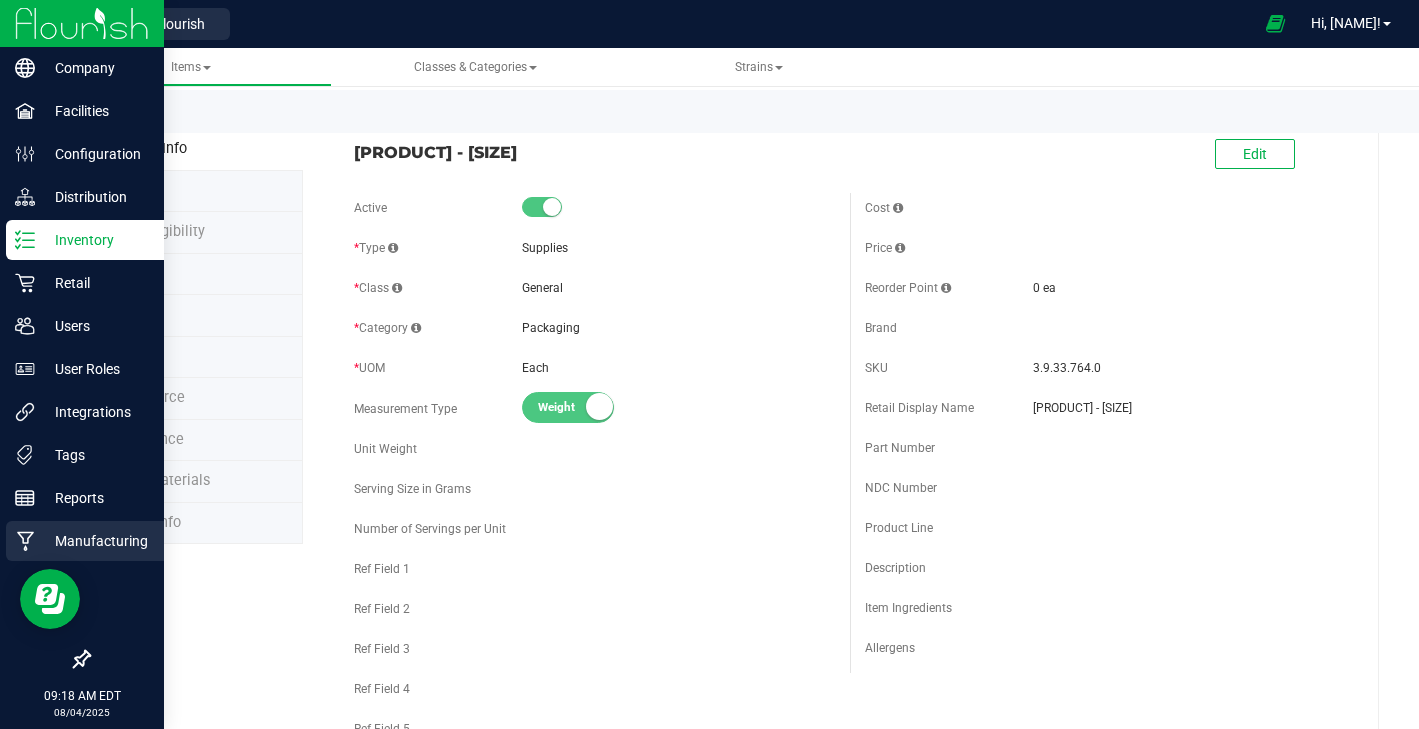 click on "Manufacturing" at bounding box center (95, 541) 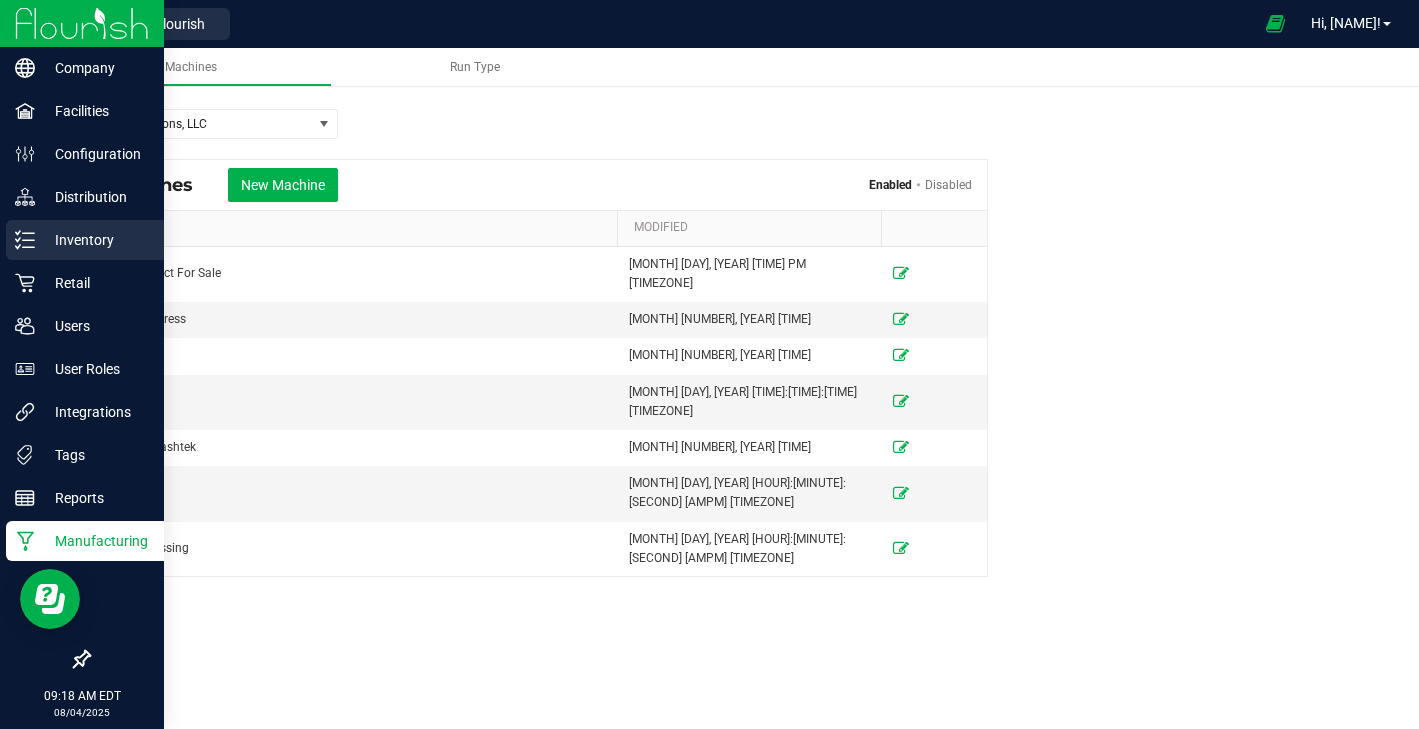 click on "Inventory" at bounding box center (95, 240) 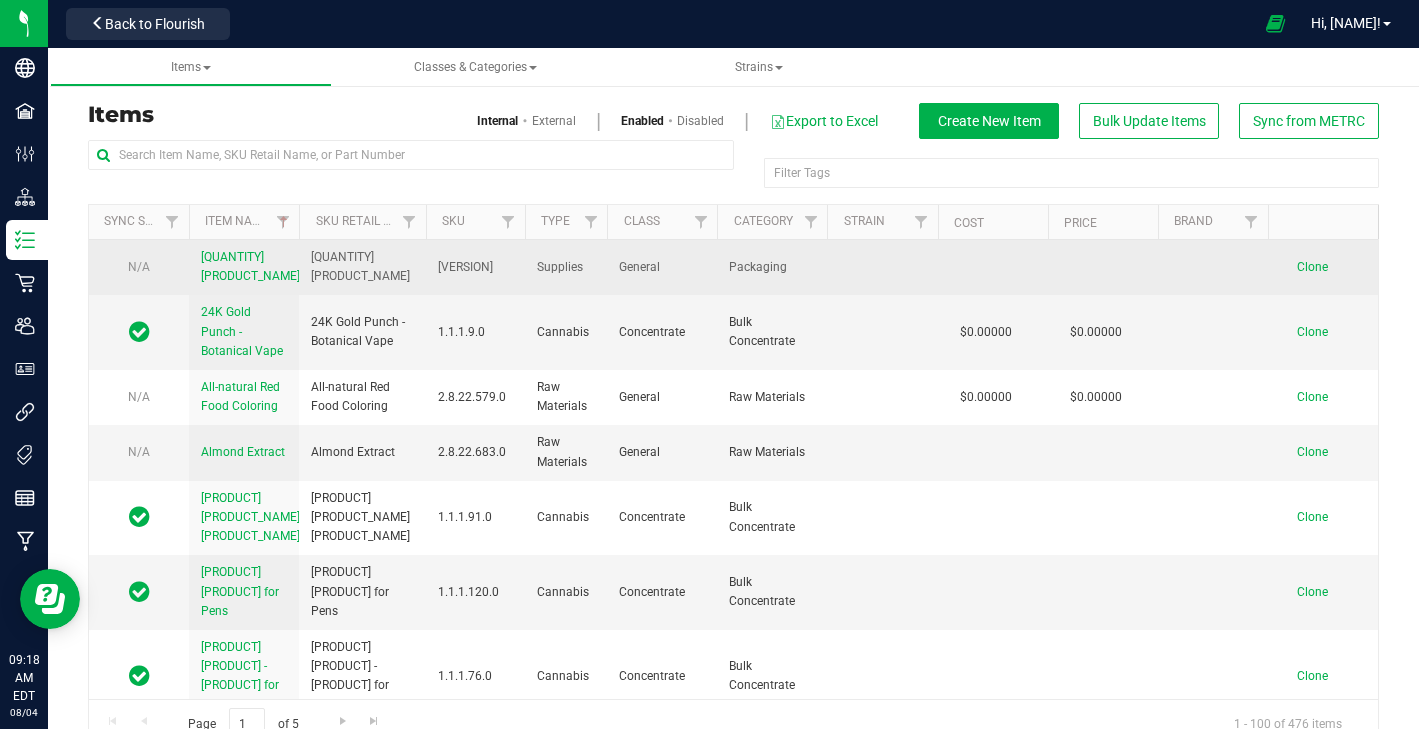 click on "[QUANTITY] [PRODUCT_NAME]" at bounding box center (250, 266) 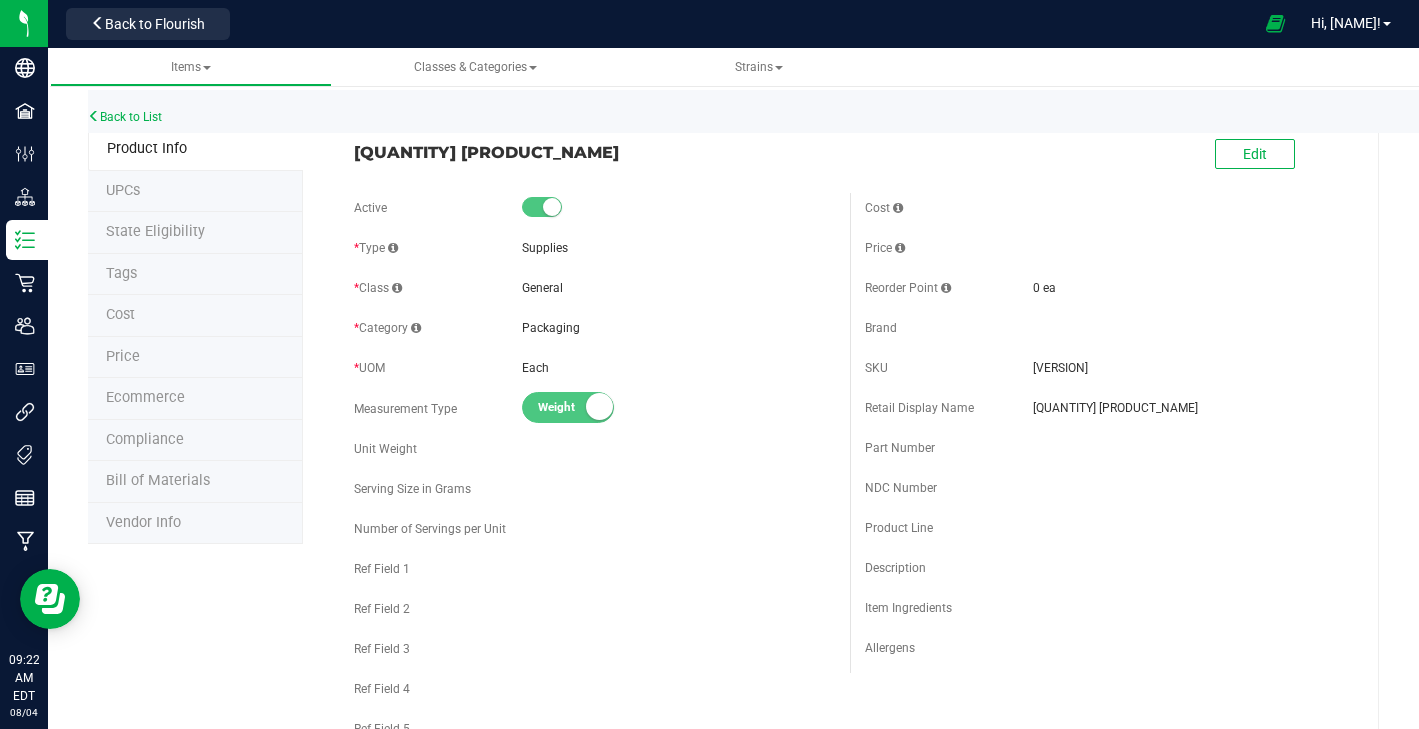 click on "Bill of Materials" at bounding box center (158, 480) 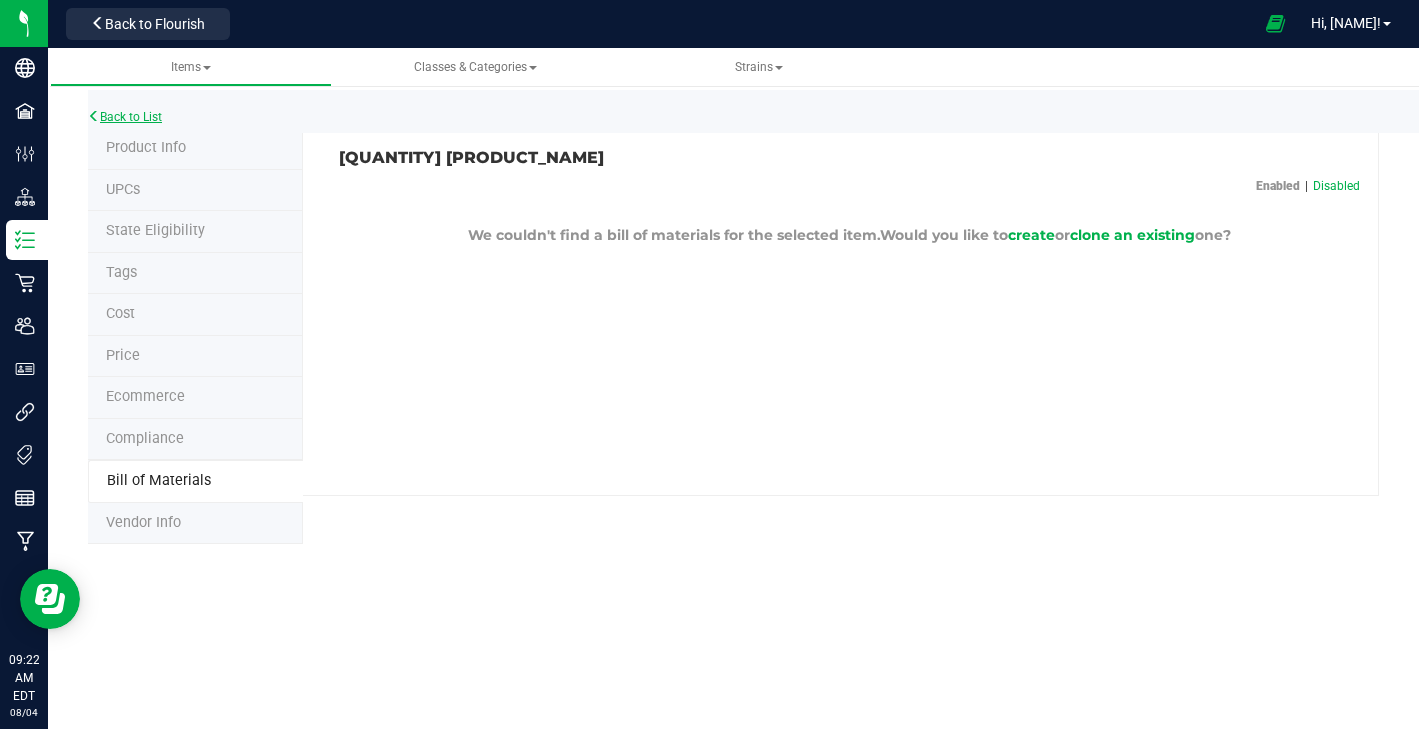 click on "Back to List" at bounding box center (125, 117) 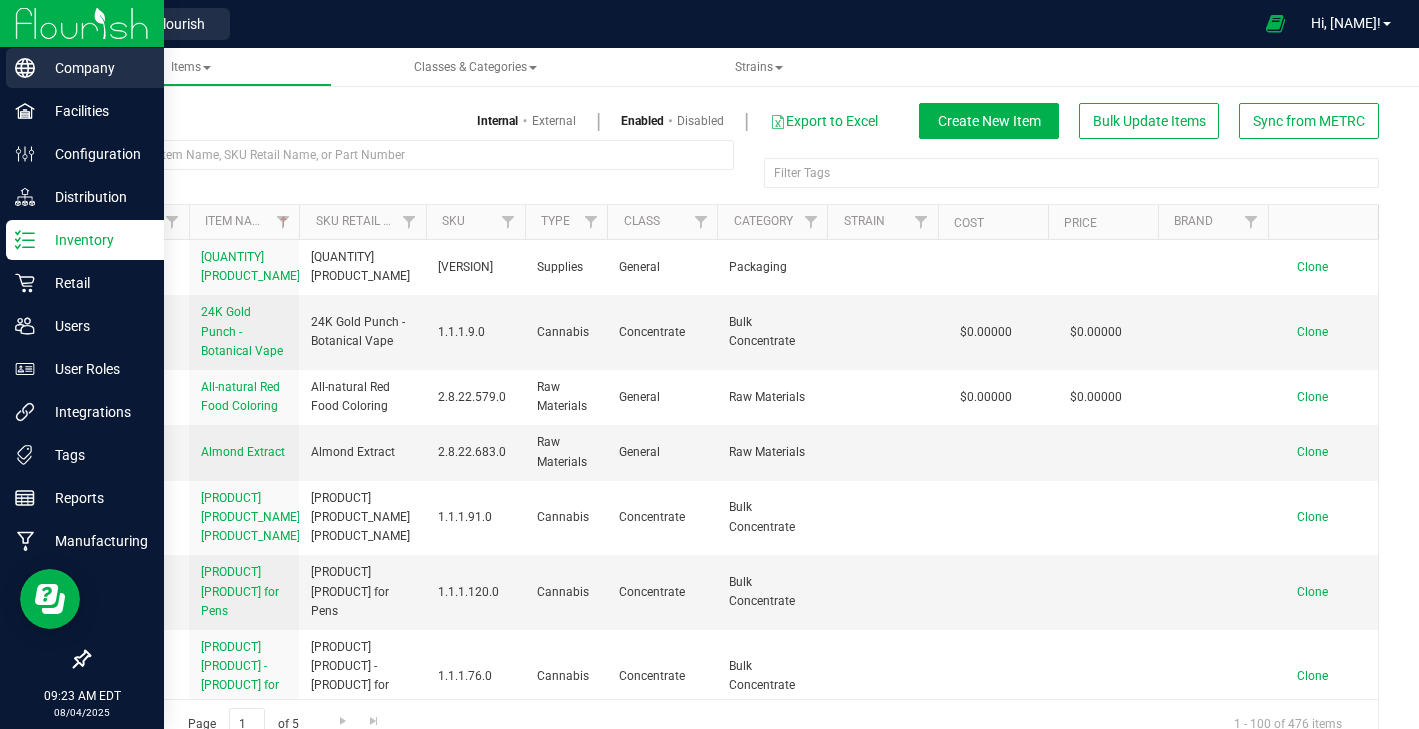 click 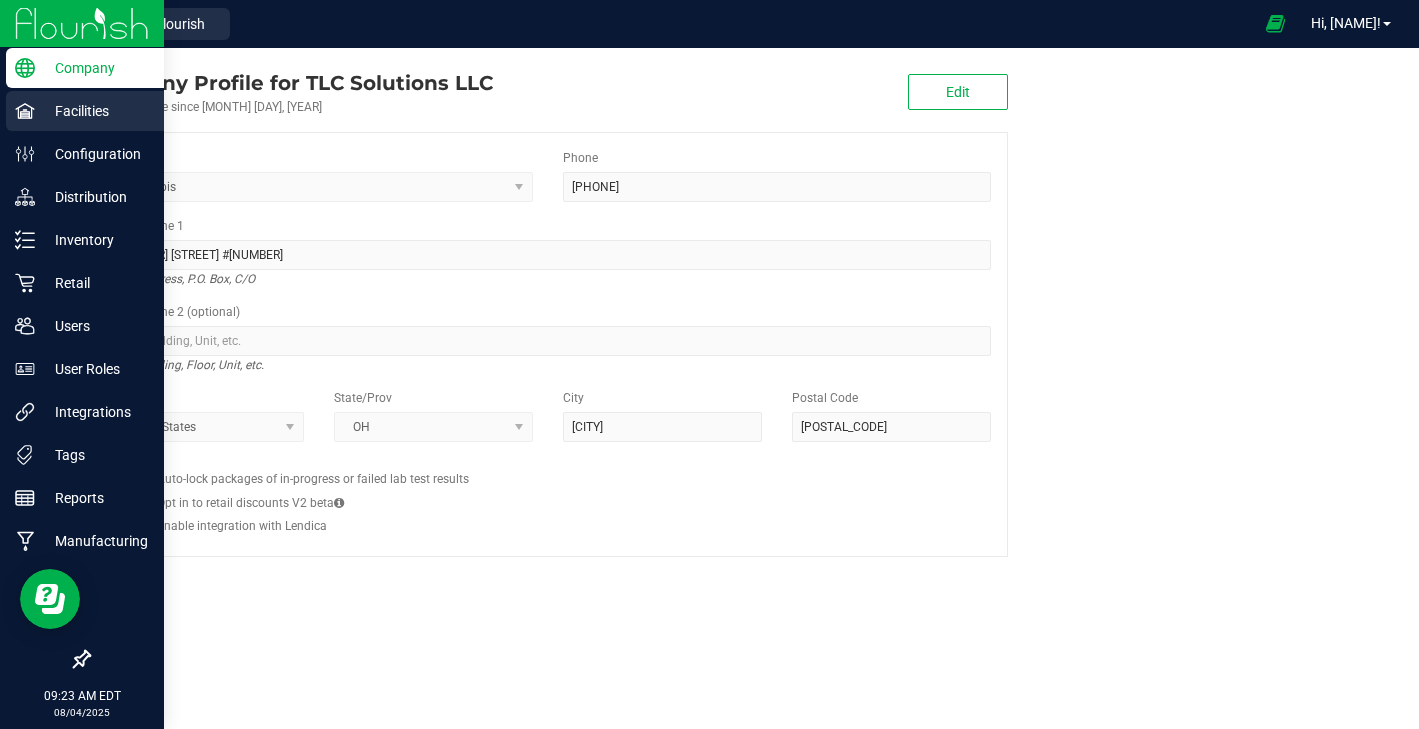 click on "Facilities" at bounding box center [95, 111] 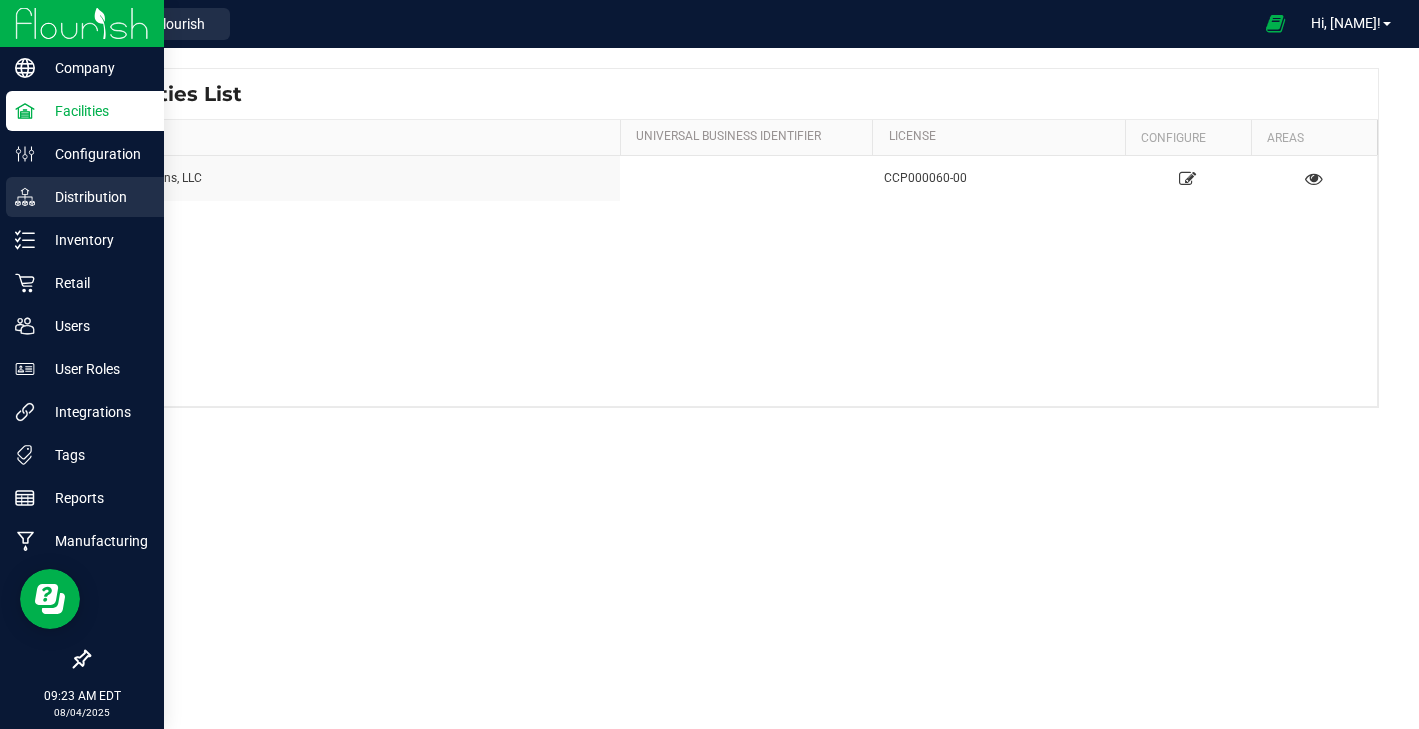 click on "Distribution" at bounding box center (95, 197) 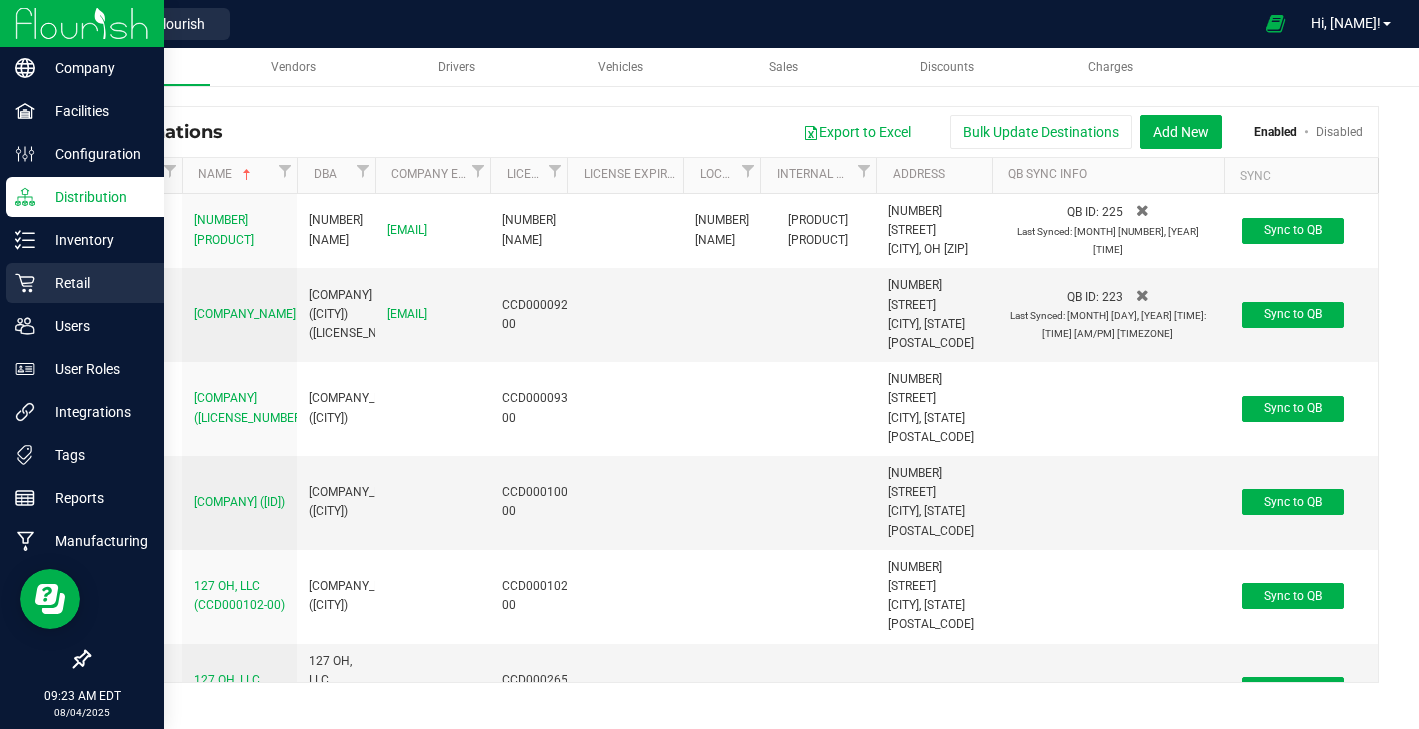 click on "Retail" at bounding box center [95, 283] 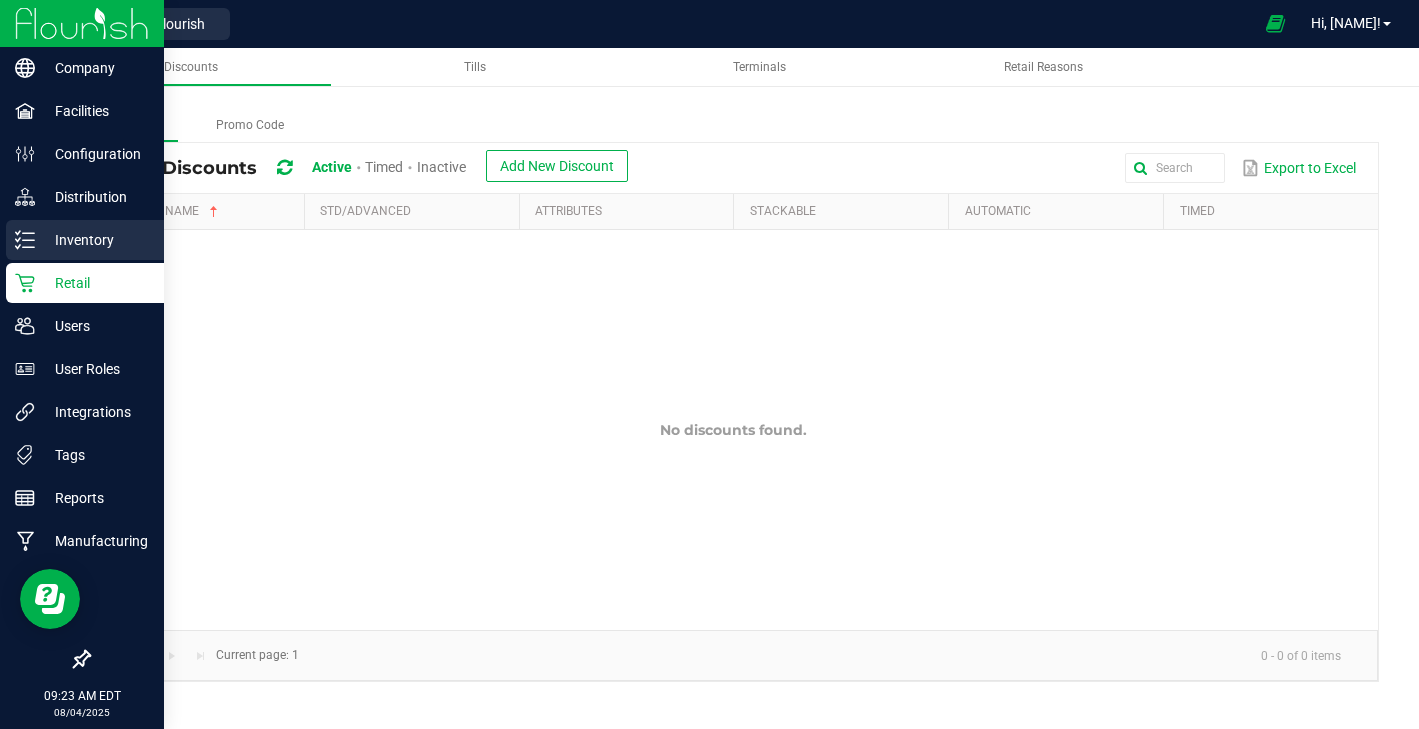 click on "Inventory" at bounding box center [95, 240] 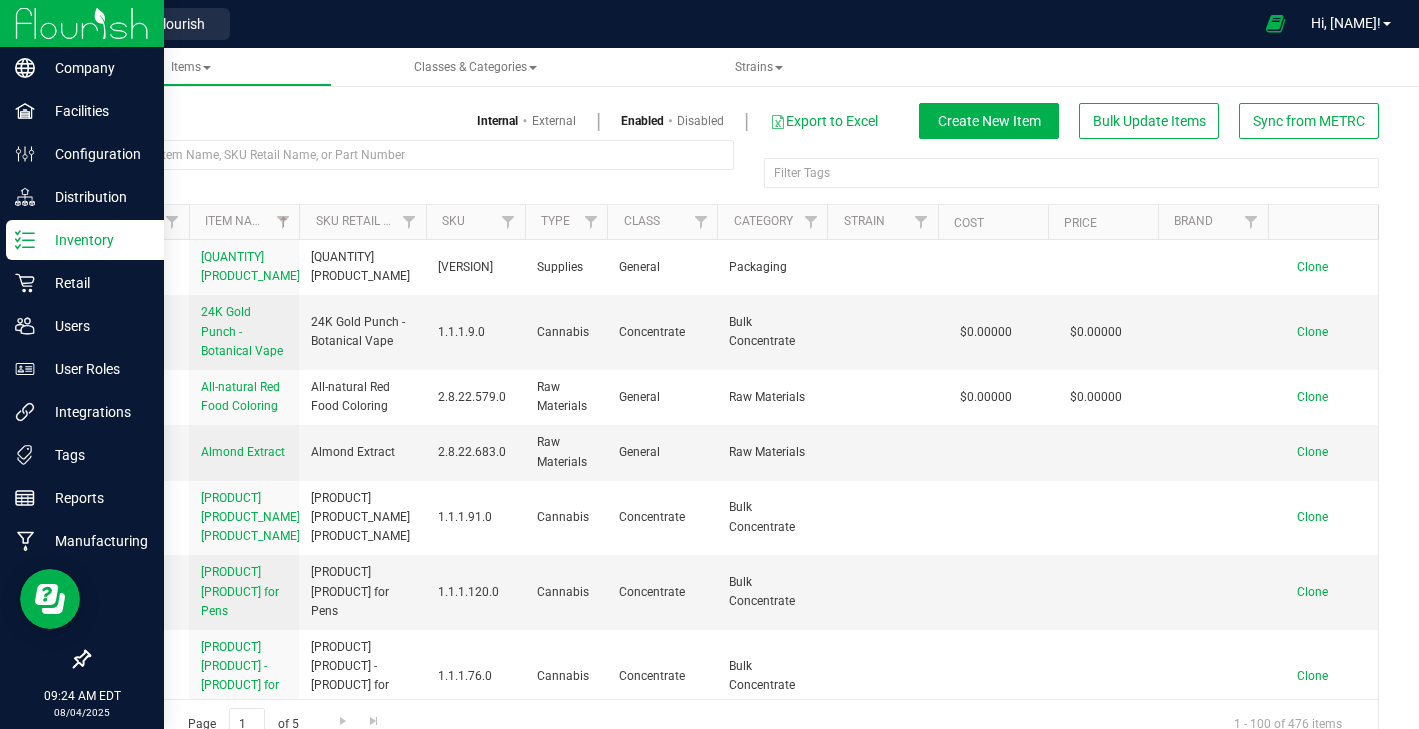 click at bounding box center [82, 23] 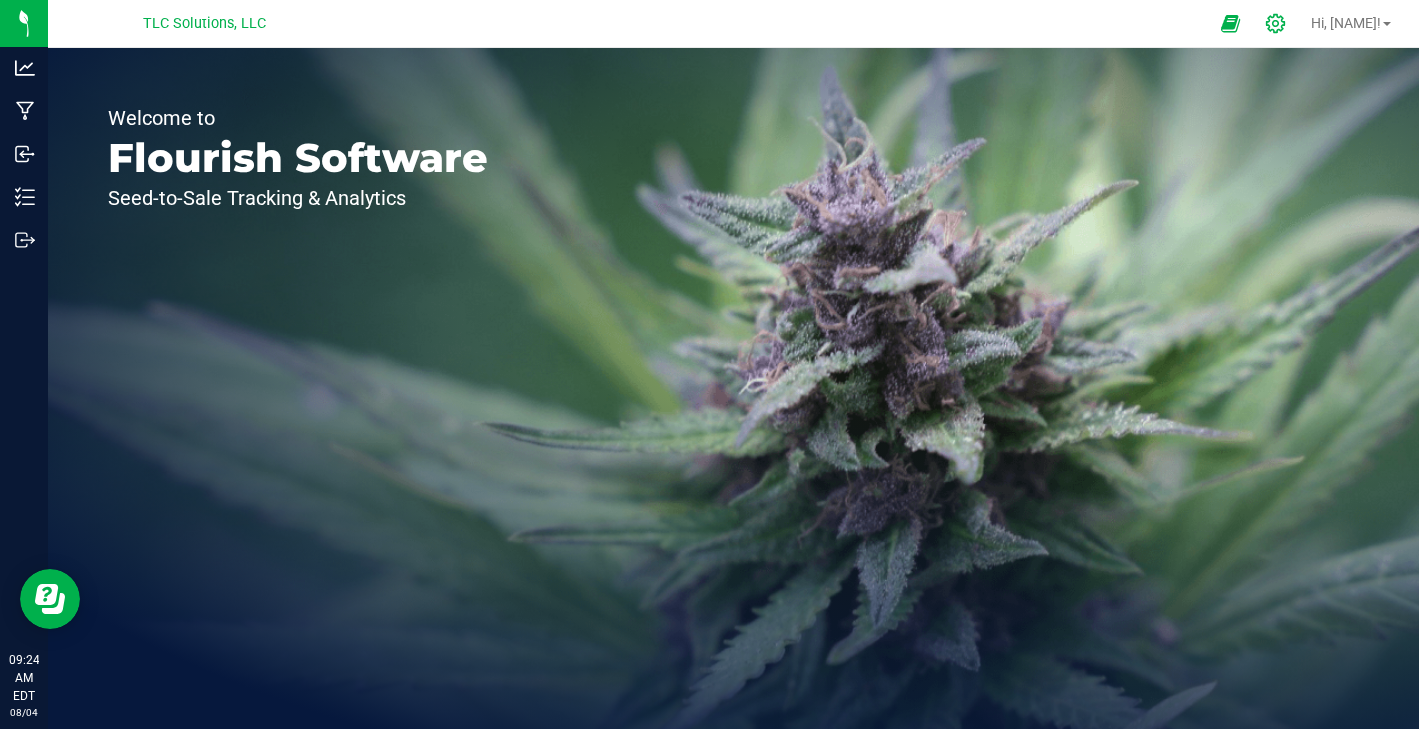 click 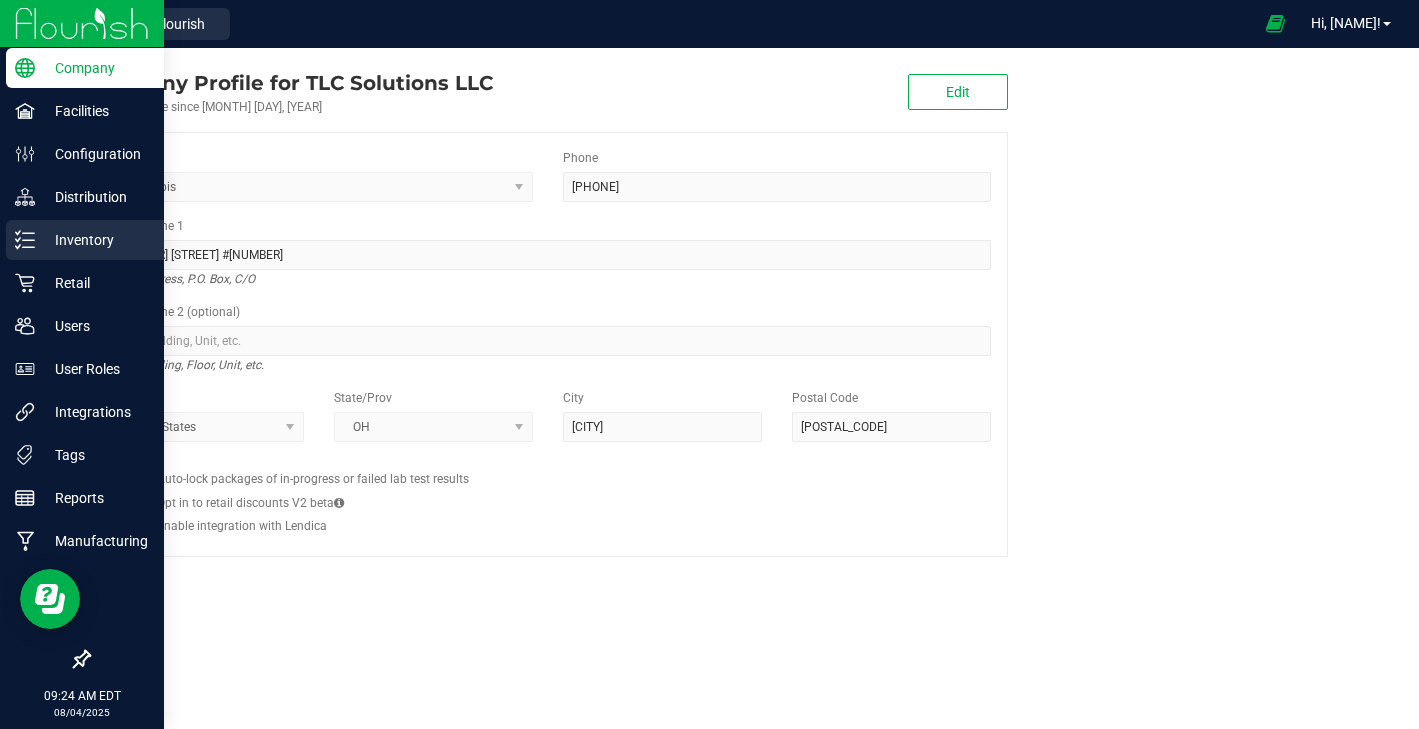 click on "Inventory" at bounding box center [95, 240] 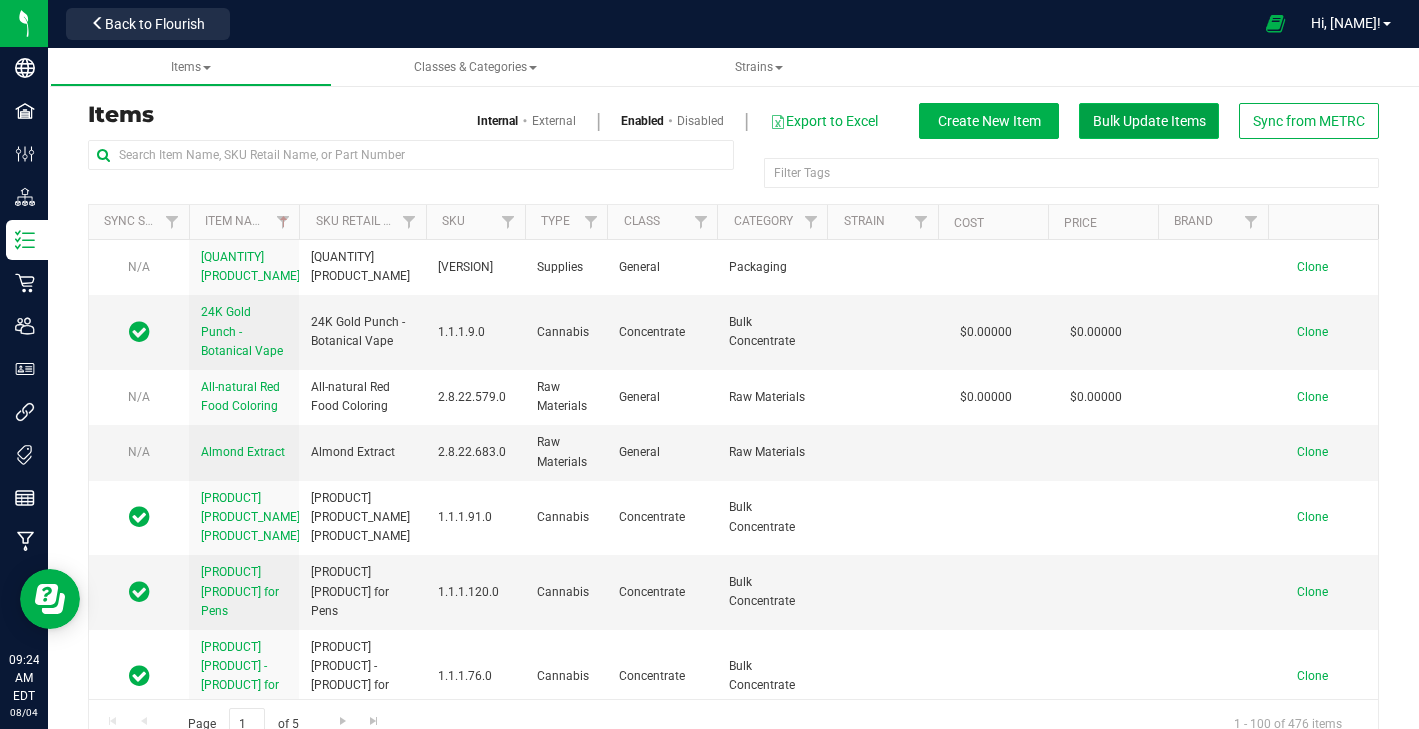 click on "Bulk Update Items" at bounding box center (1149, 121) 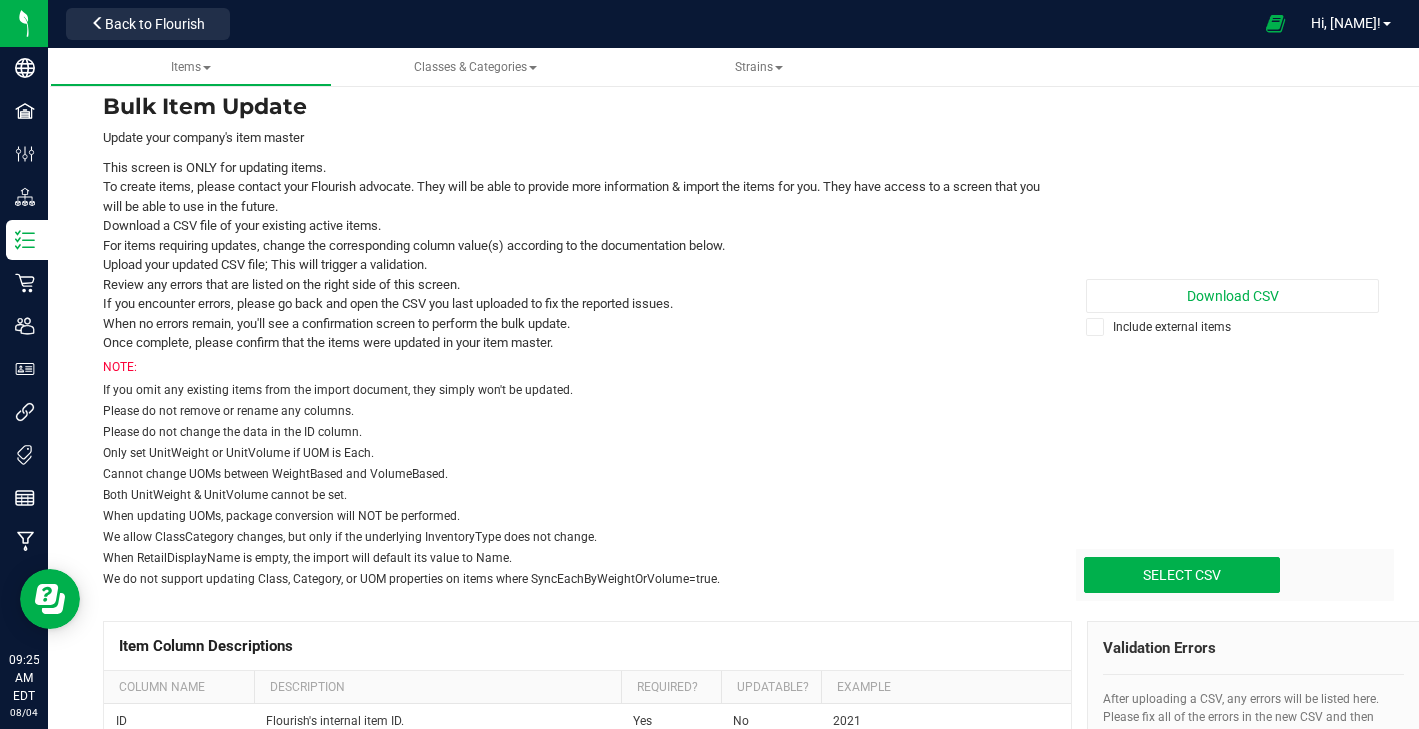 scroll, scrollTop: 0, scrollLeft: 0, axis: both 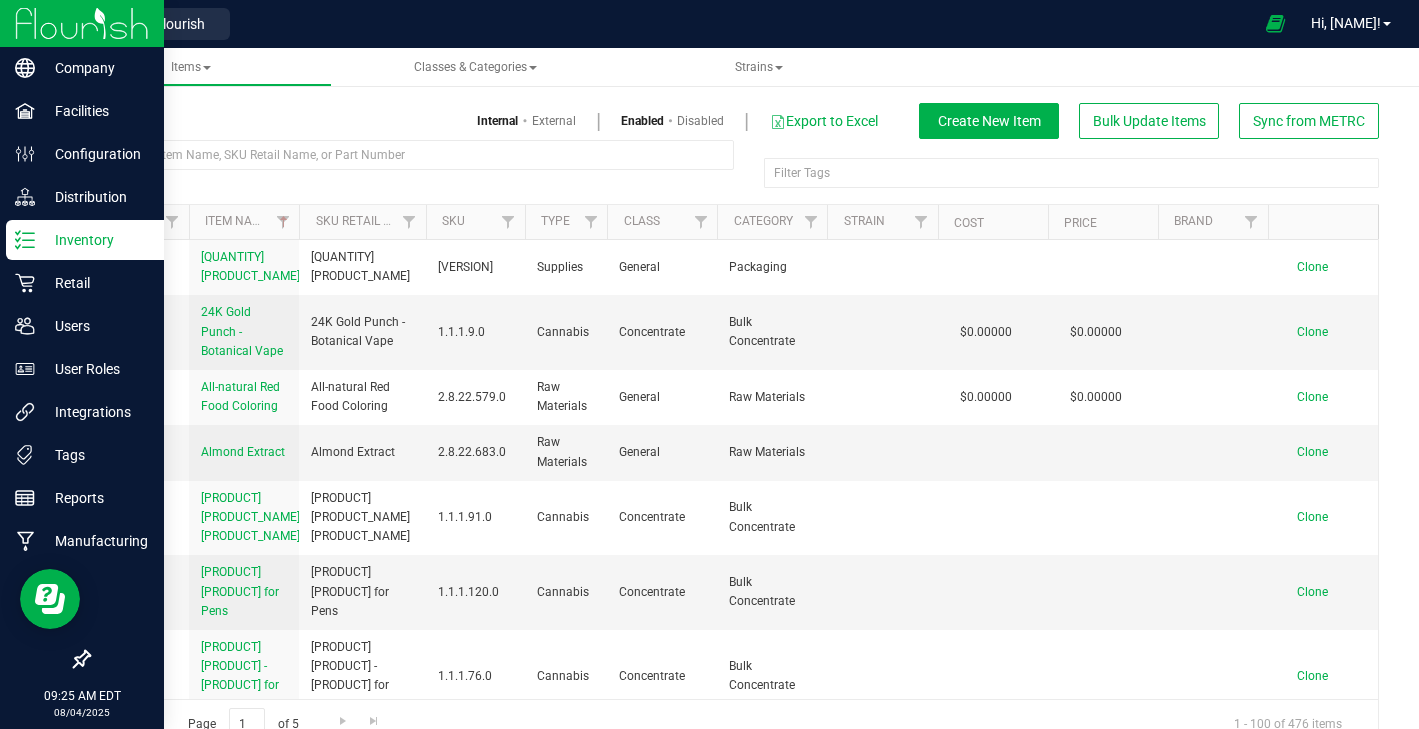 click at bounding box center [82, 23] 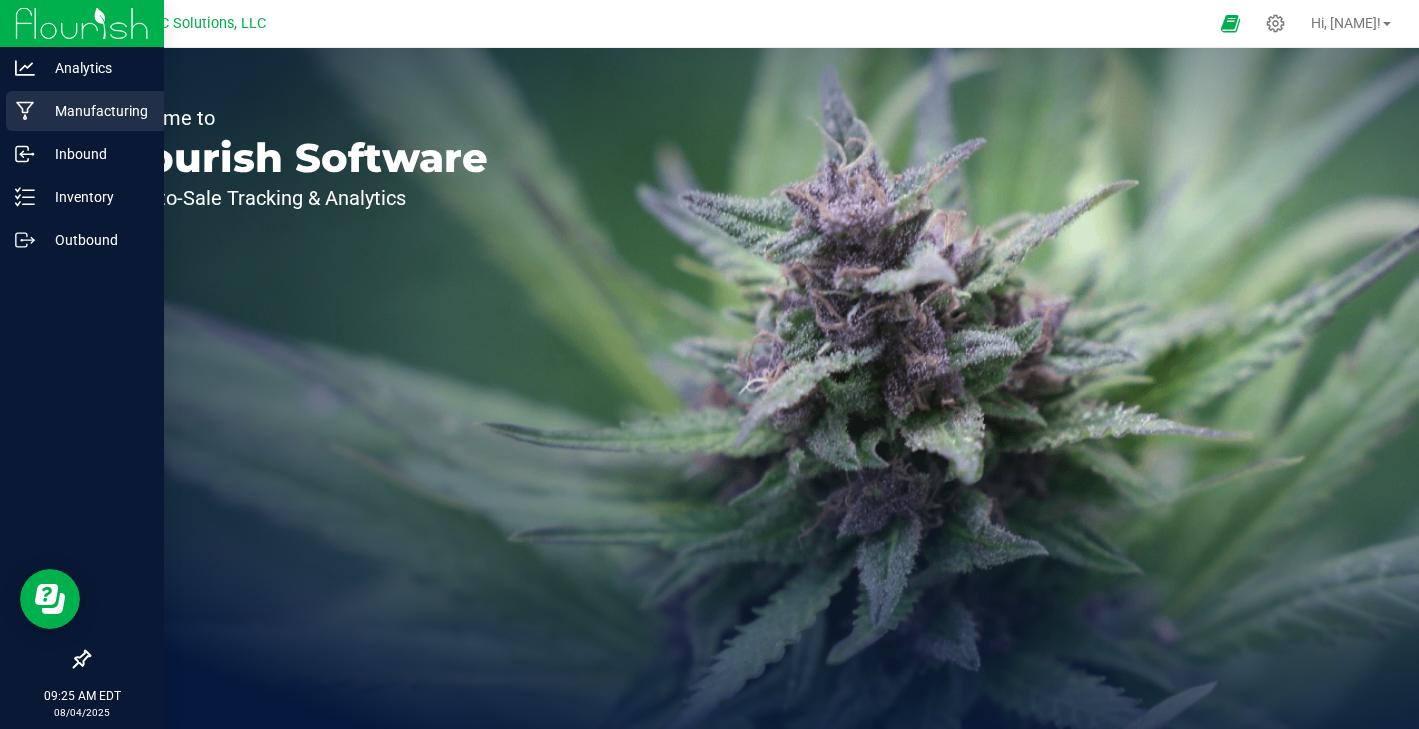 click on "Manufacturing" at bounding box center (95, 111) 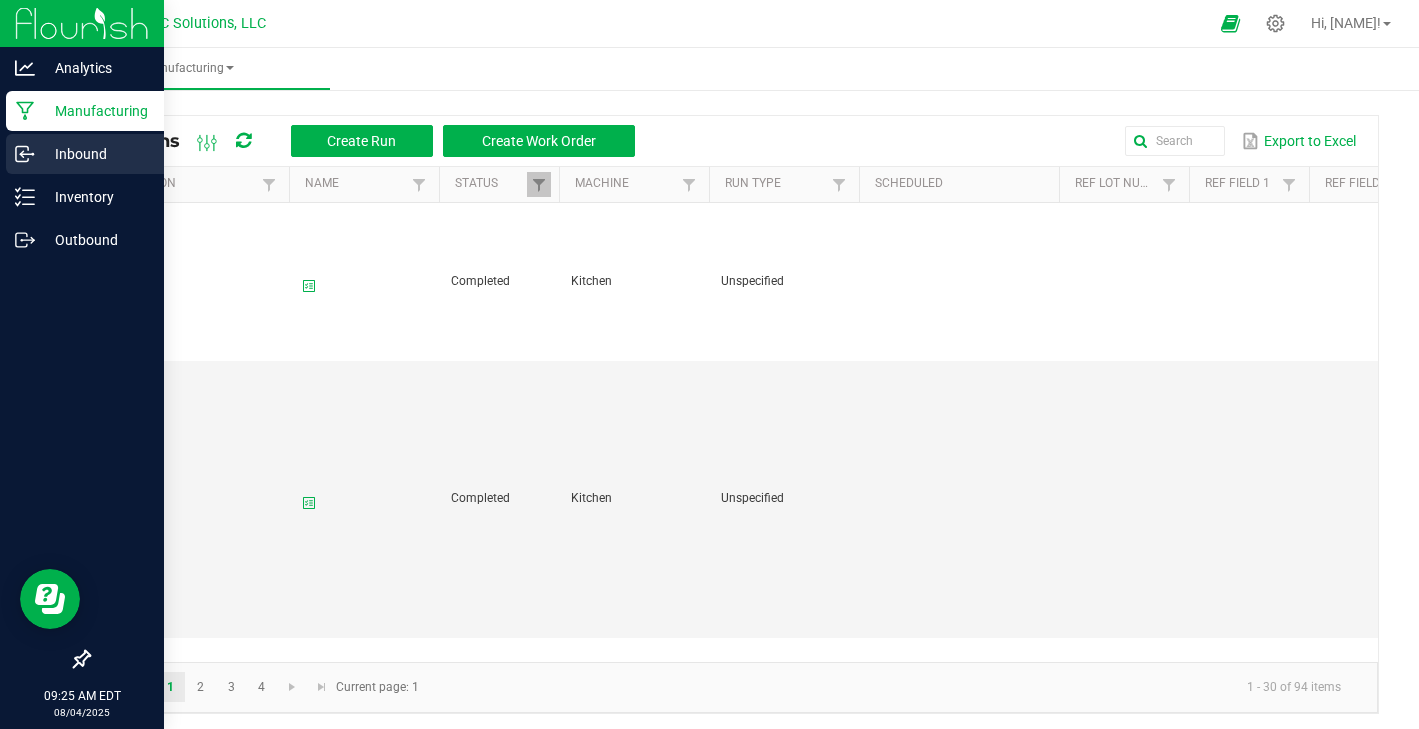 click 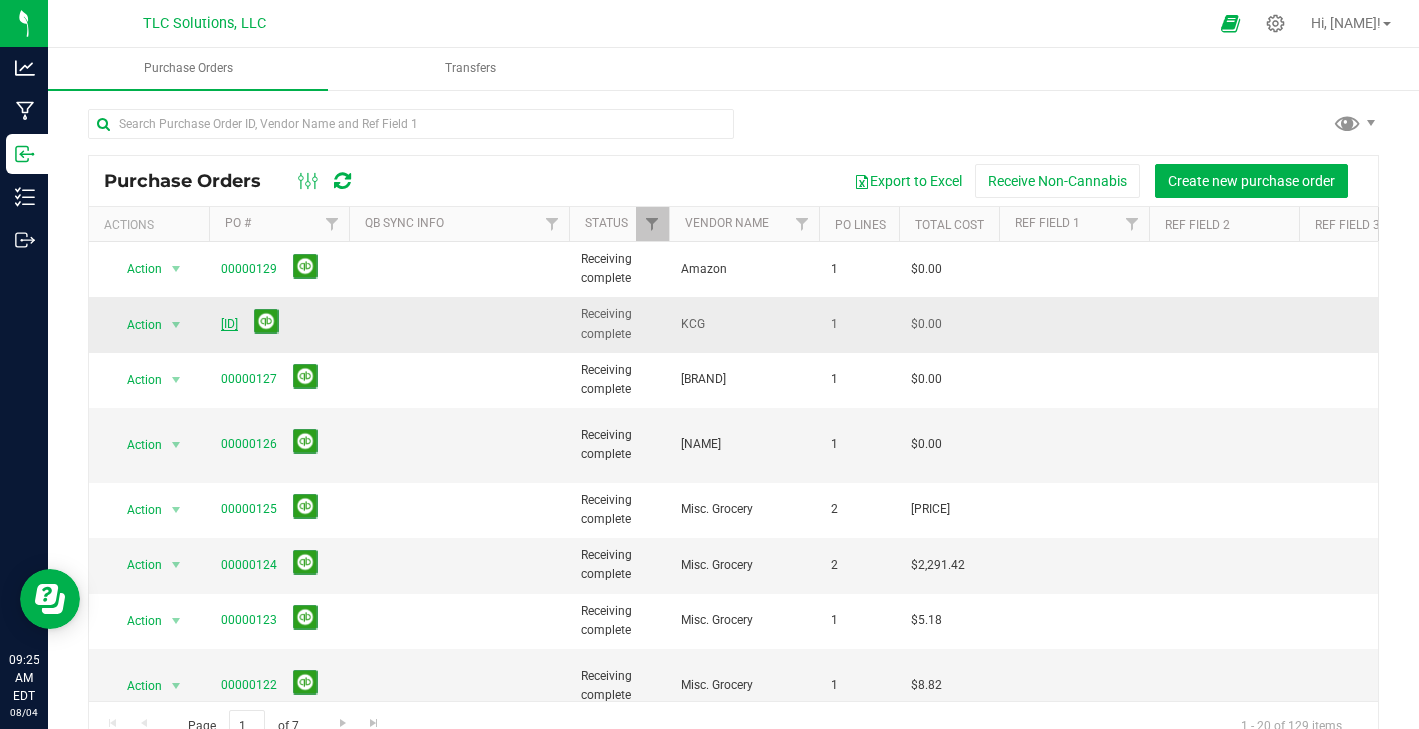 click on "[ID]" at bounding box center [229, 324] 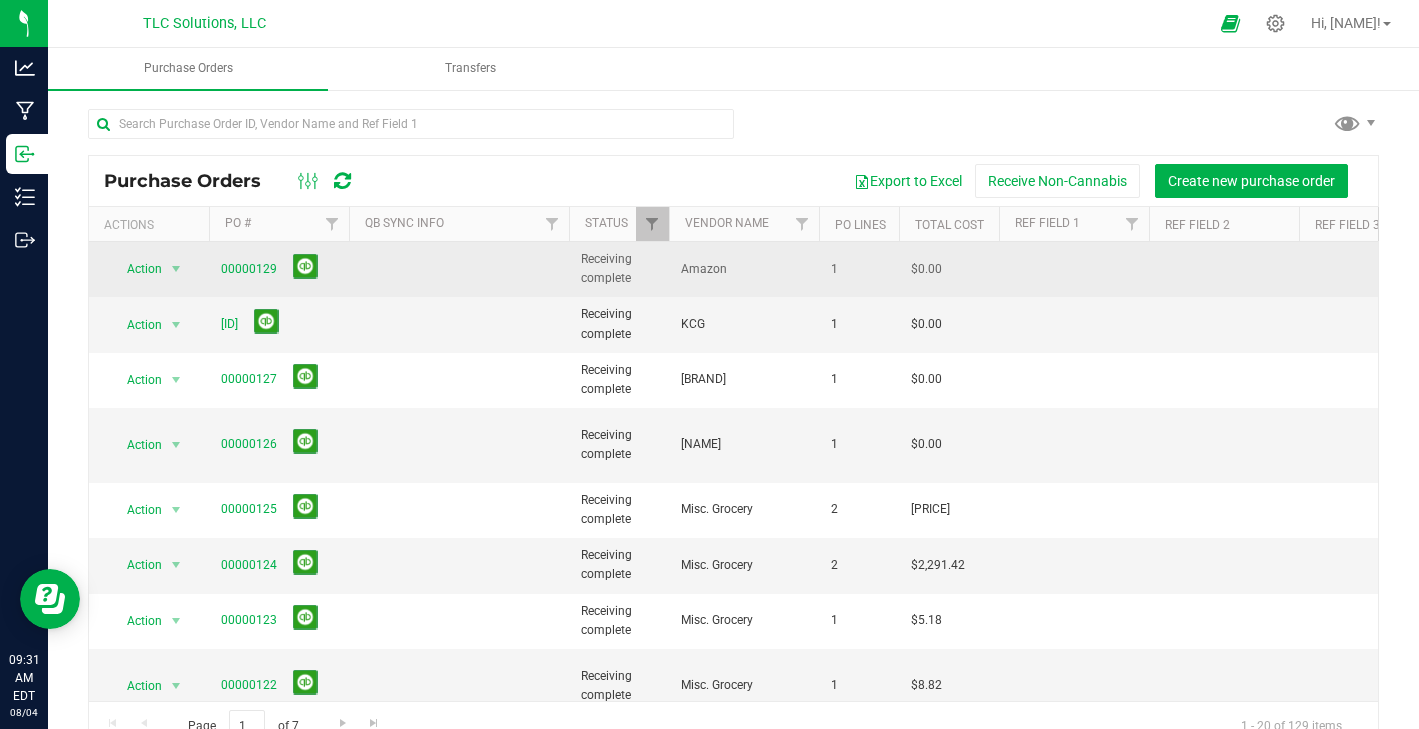 scroll, scrollTop: 0, scrollLeft: 112, axis: horizontal 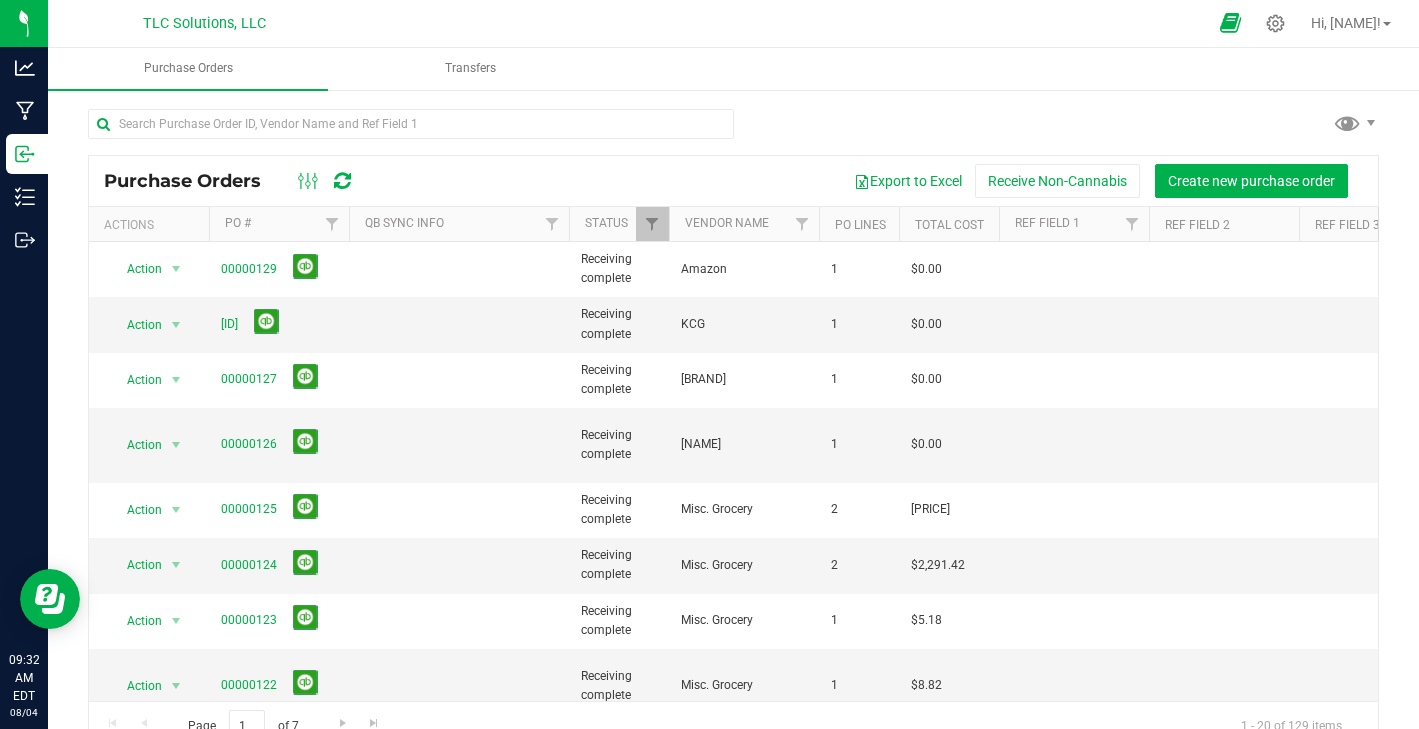 click at bounding box center [1230, 23] 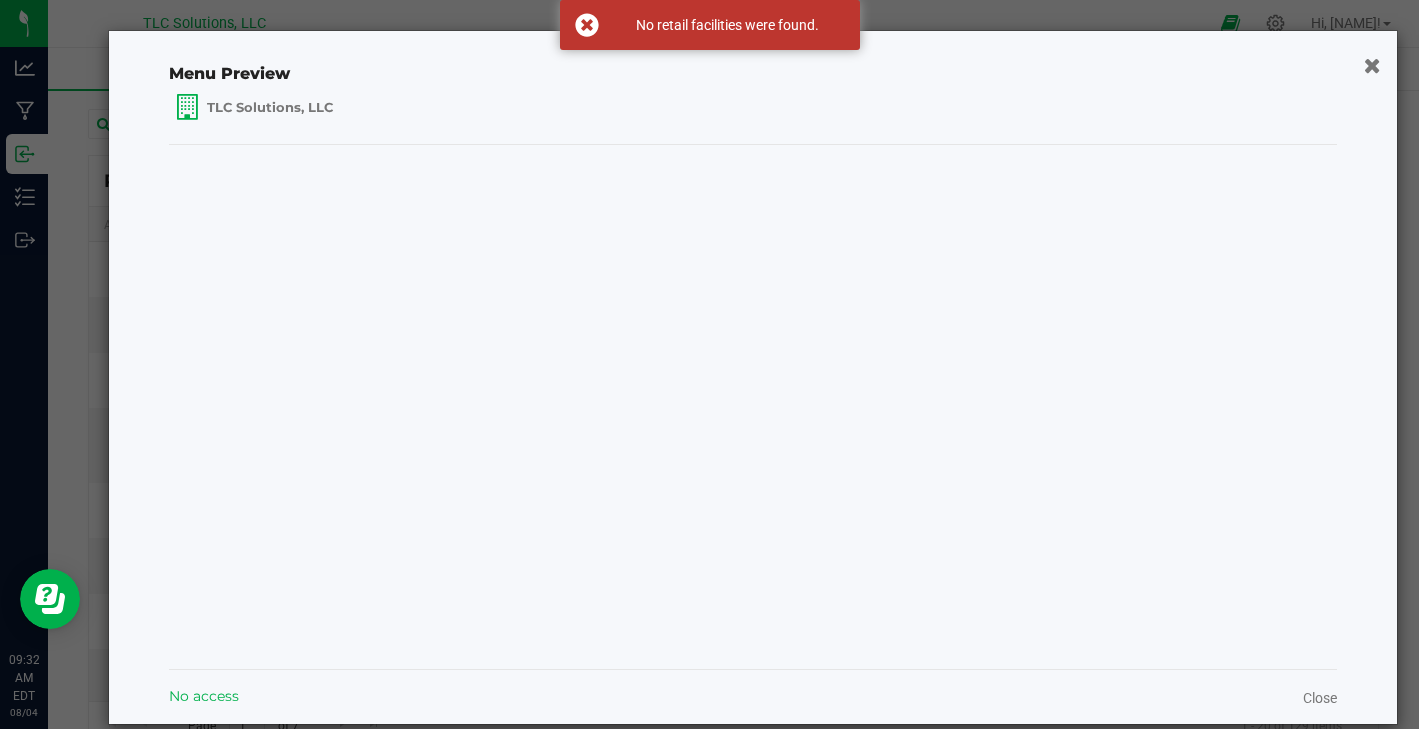 click 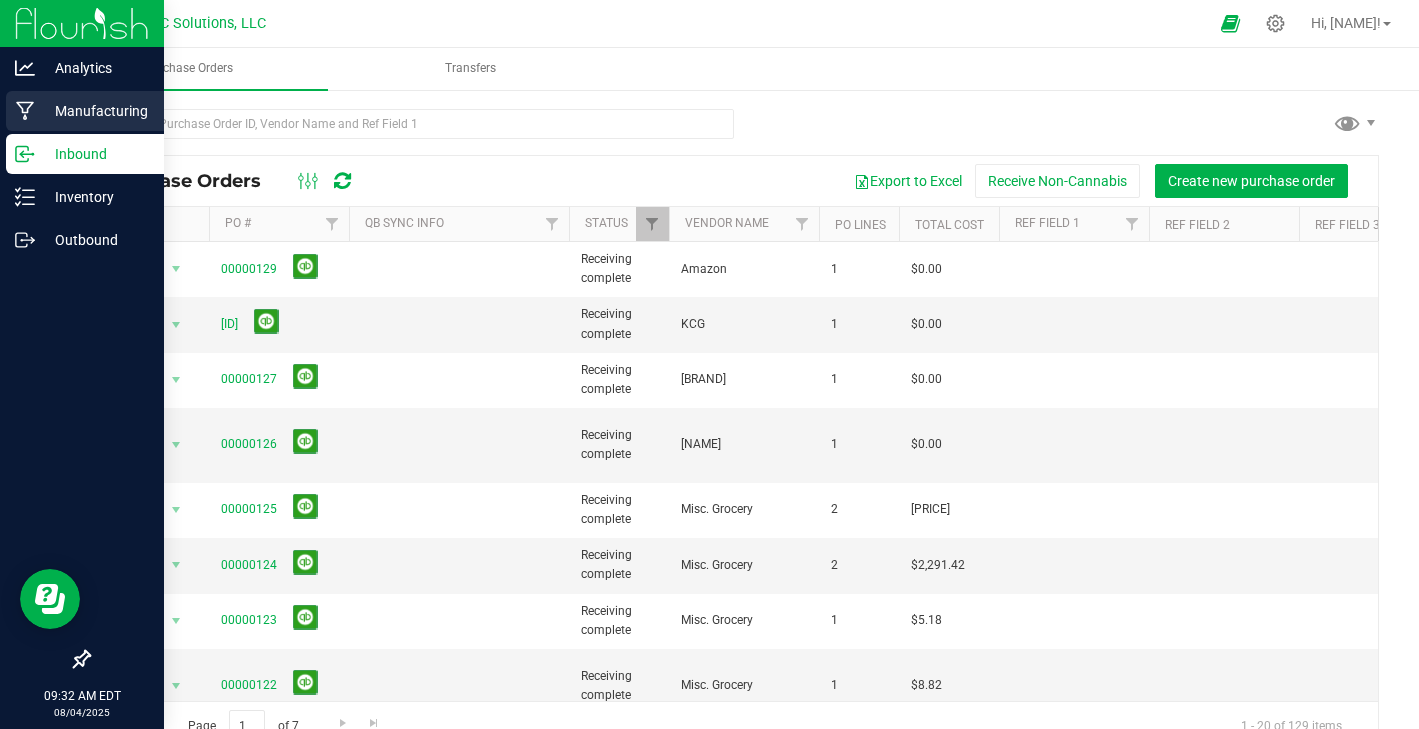 click on "Manufacturing" at bounding box center (95, 111) 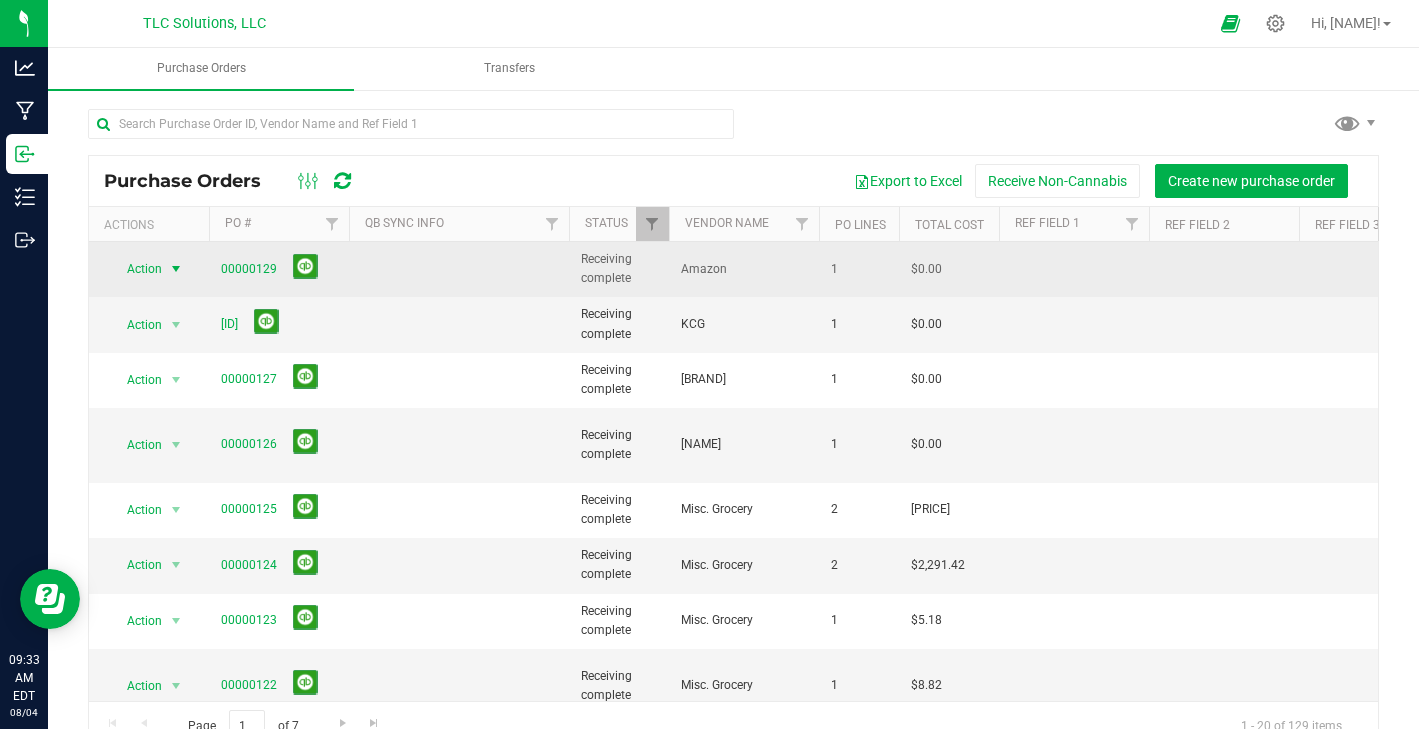 click on "Action" at bounding box center (136, 269) 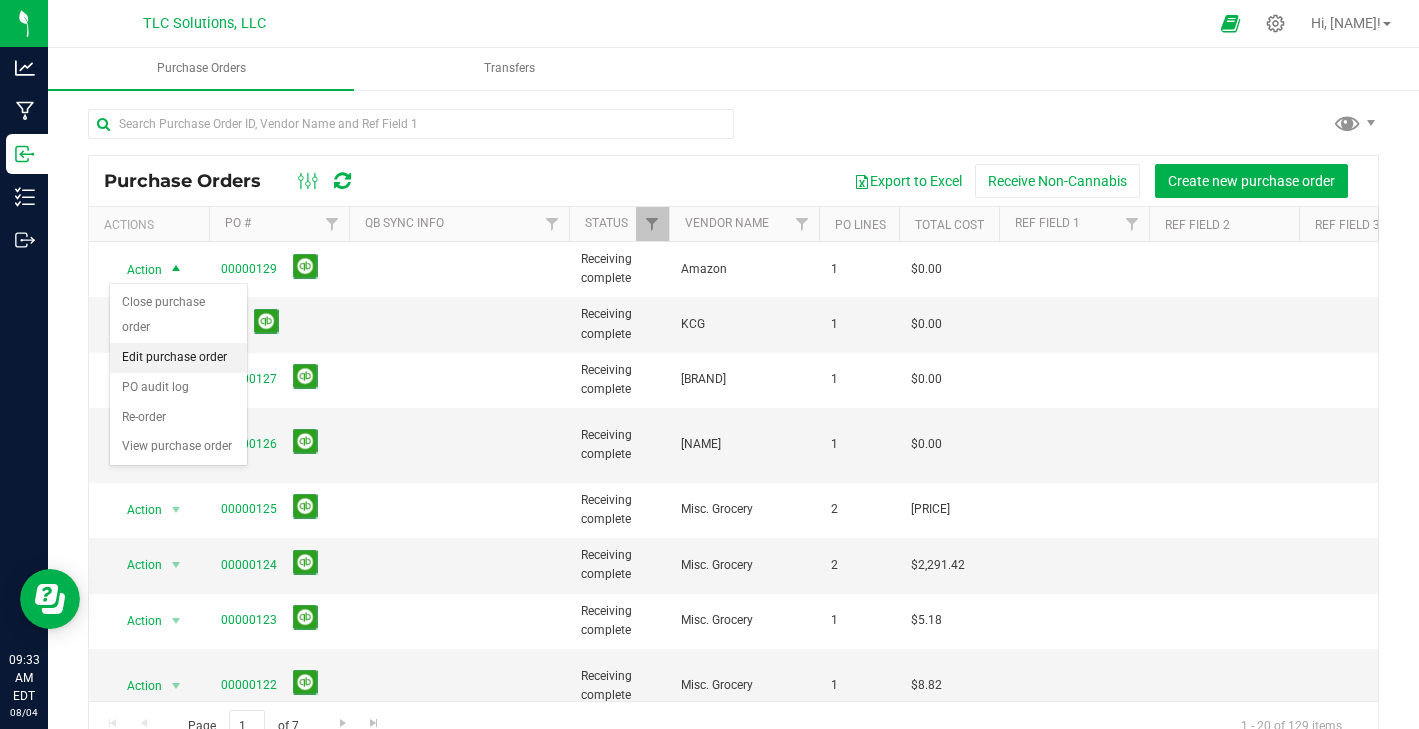 click on "Edit purchase order" at bounding box center [178, 358] 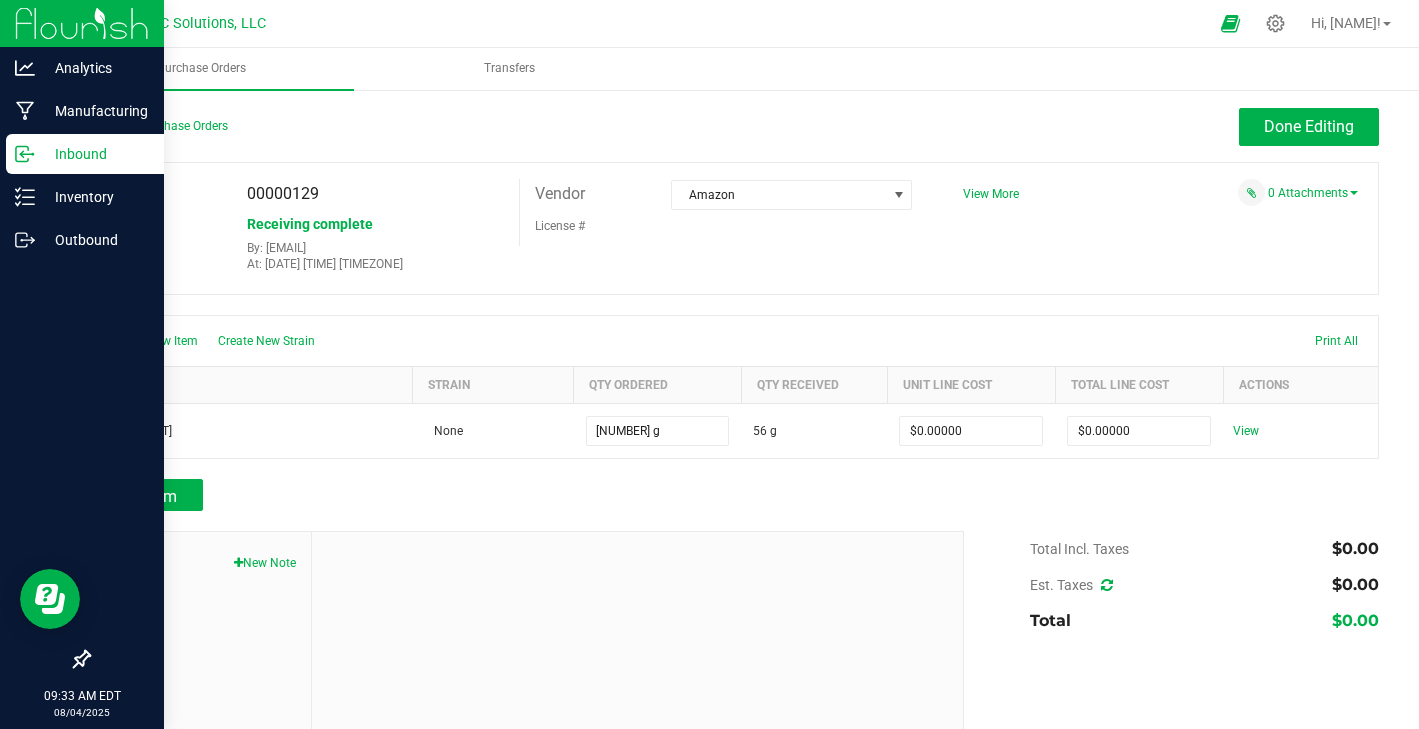 click at bounding box center [82, 23] 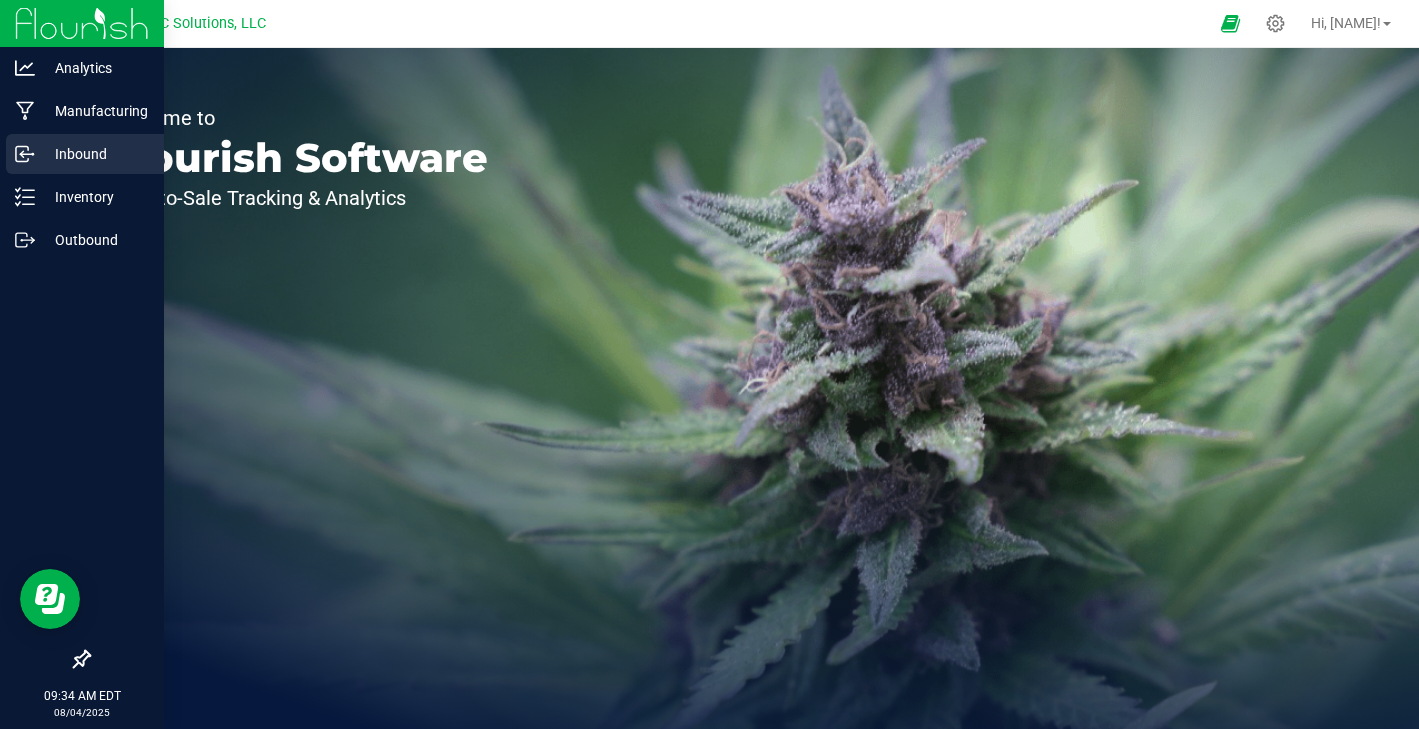 click on "Inbound" at bounding box center [95, 154] 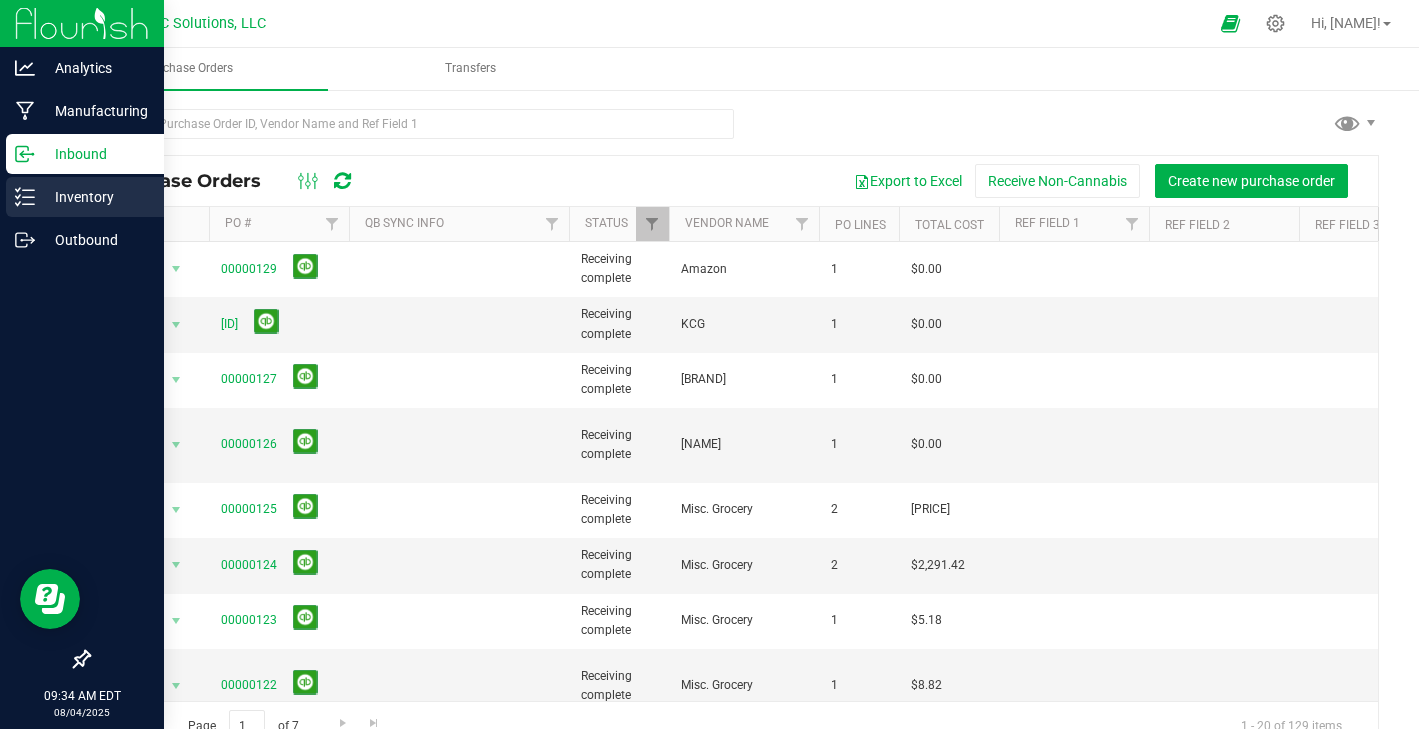 click on "Inventory" at bounding box center [95, 197] 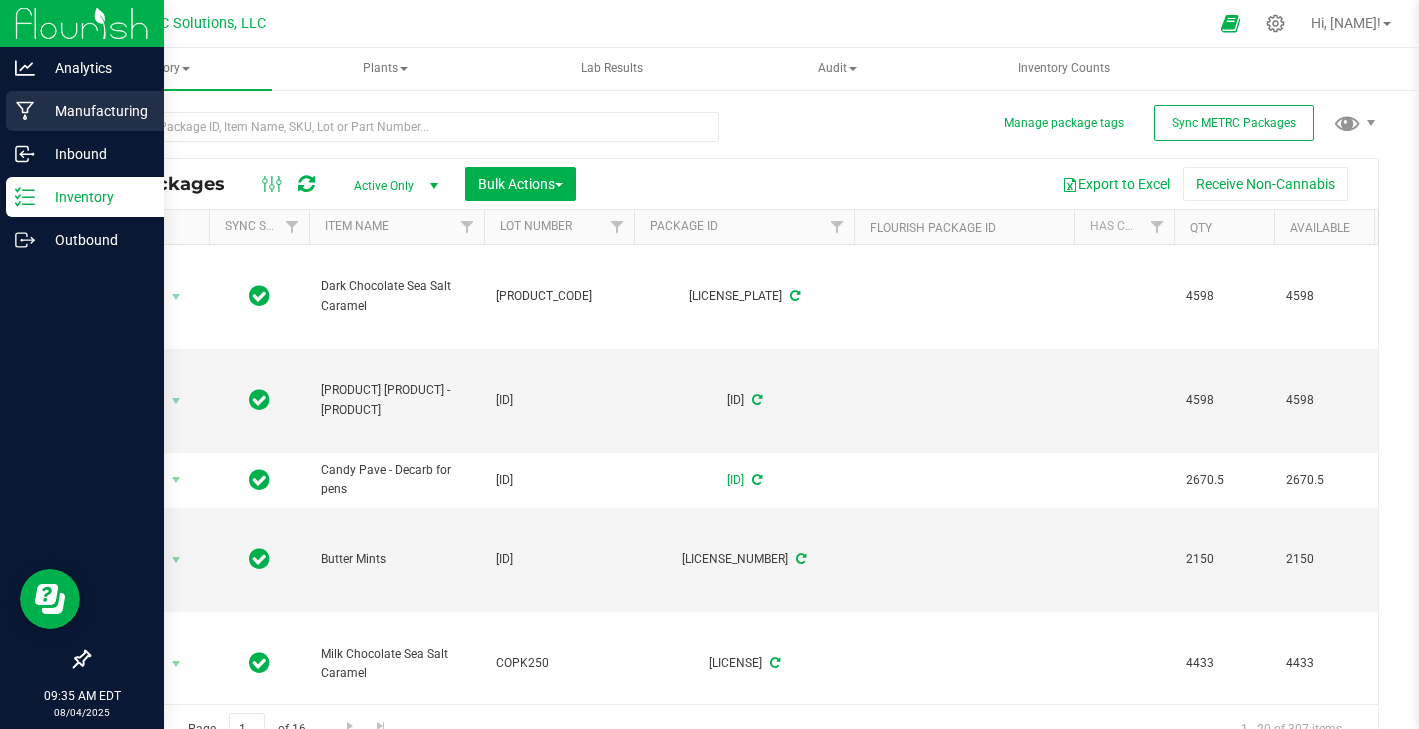 click on "Manufacturing" at bounding box center (95, 111) 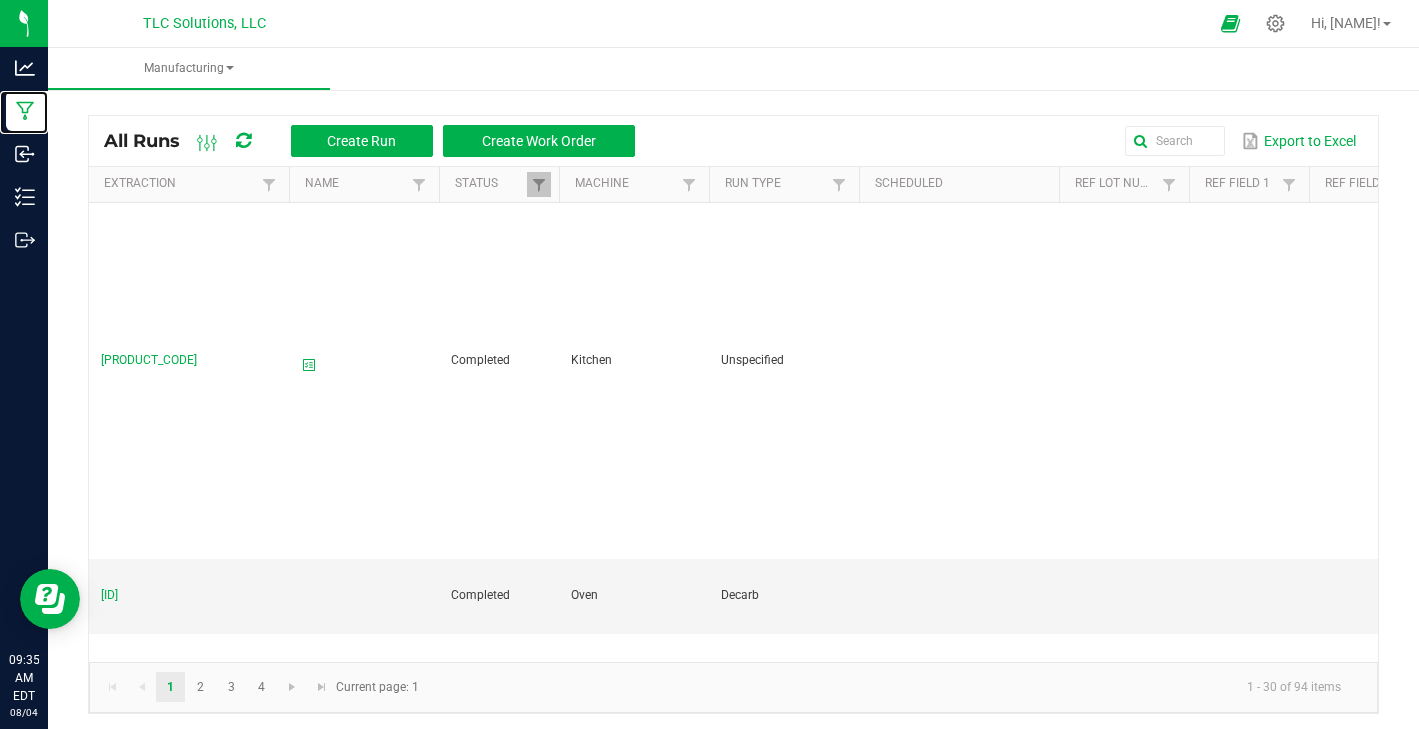scroll, scrollTop: 0, scrollLeft: 0, axis: both 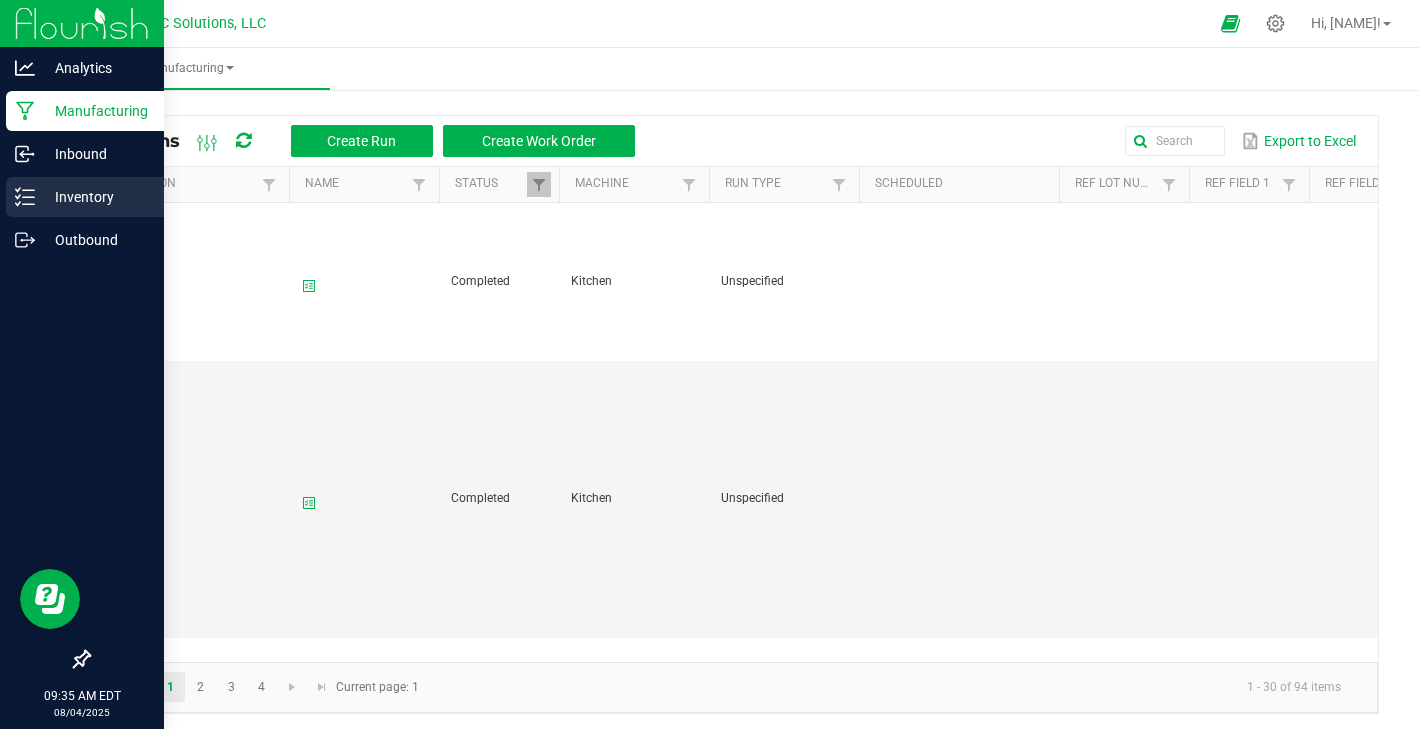 click on "Inventory" at bounding box center [95, 197] 